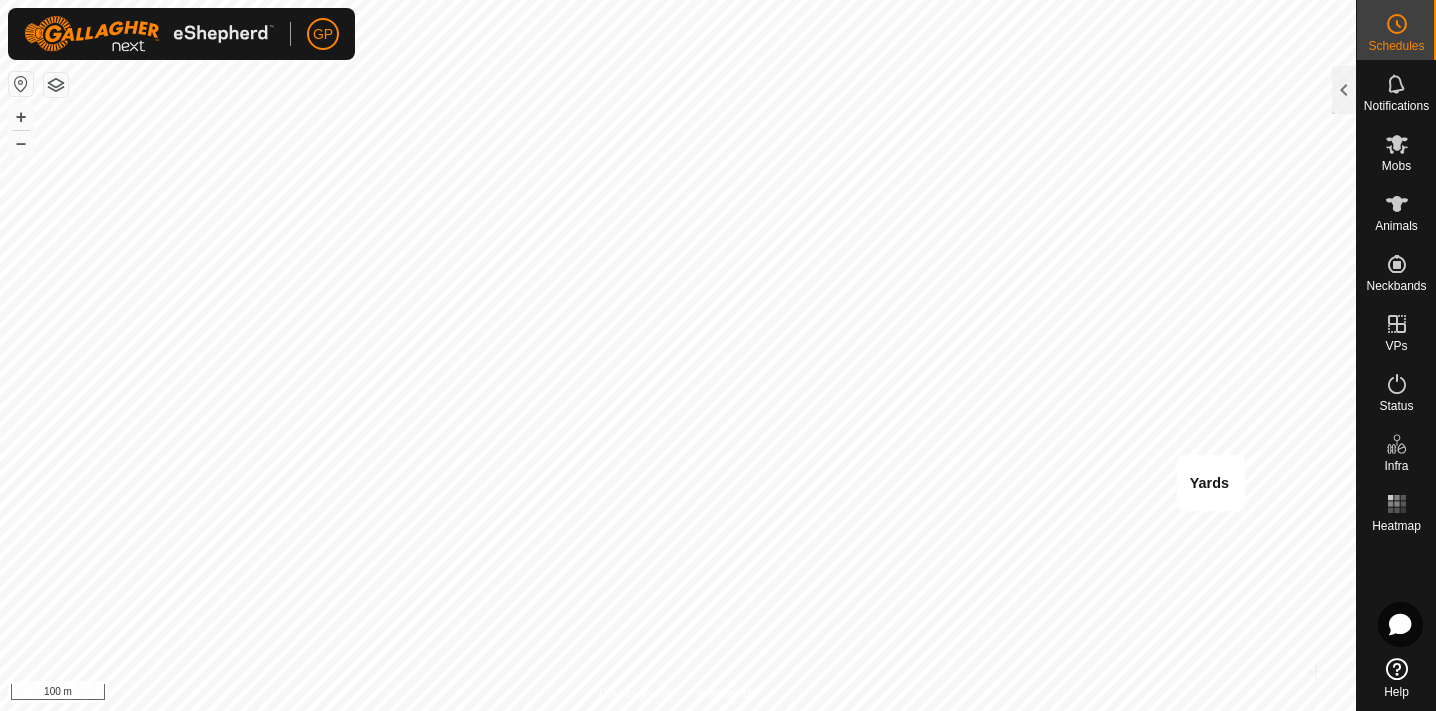 scroll, scrollTop: 0, scrollLeft: 0, axis: both 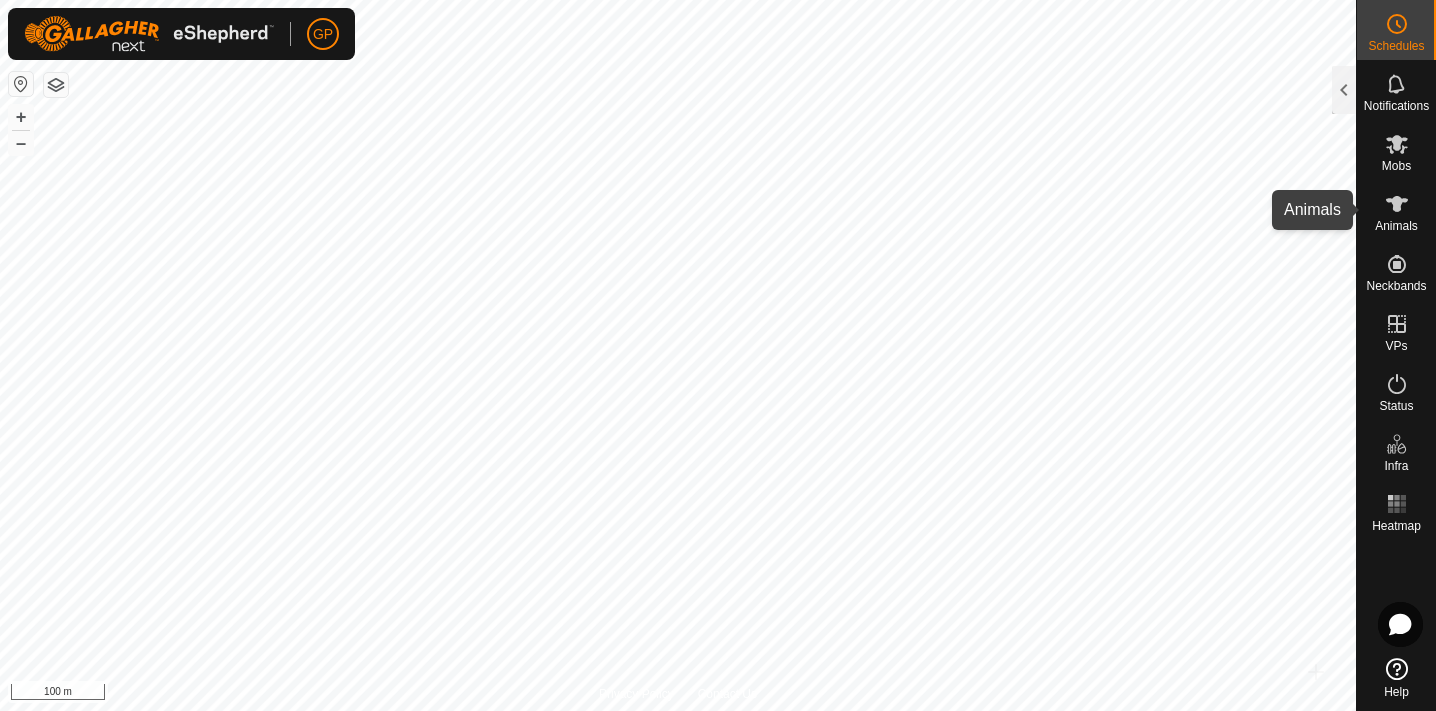 click 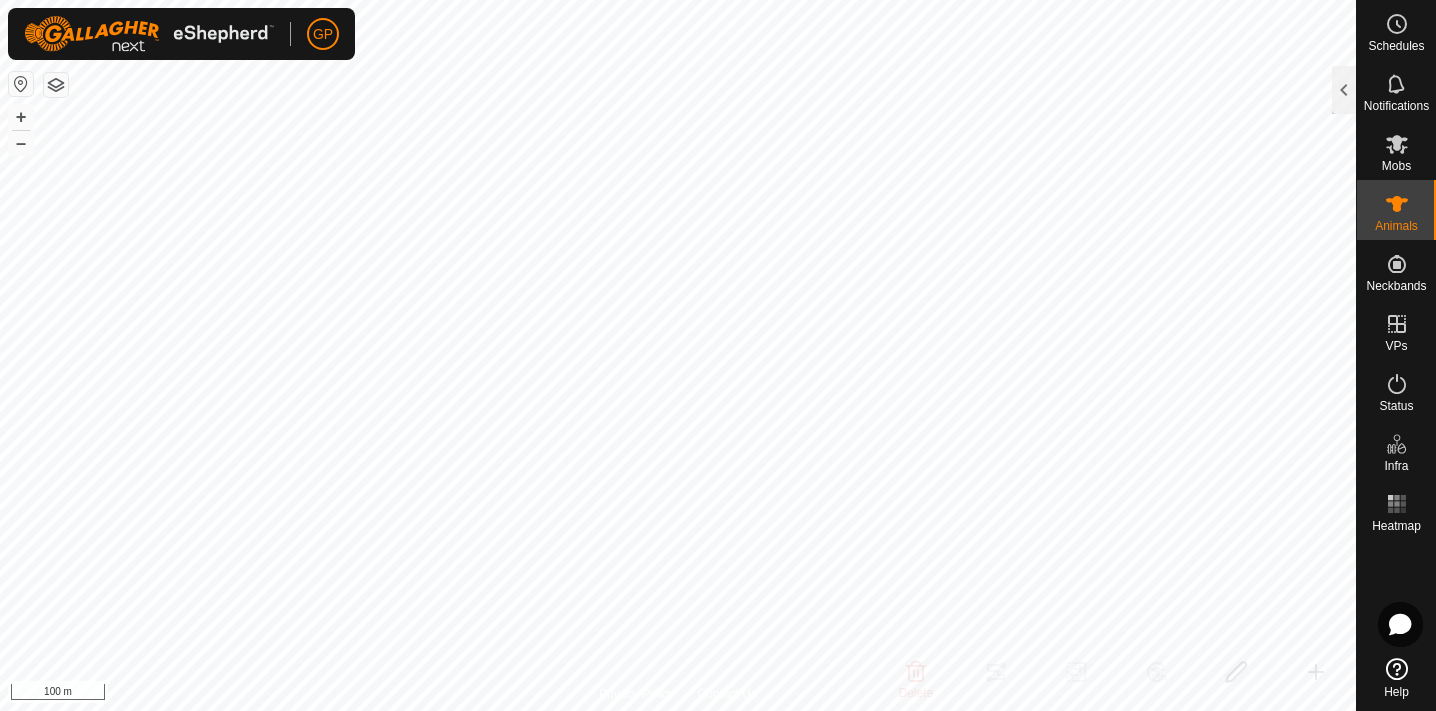 click 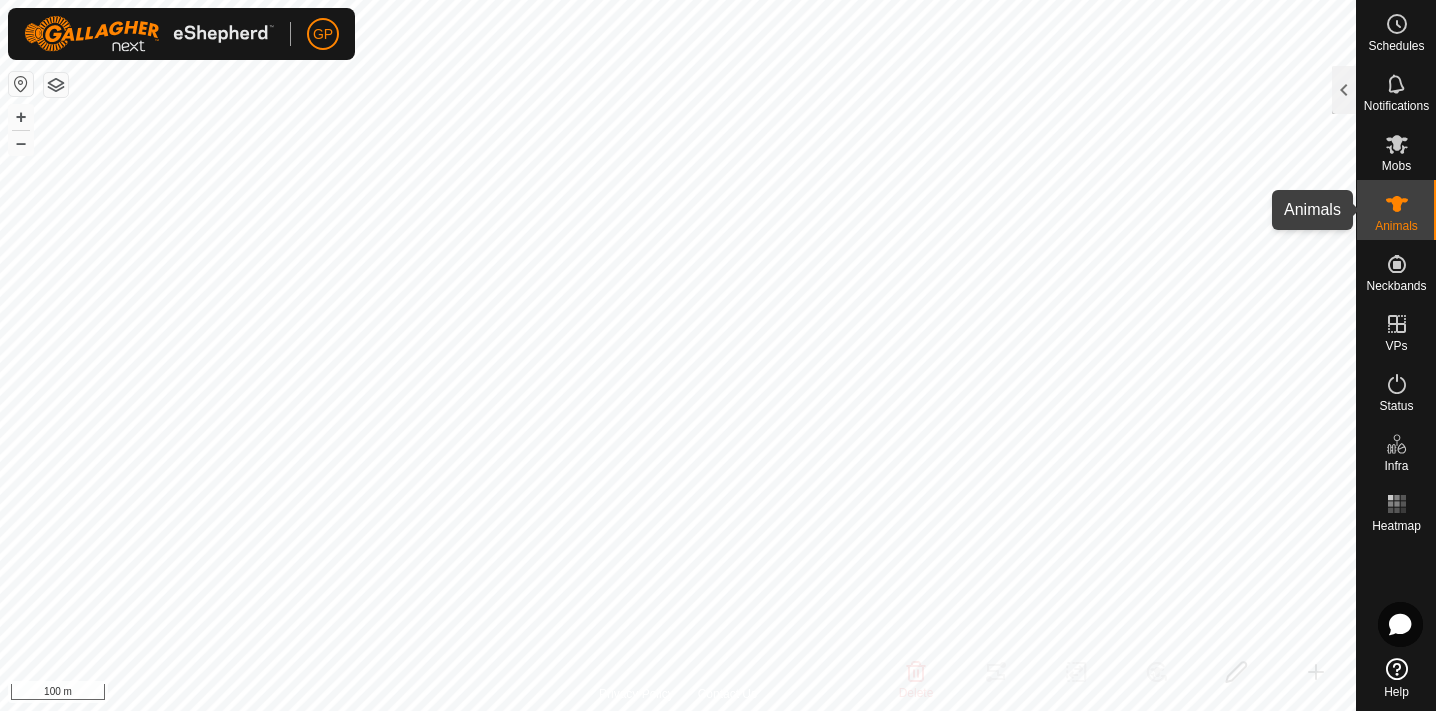 click at bounding box center (1397, 204) 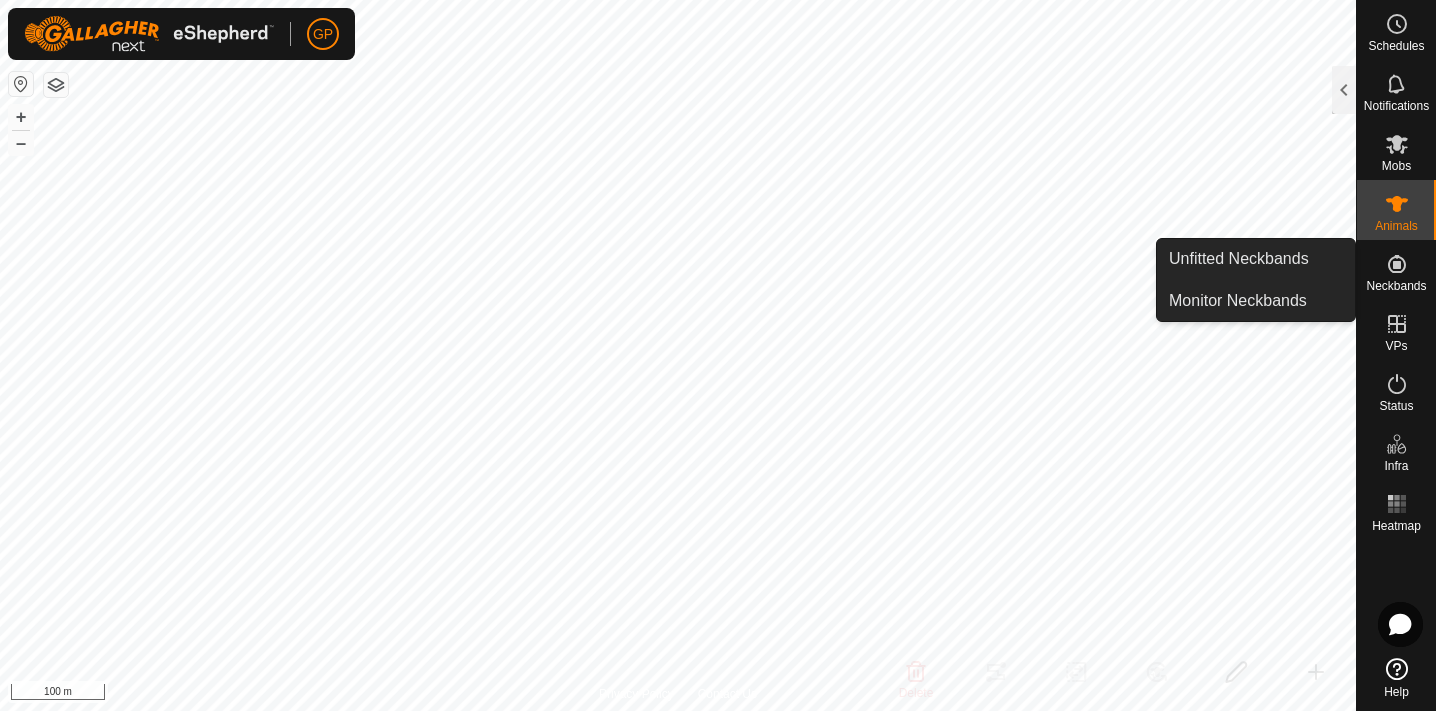 click on "Neckbands" at bounding box center [1396, 286] 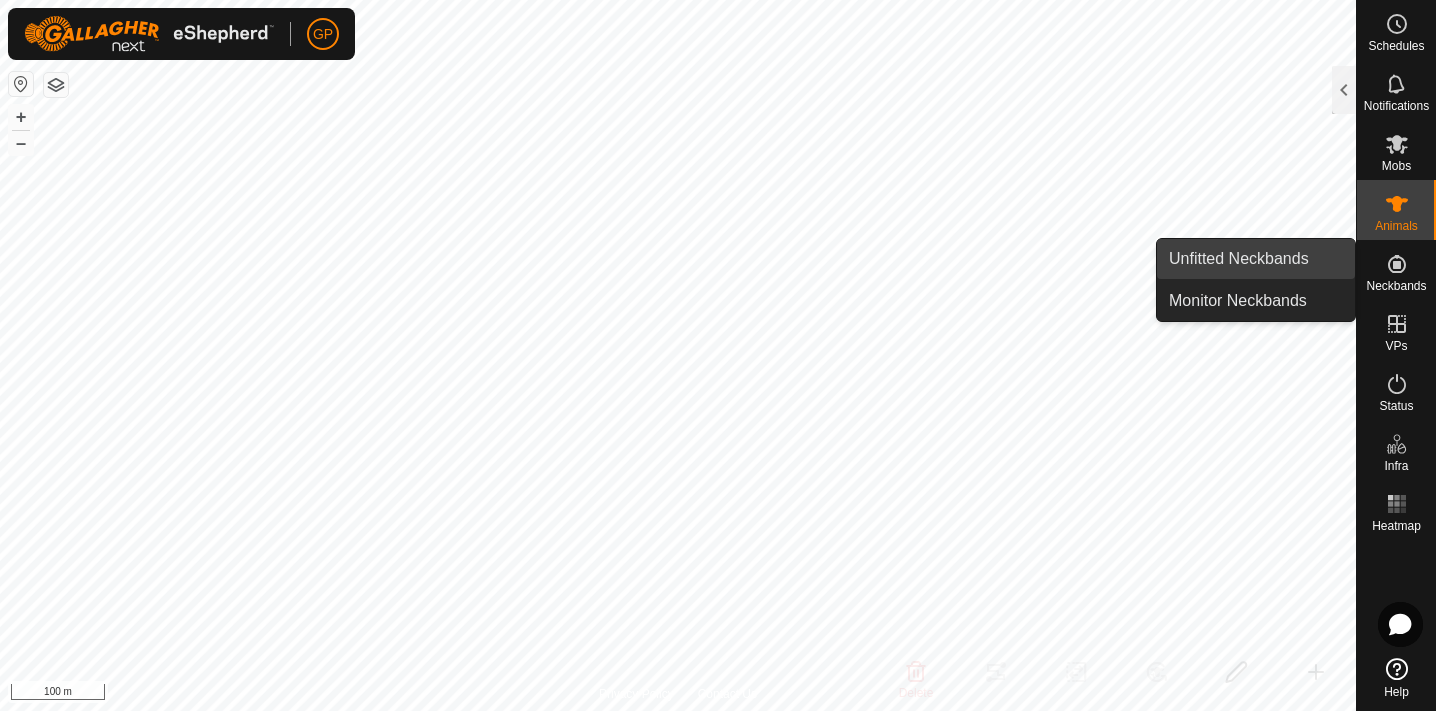 click on "Unfitted Neckbands" at bounding box center [1256, 259] 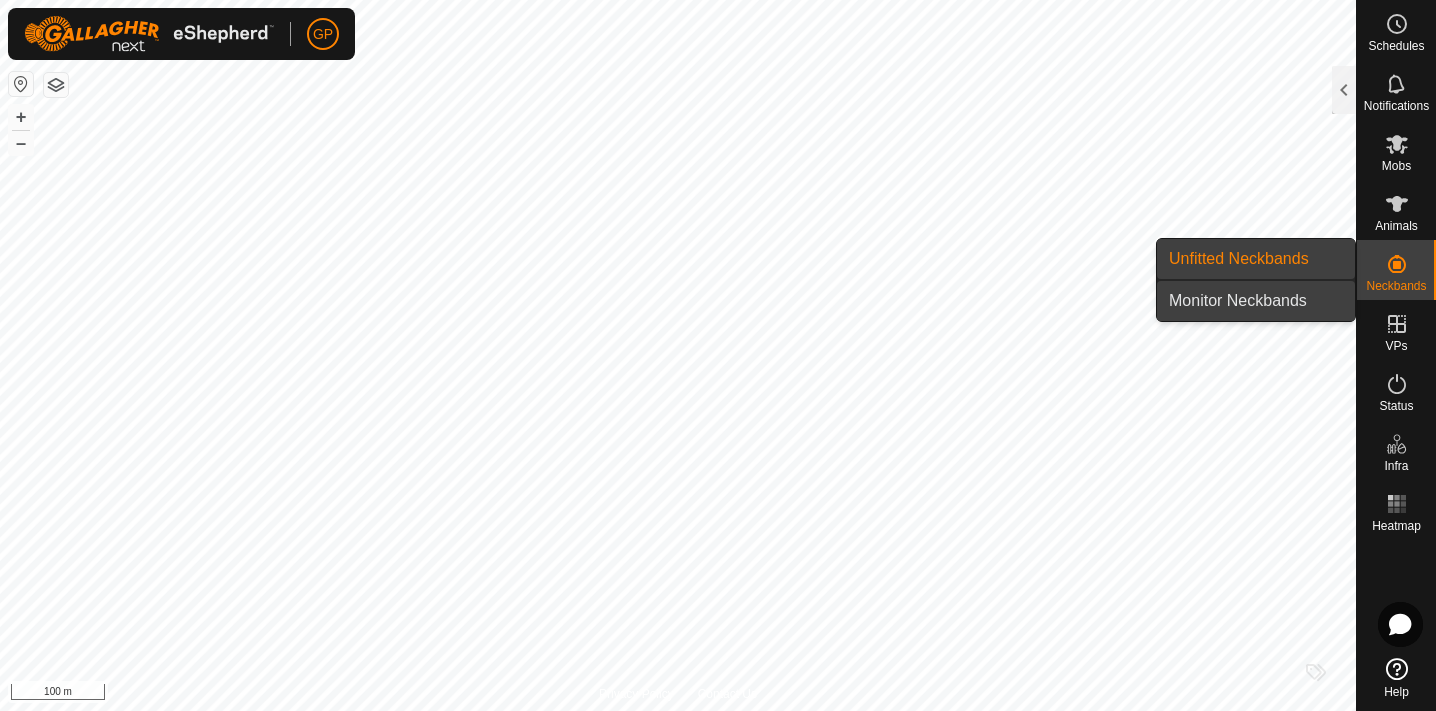 click on "Monitor Neckbands" at bounding box center [1256, 301] 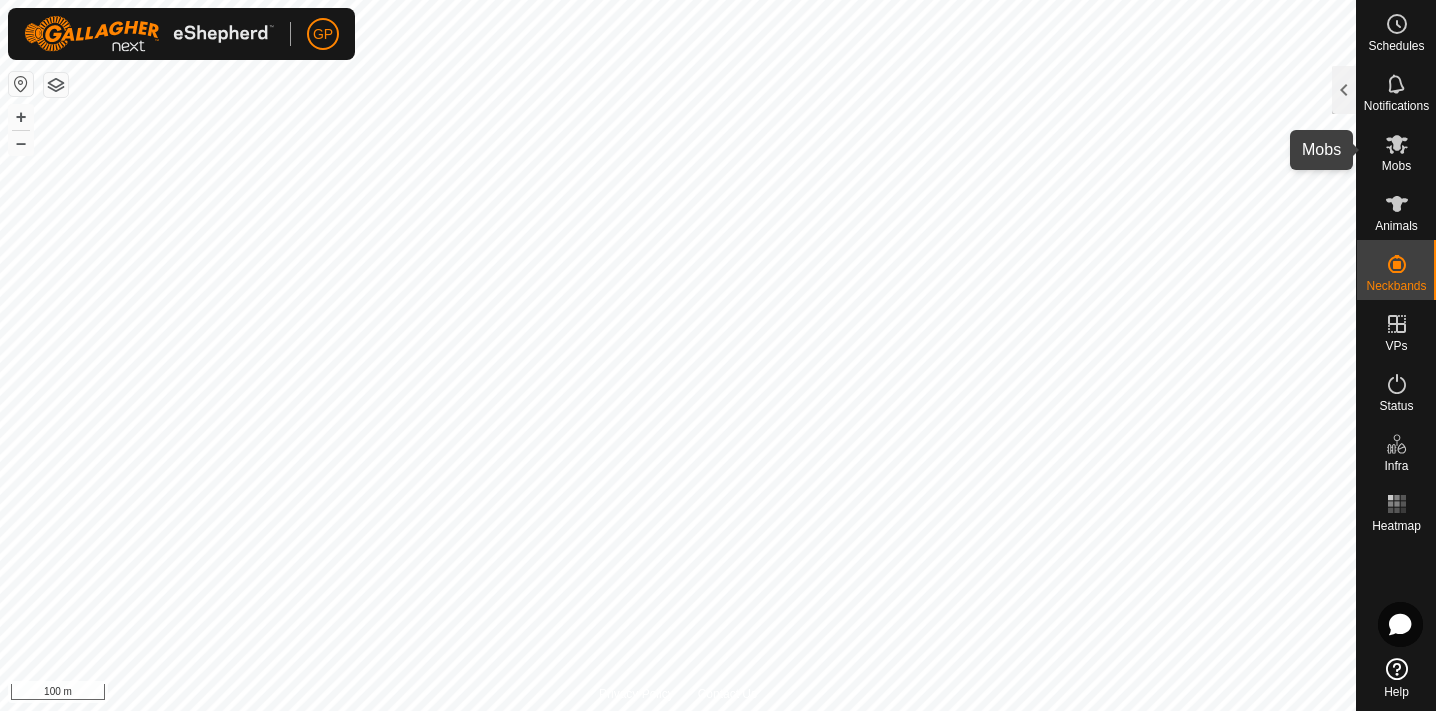 click at bounding box center [1397, 144] 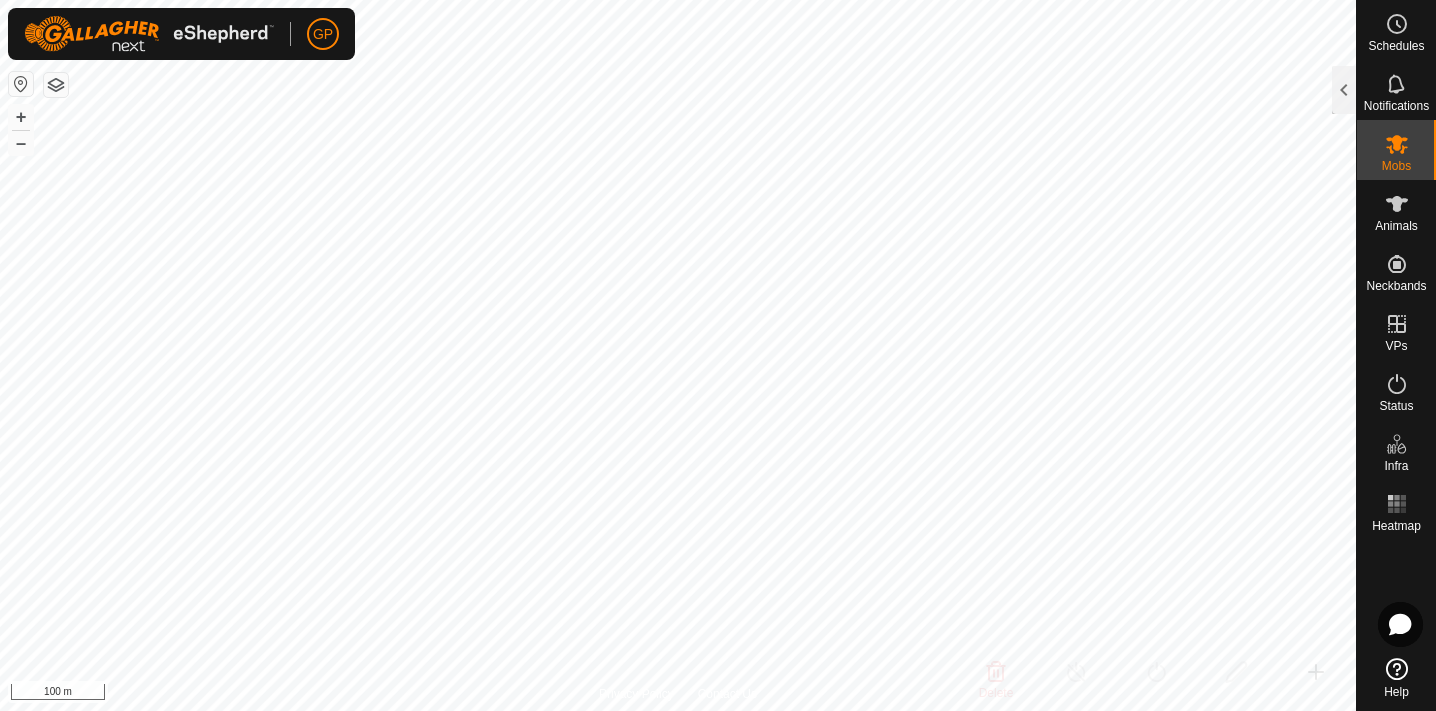 click at bounding box center [1397, 144] 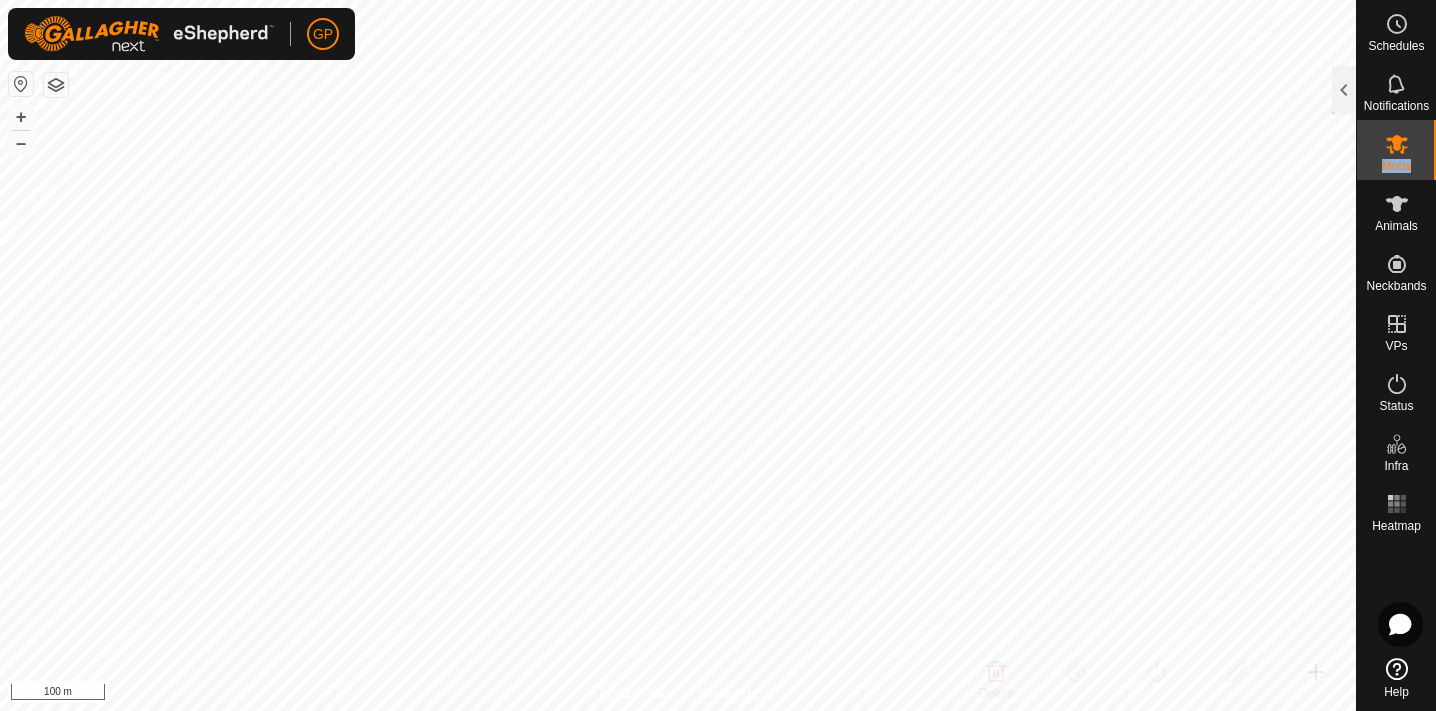 click at bounding box center [1397, 144] 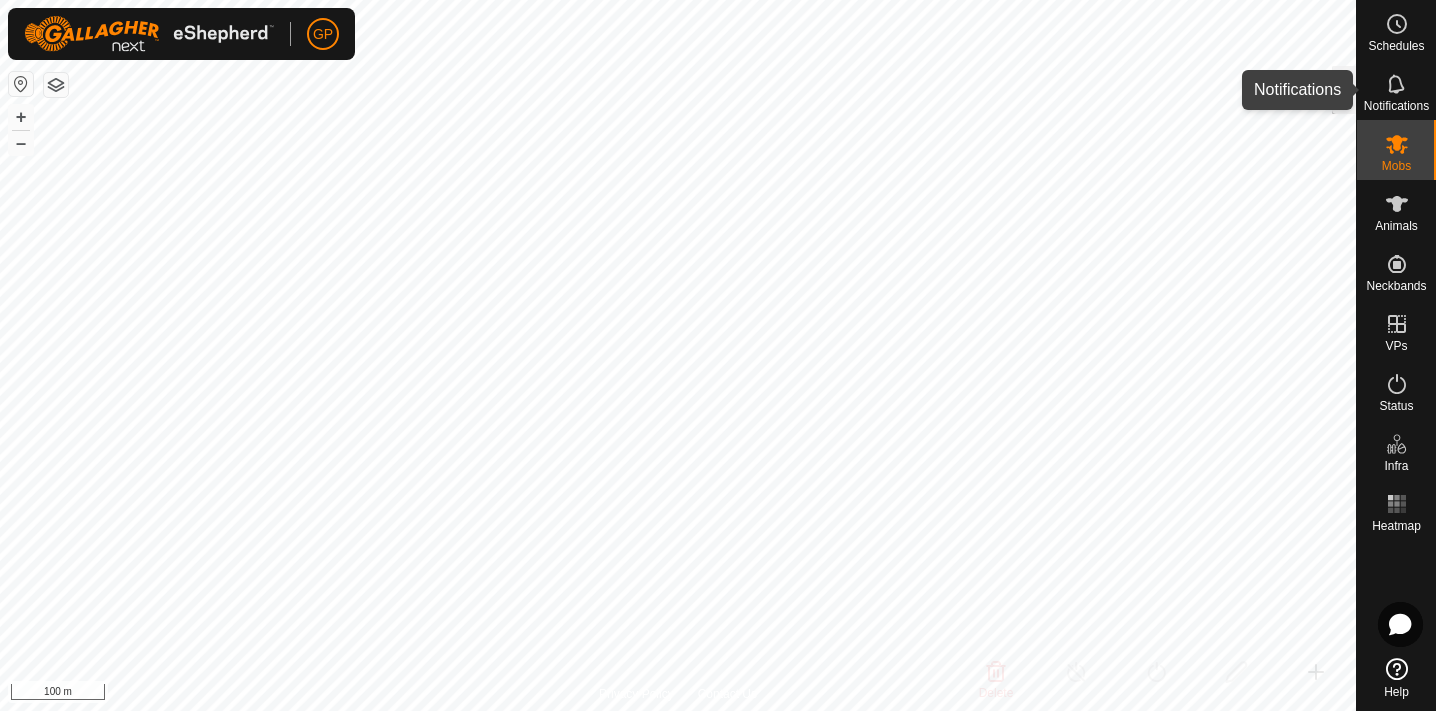 click at bounding box center [1397, 84] 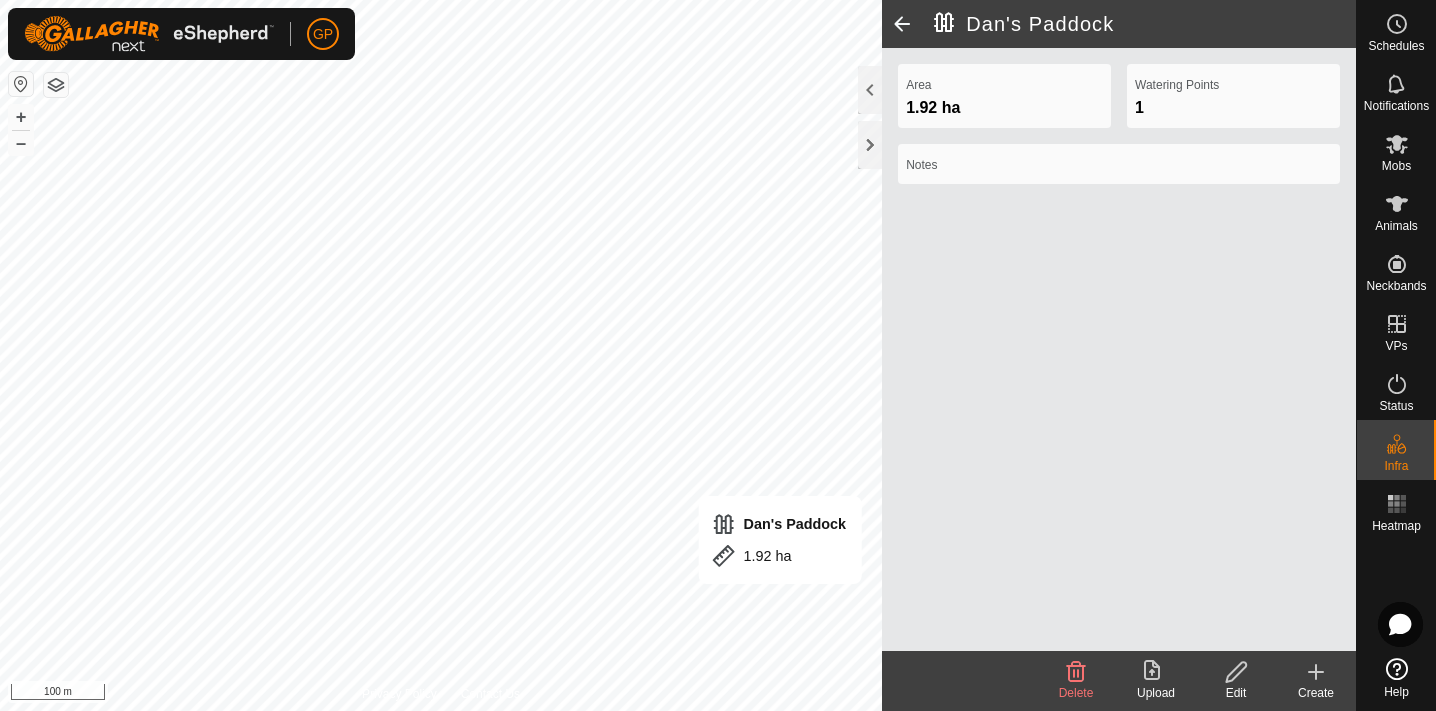 click 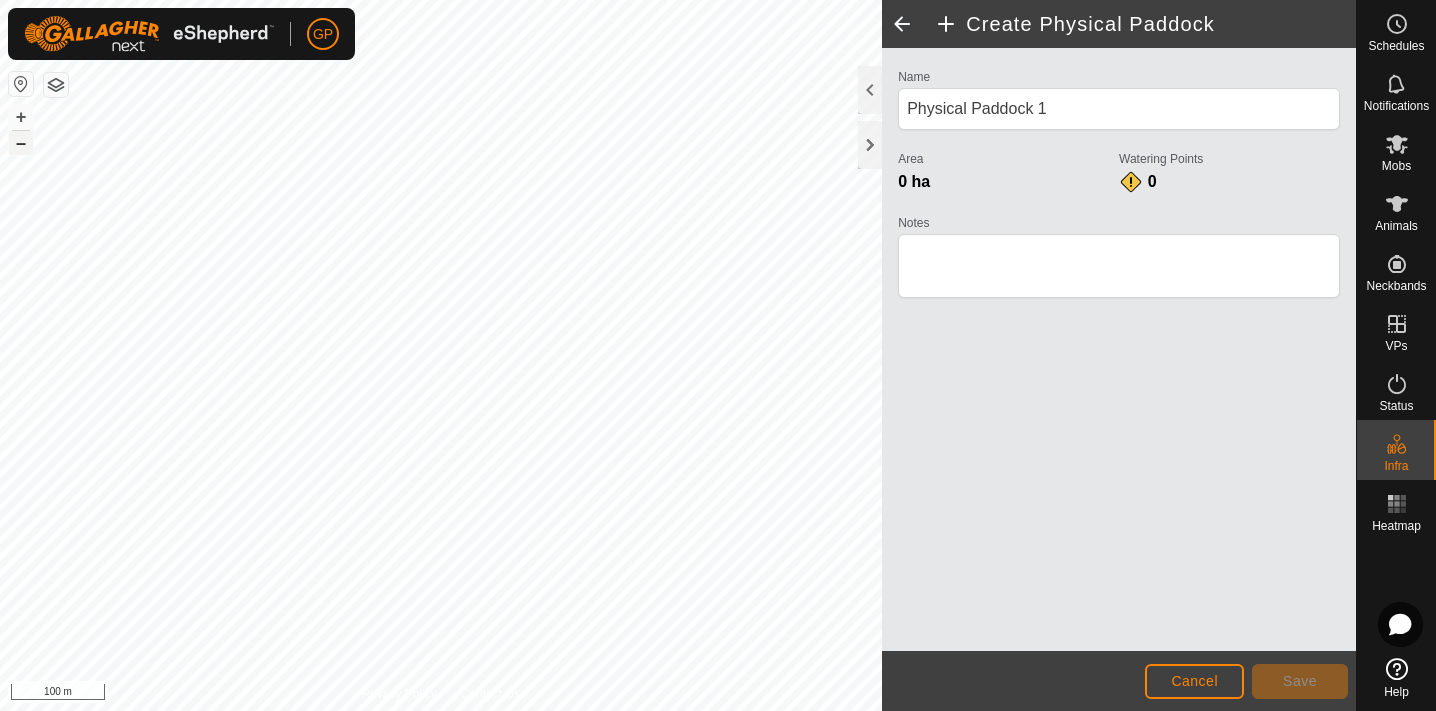 click on "–" at bounding box center [21, 143] 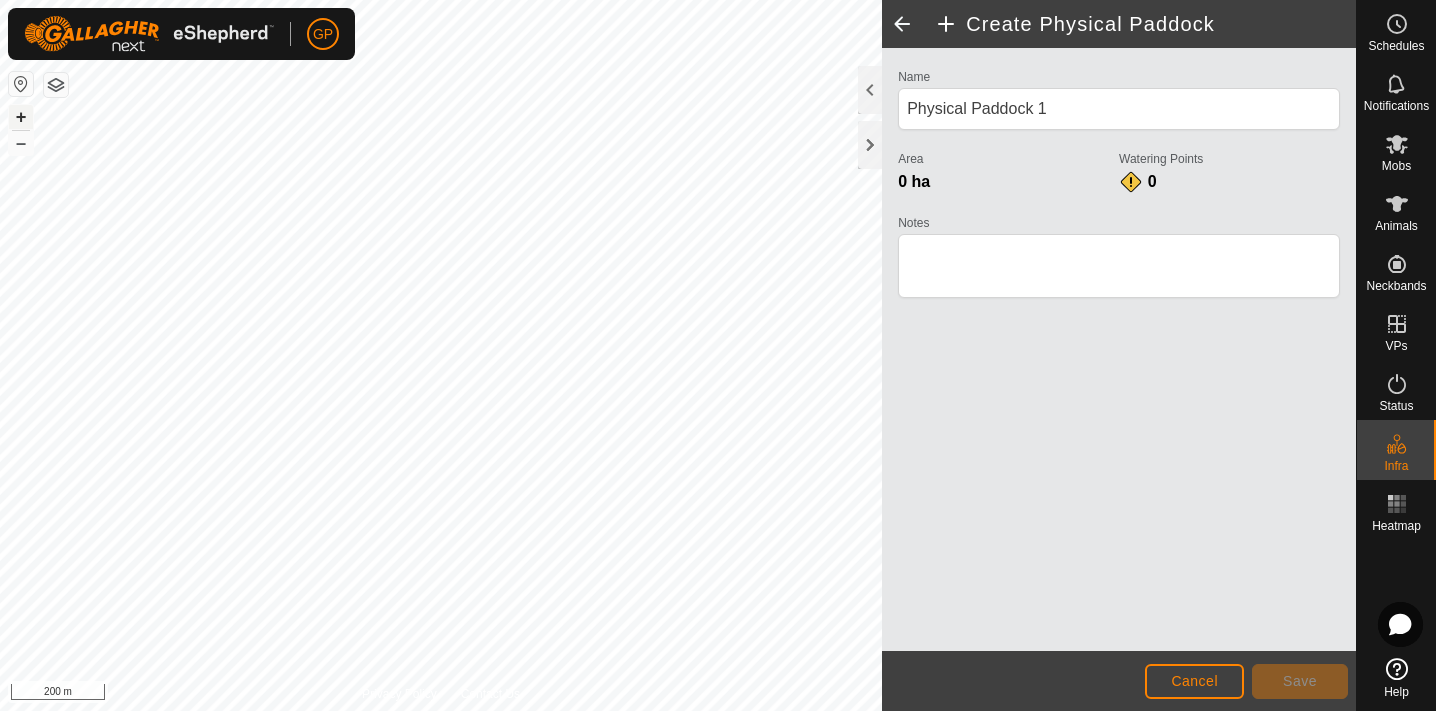 click on "+" at bounding box center (21, 117) 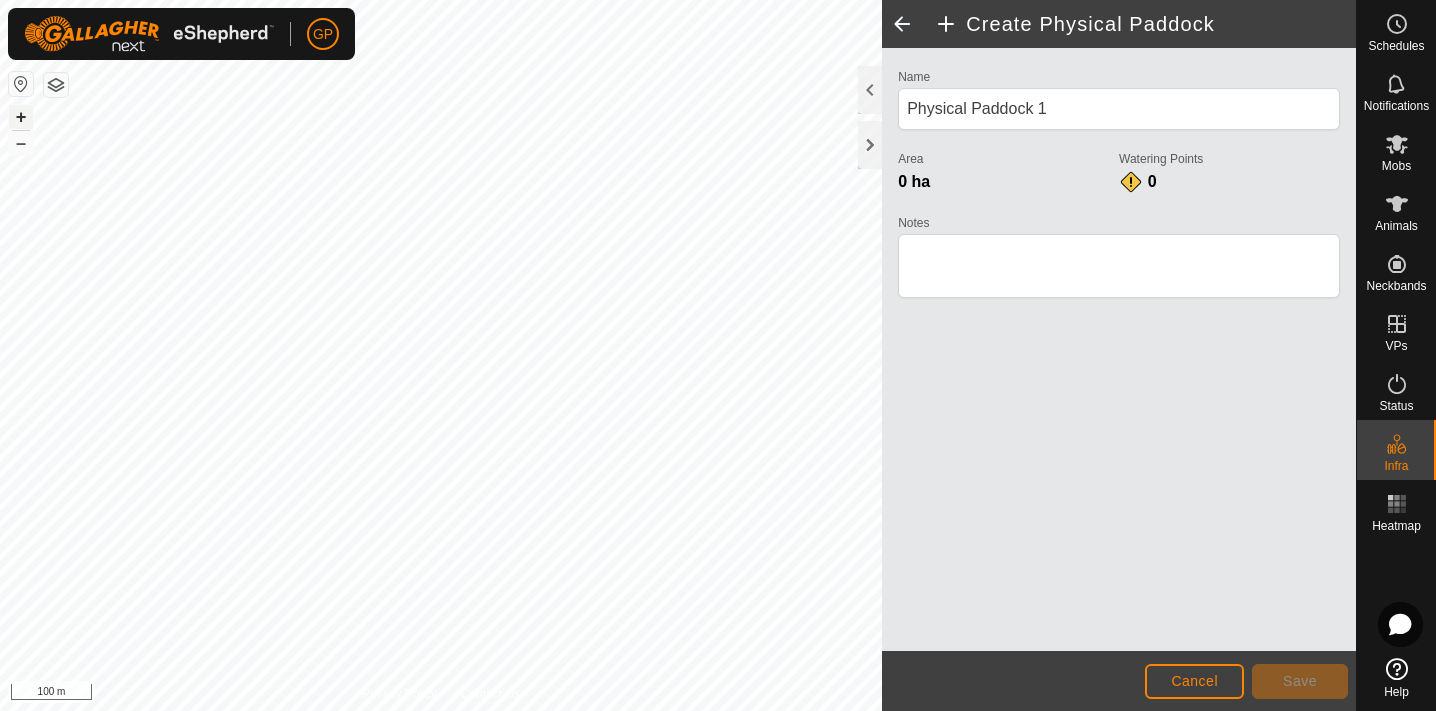click on "+" at bounding box center (21, 117) 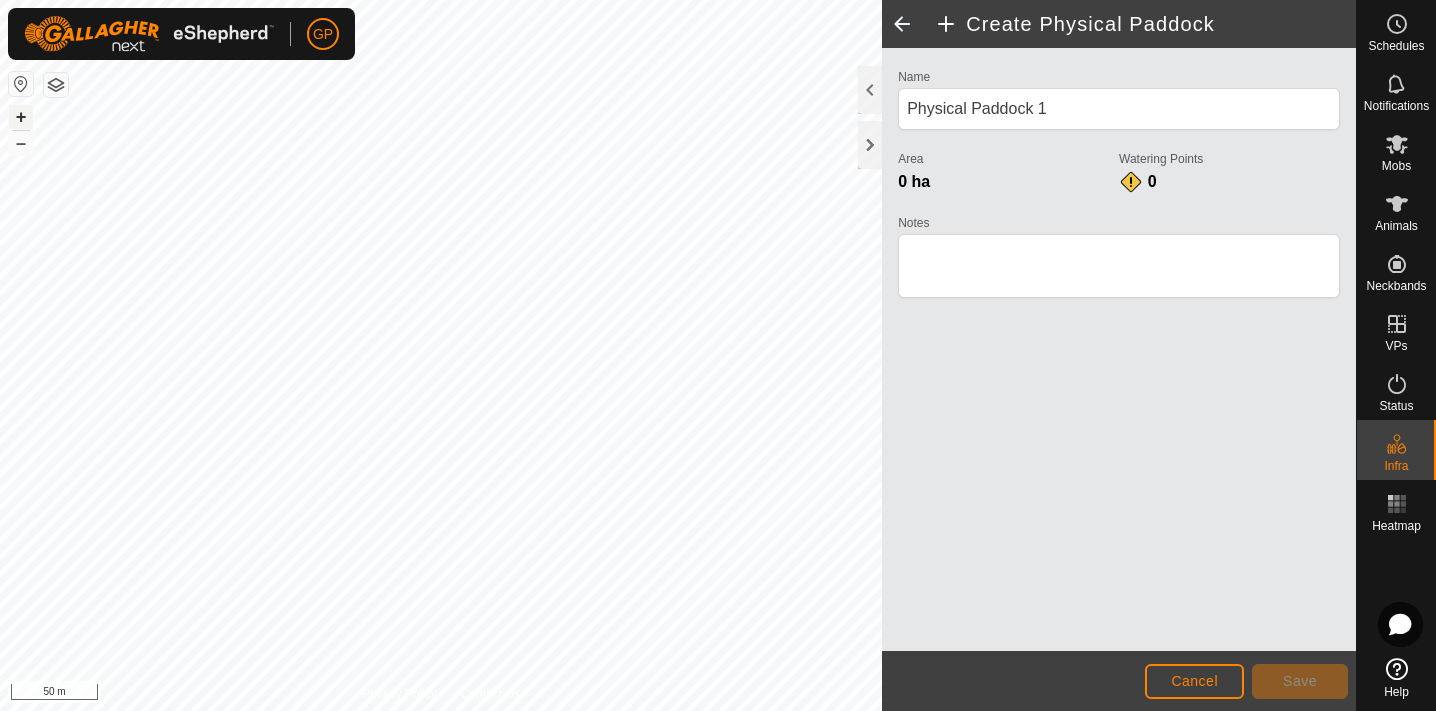 click on "+" at bounding box center [21, 117] 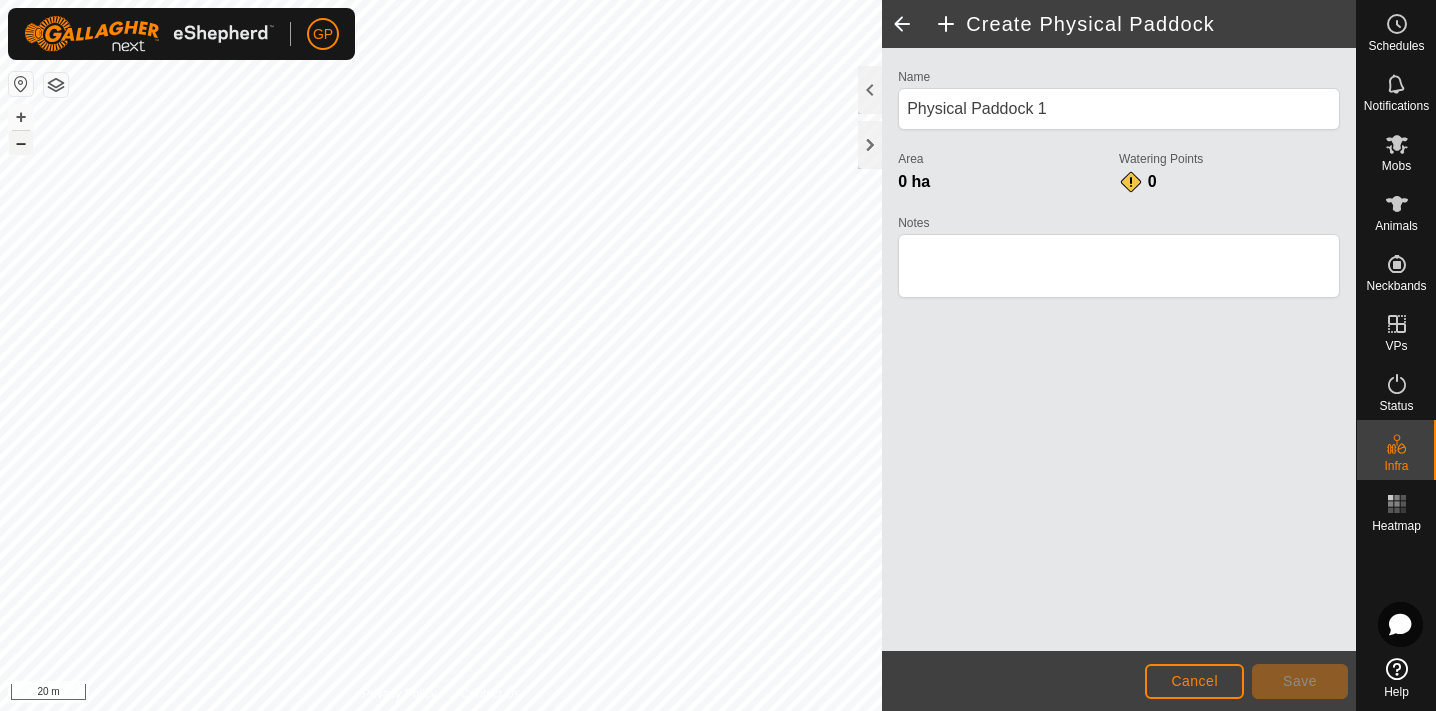click on "–" at bounding box center [21, 143] 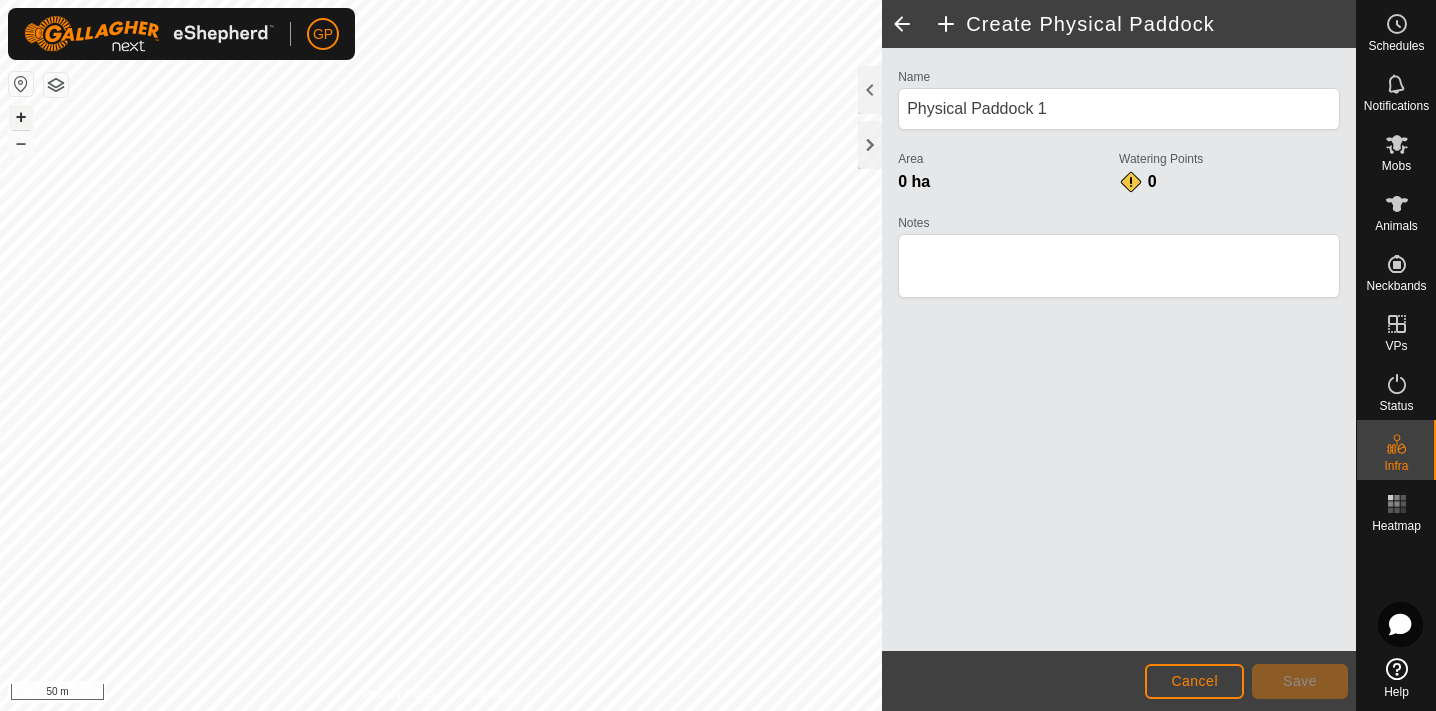 click on "+" at bounding box center (21, 117) 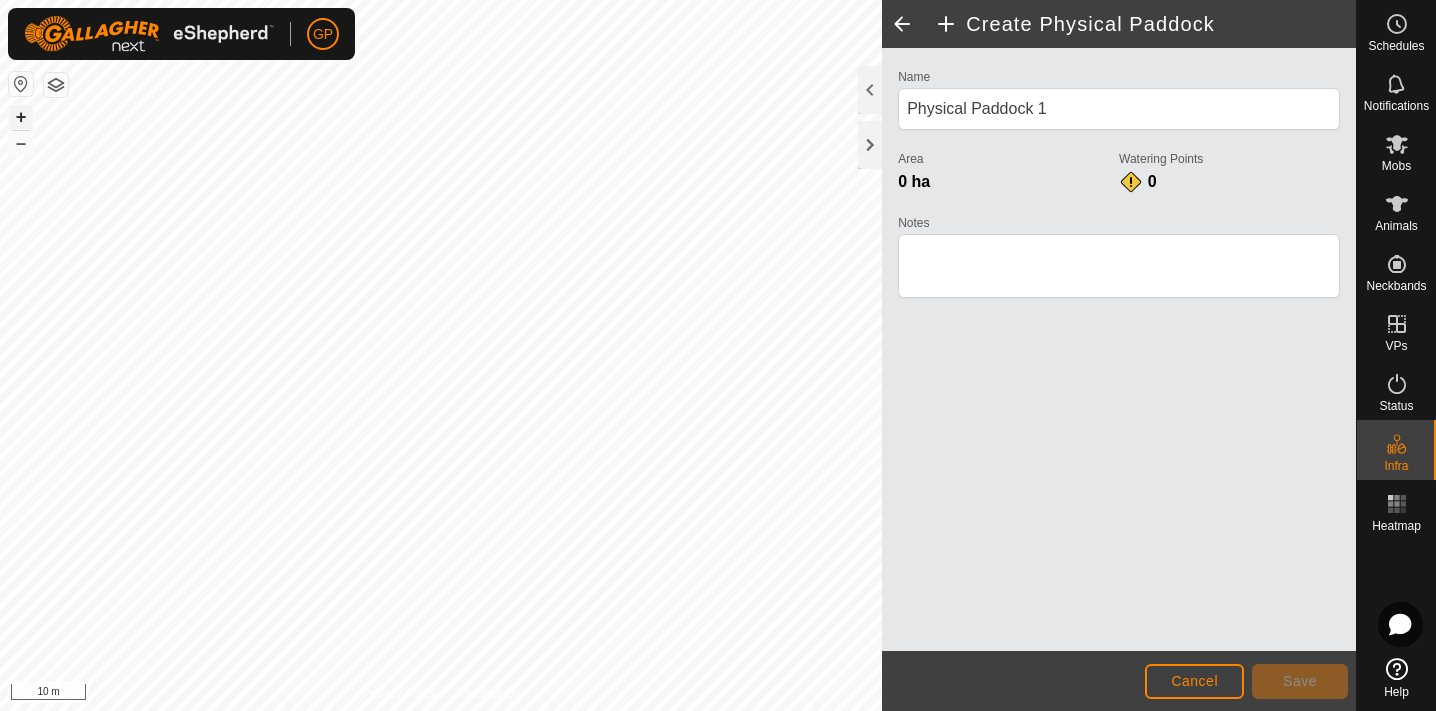 click on "+" at bounding box center (21, 117) 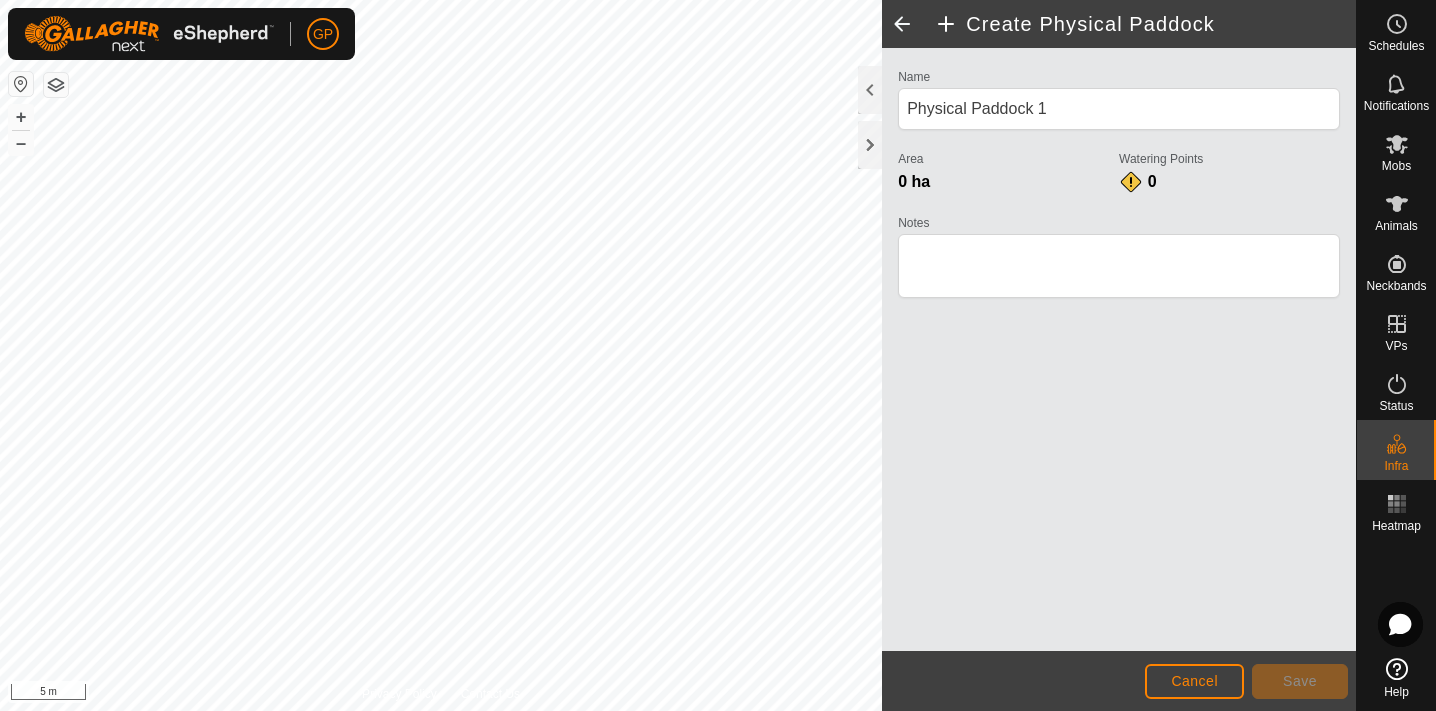 click on "Dan's Paddock" at bounding box center (718, 355) 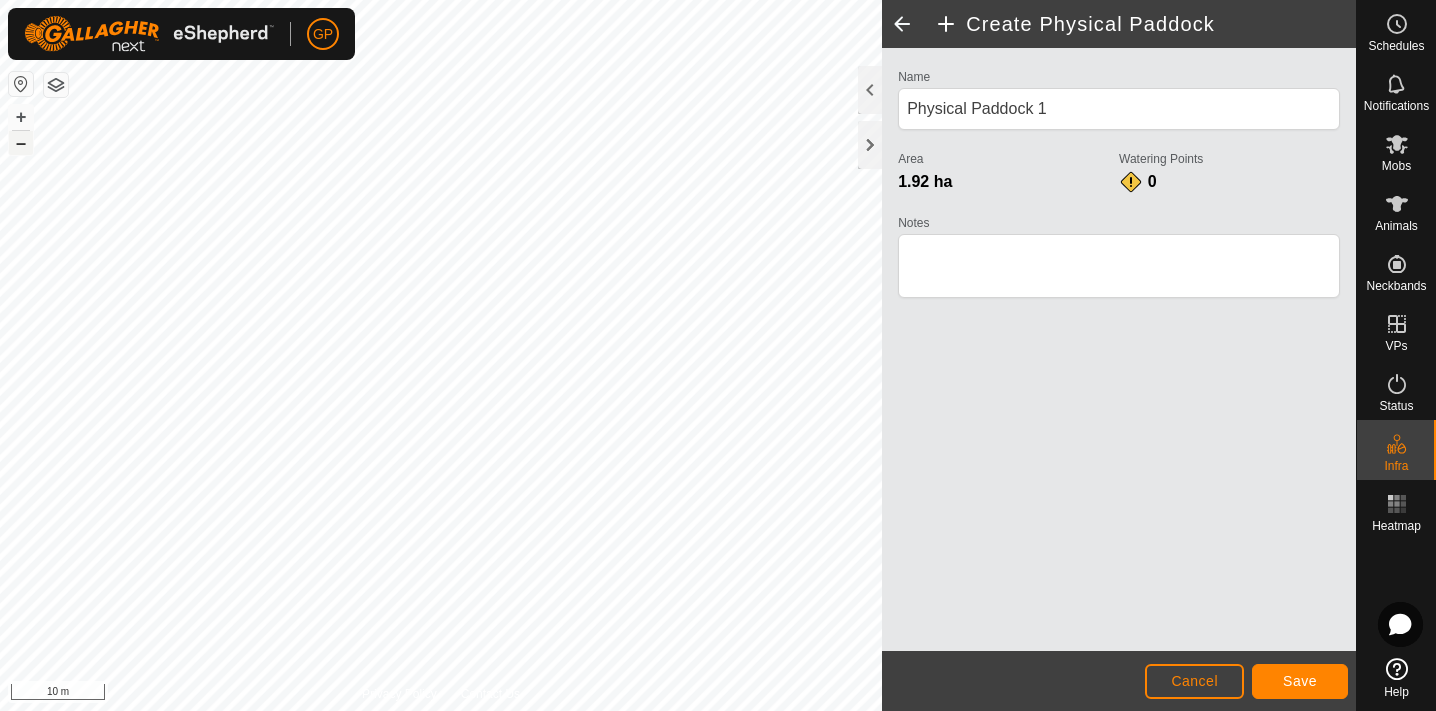 click on "–" at bounding box center [21, 143] 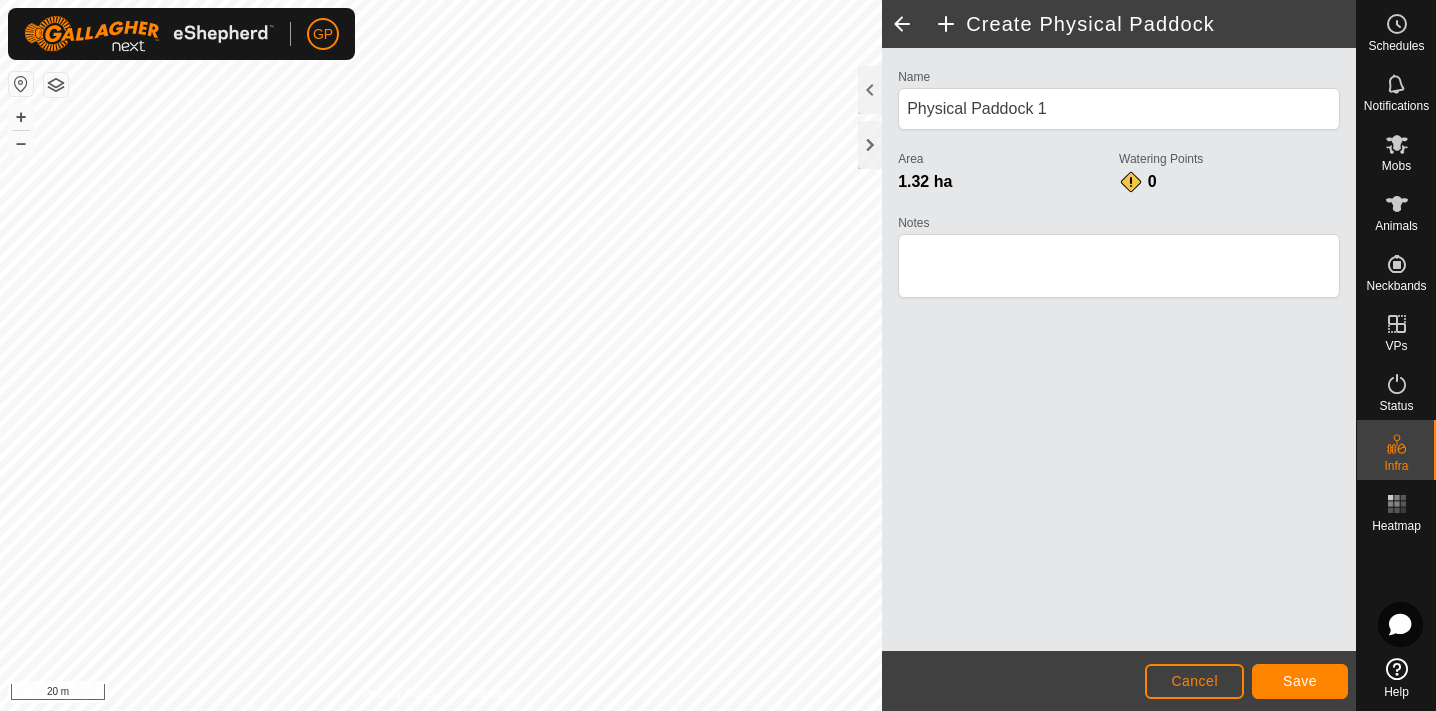 click on "Cancel" 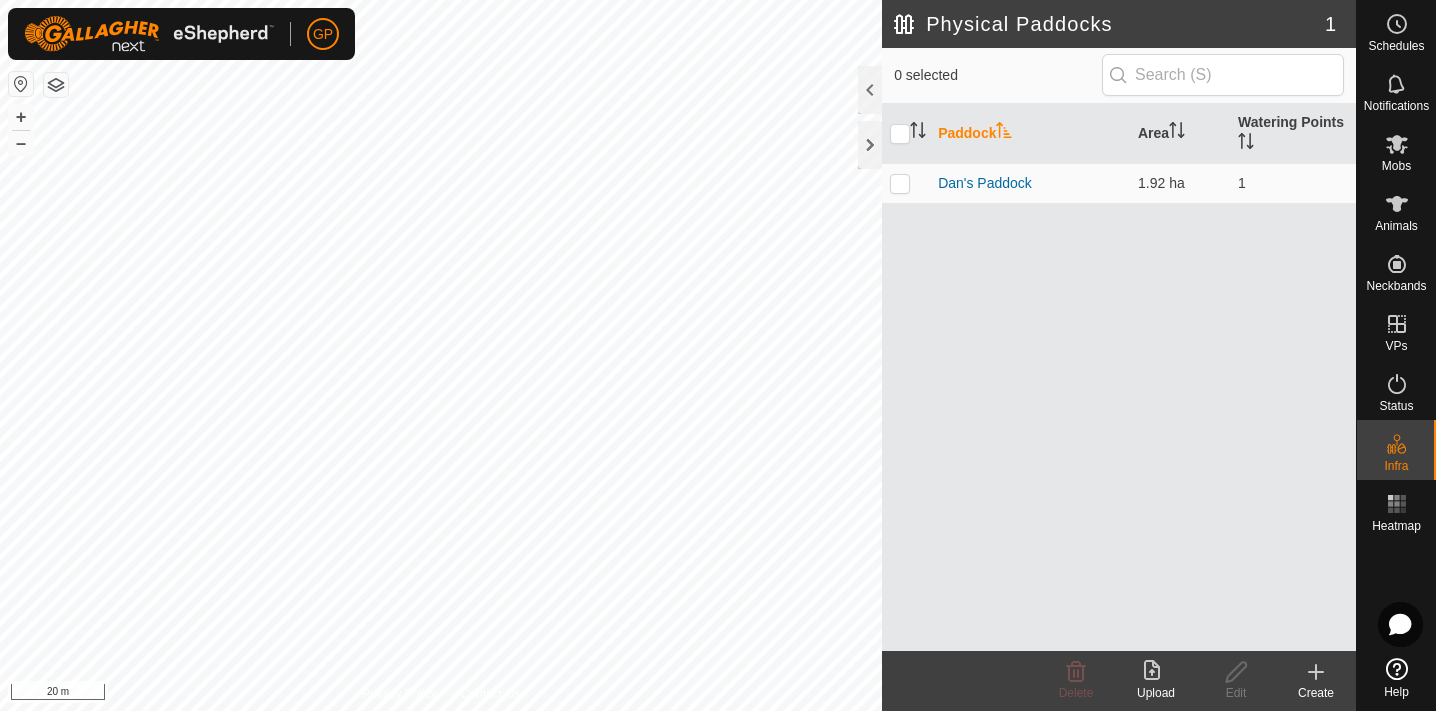 click 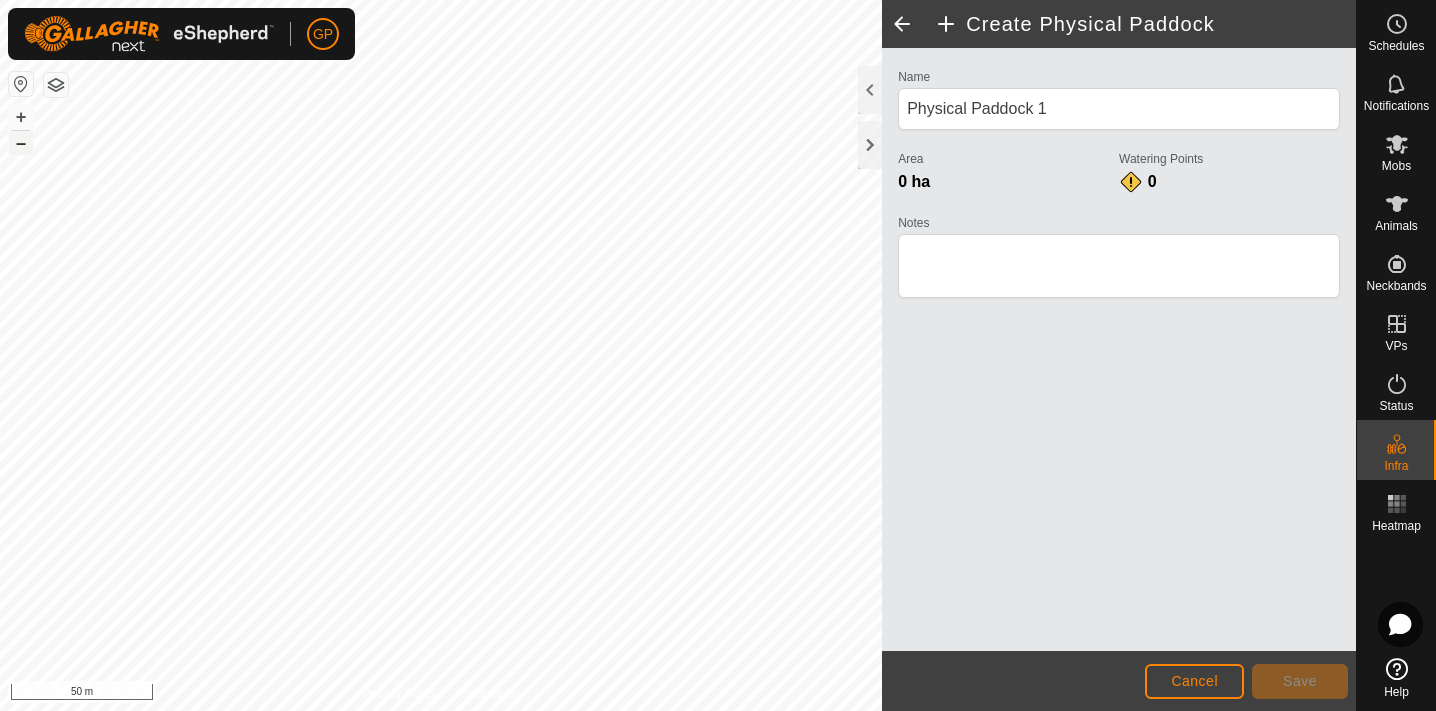 click on "–" at bounding box center (21, 143) 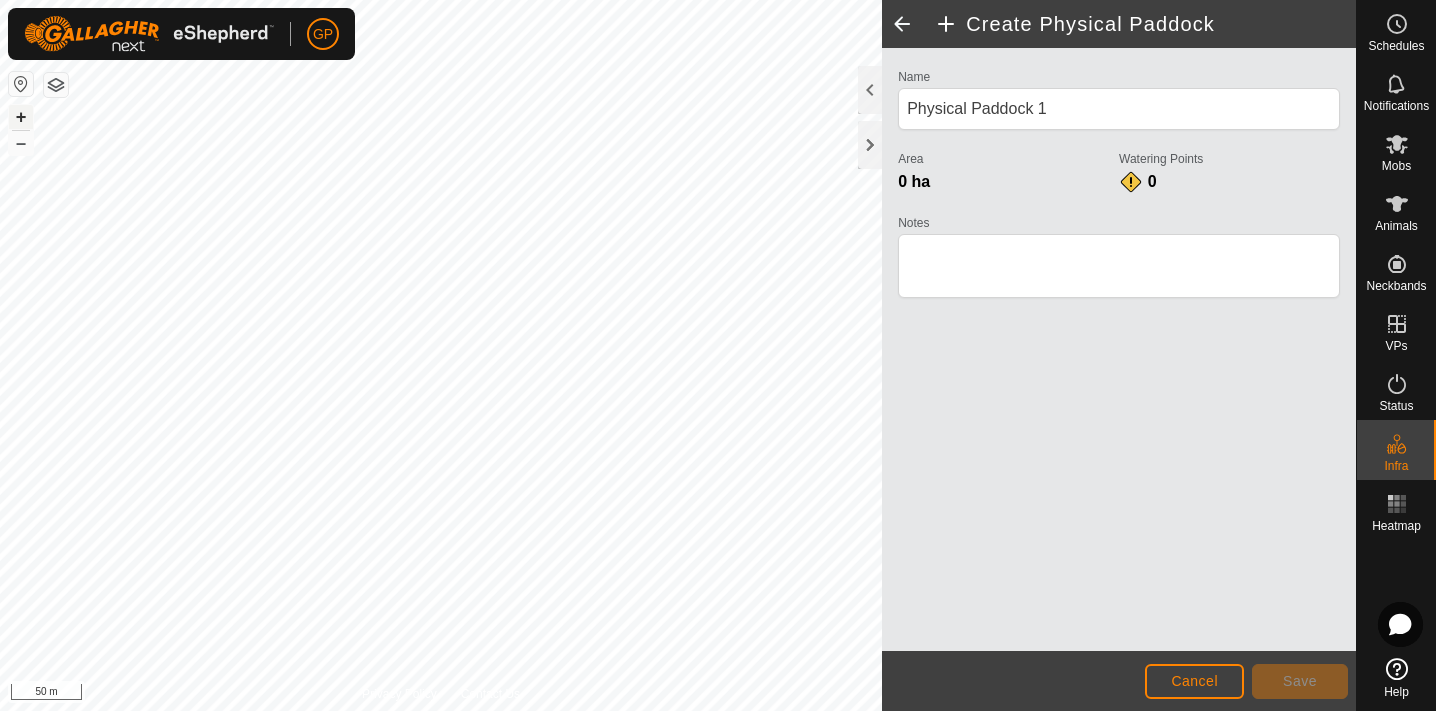 click on "+" at bounding box center [21, 117] 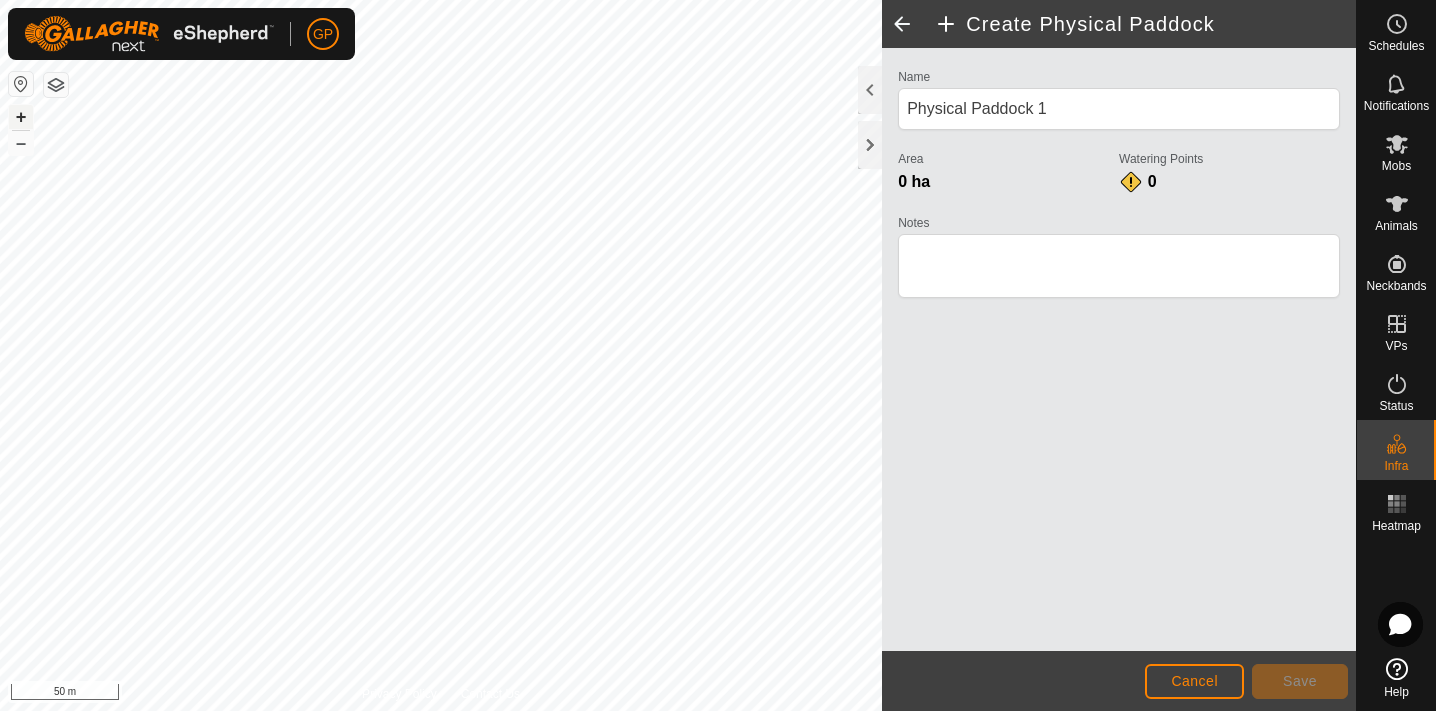 click on "+" at bounding box center [21, 117] 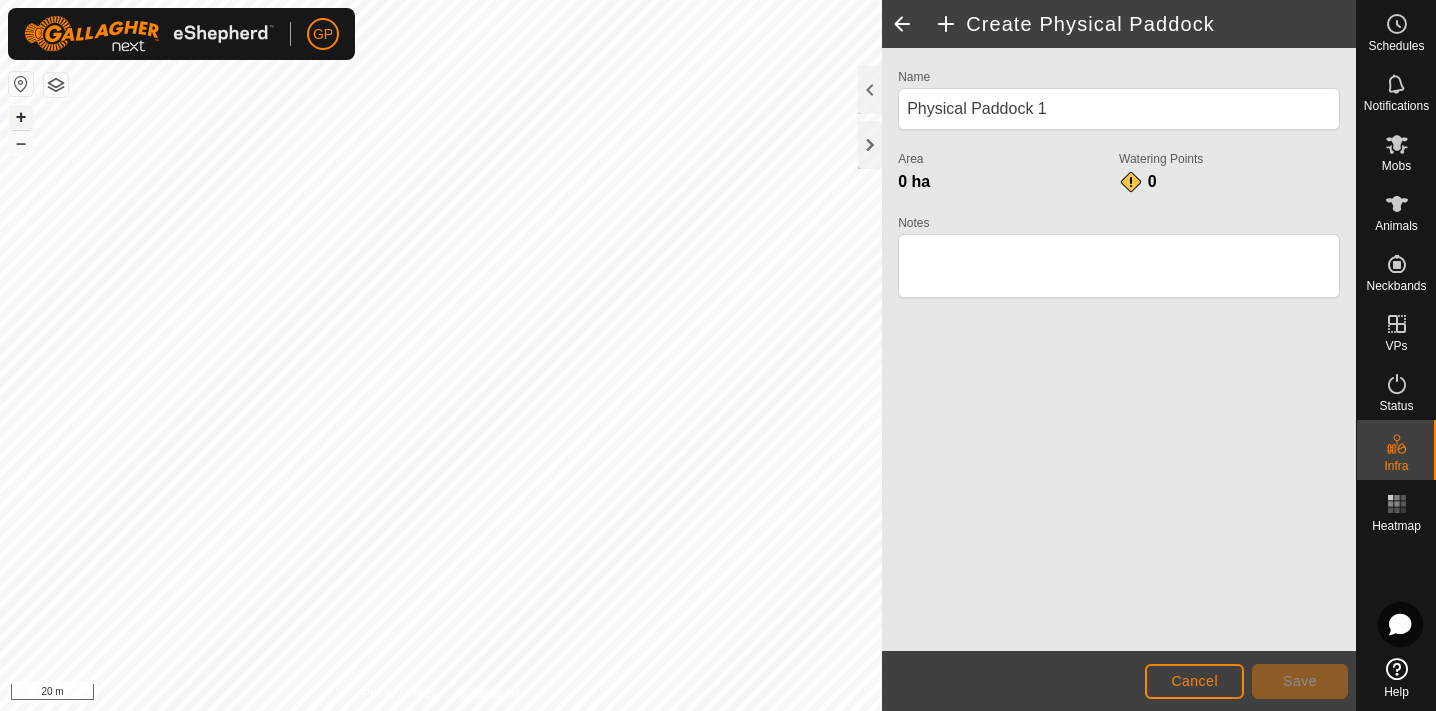 click on "+" at bounding box center (21, 117) 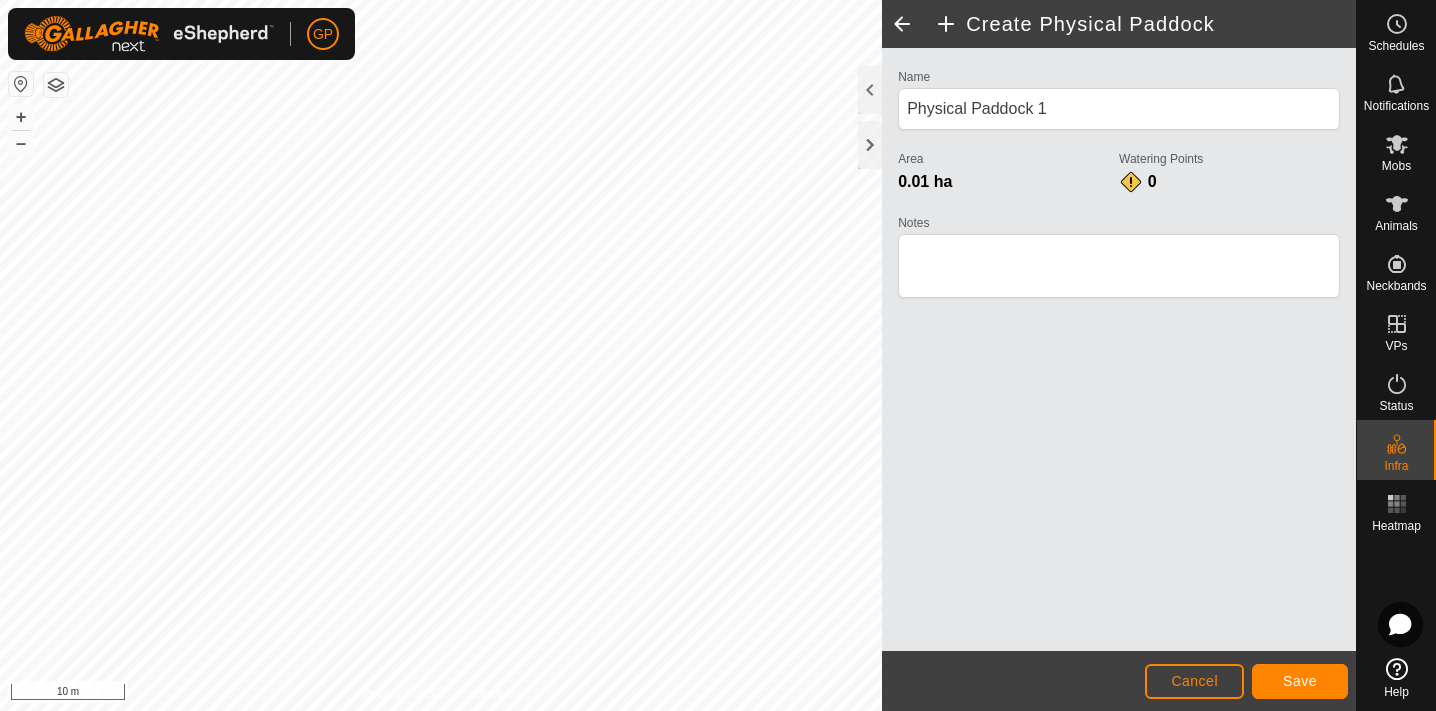 click on "Cancel" 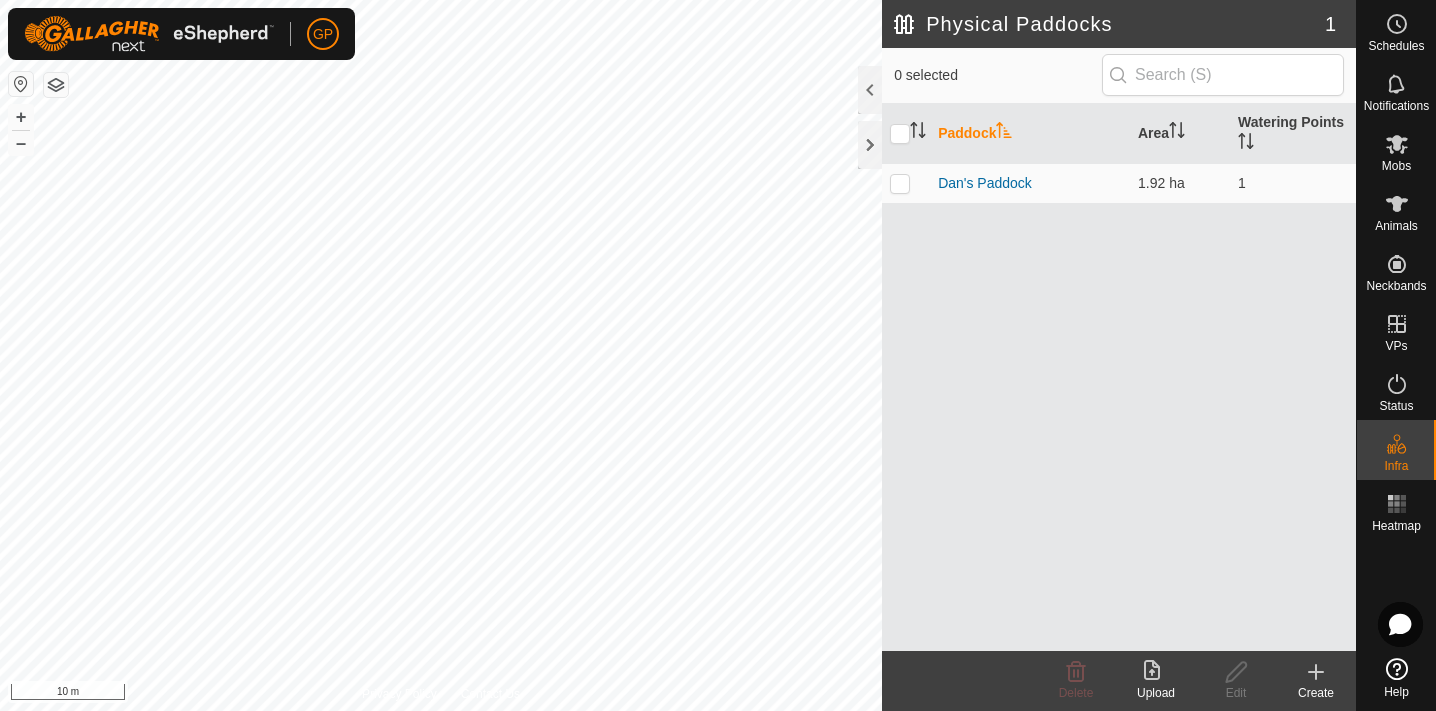 click 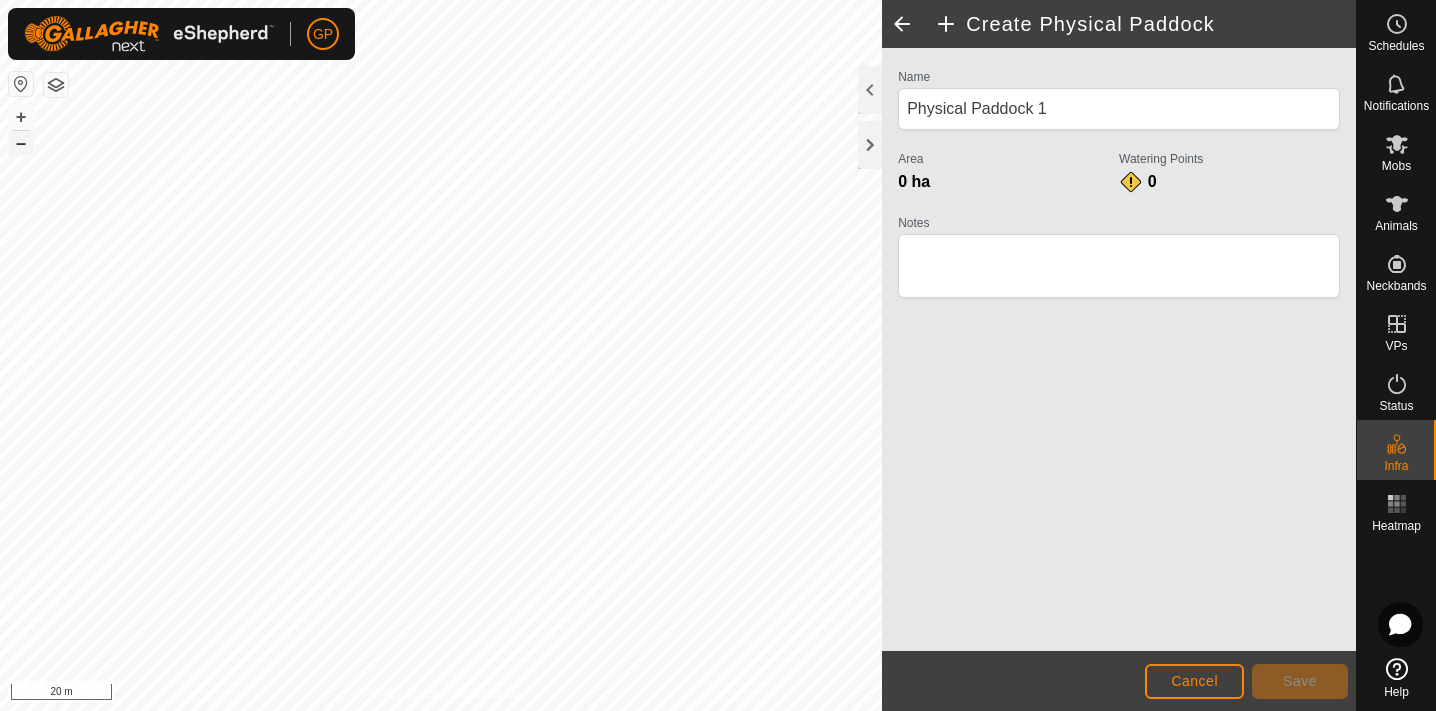 click on "–" at bounding box center (21, 143) 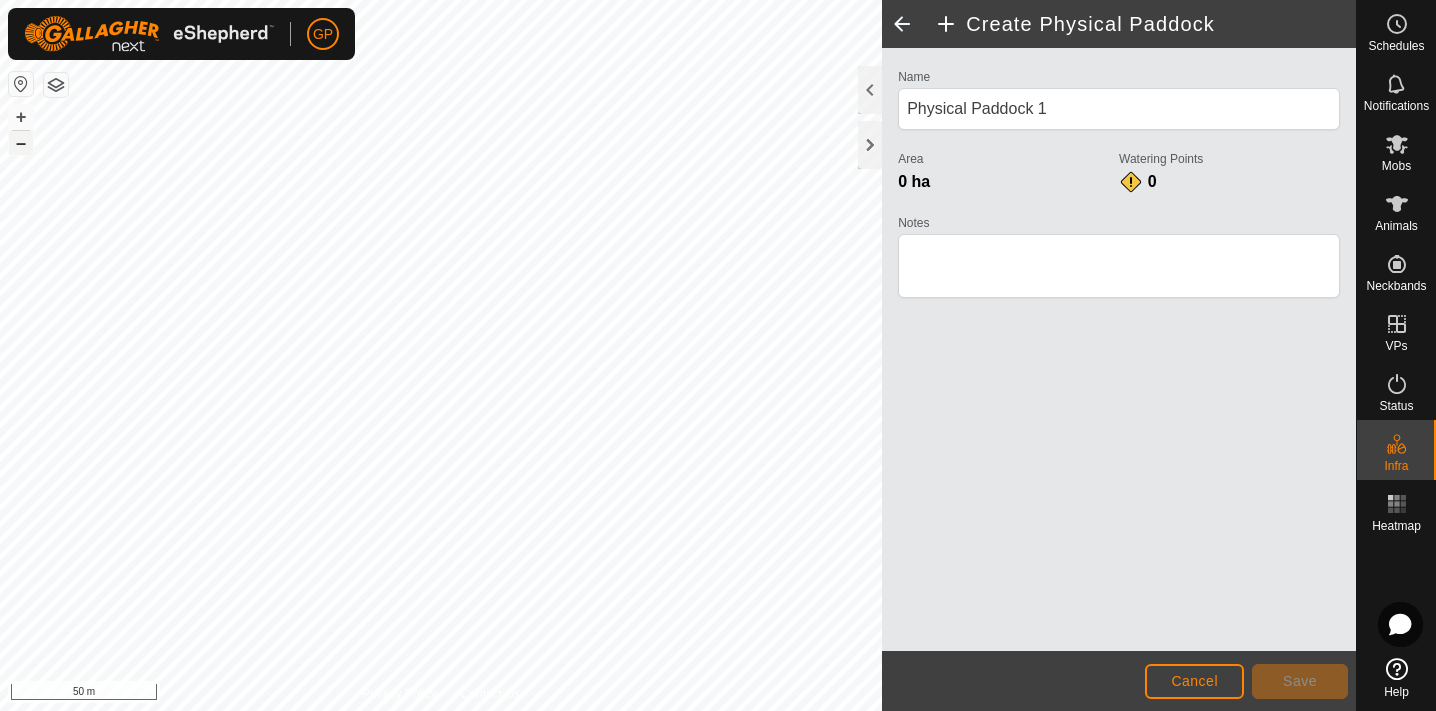 click on "–" at bounding box center [21, 143] 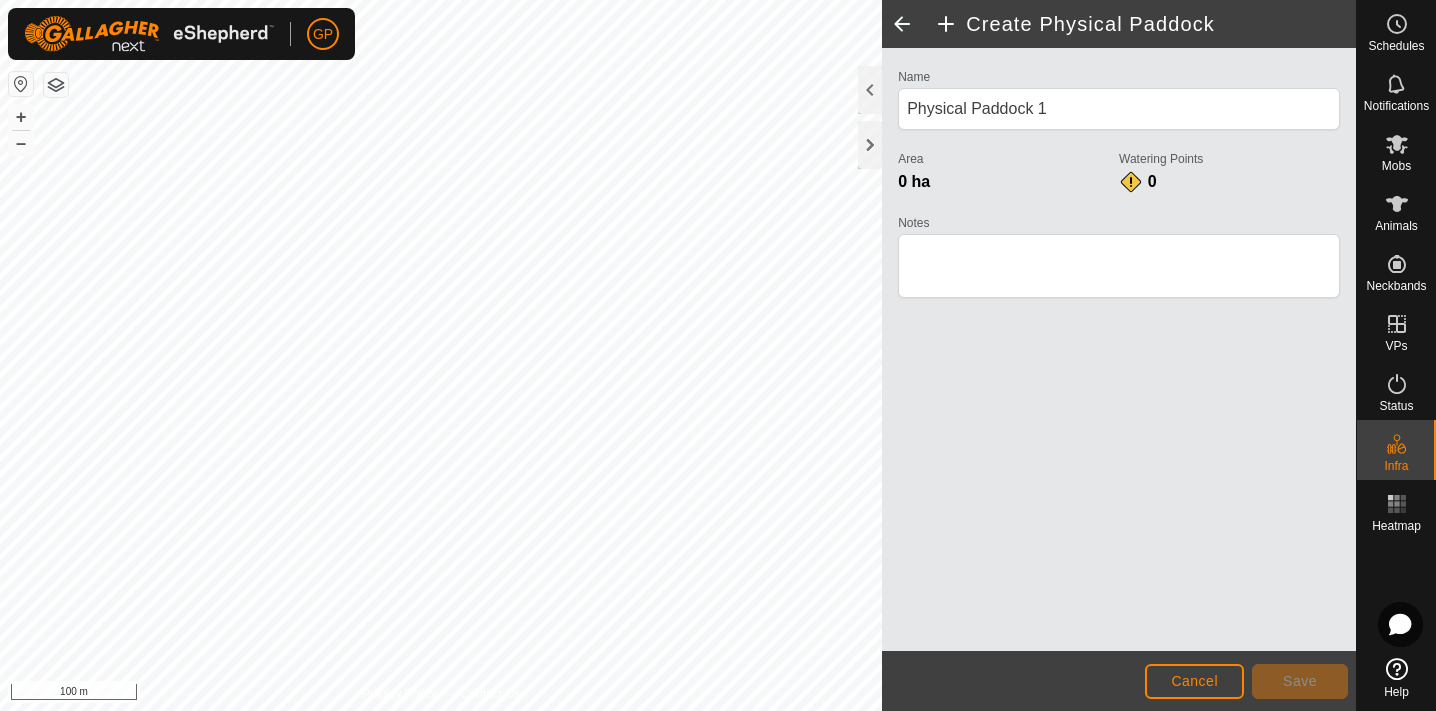 click on "GP" 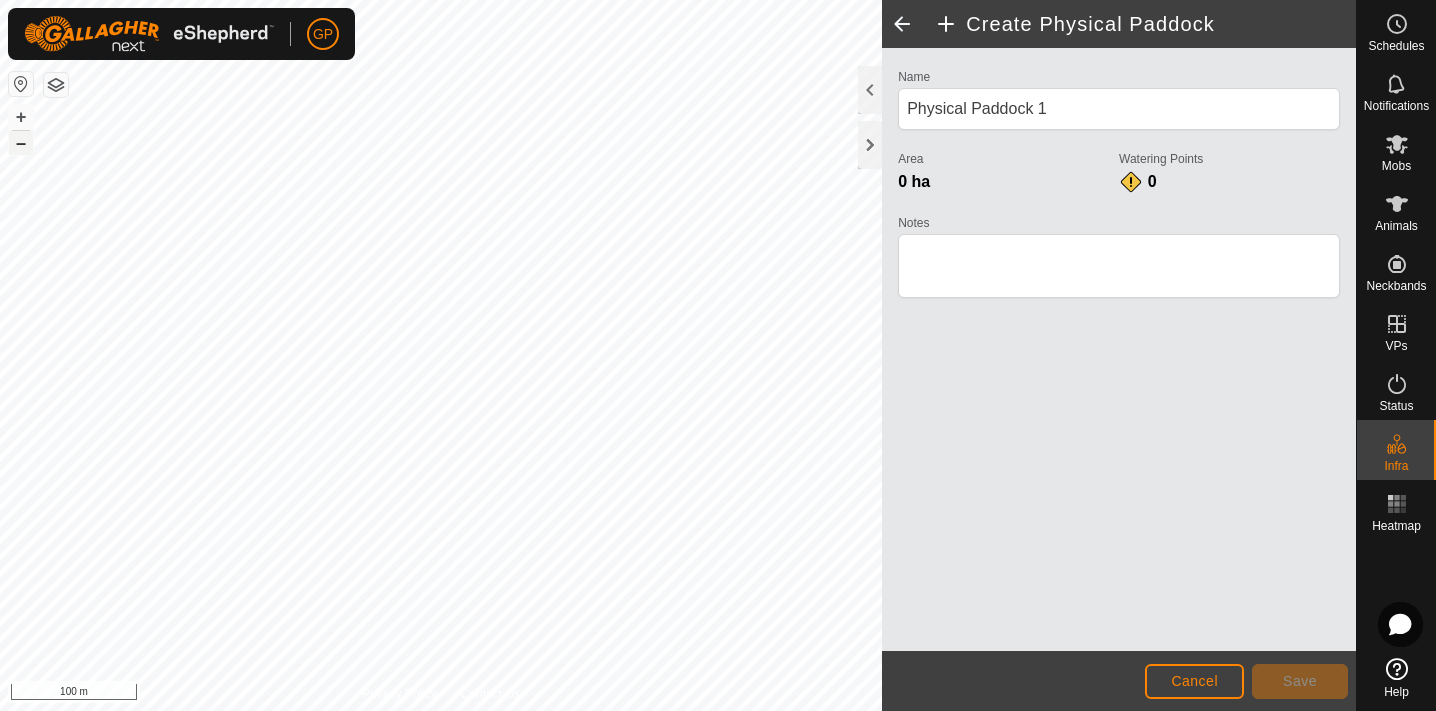 click on "–" at bounding box center [21, 143] 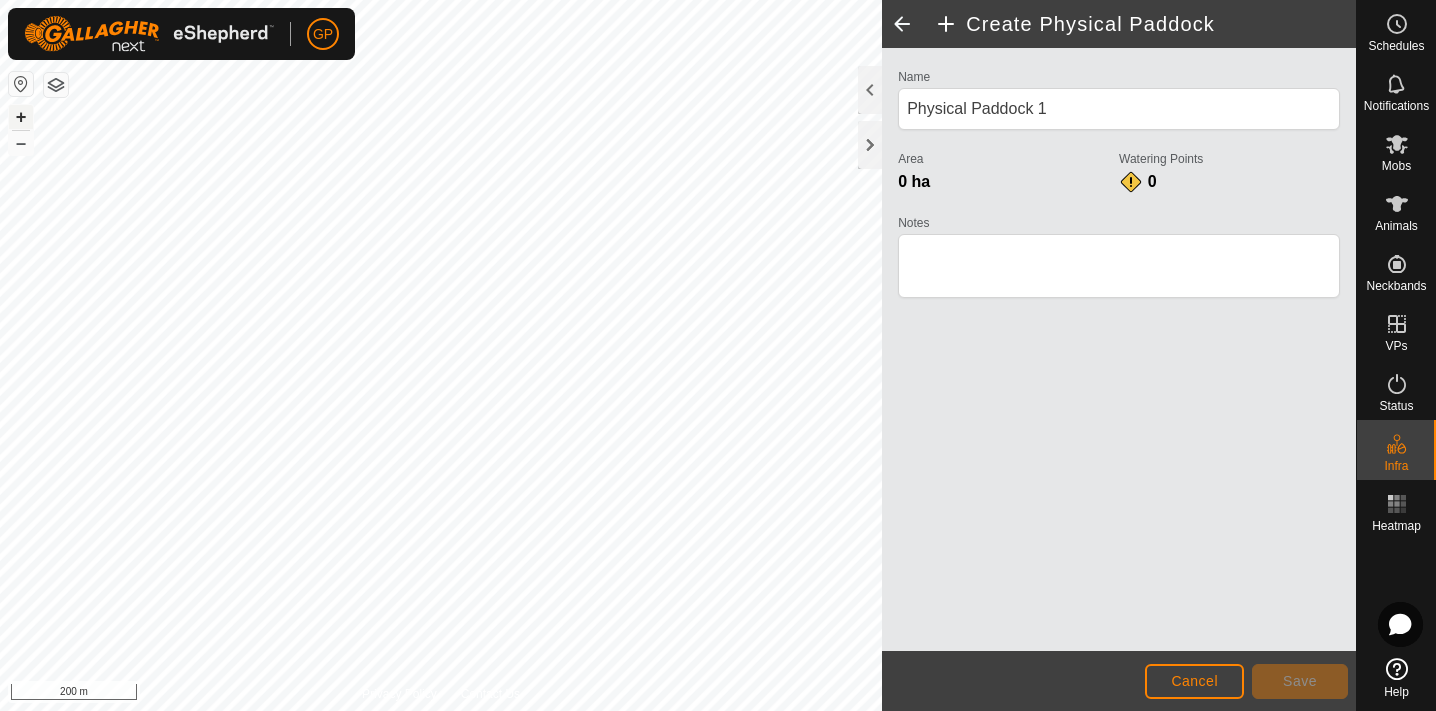 click on "+" at bounding box center [21, 117] 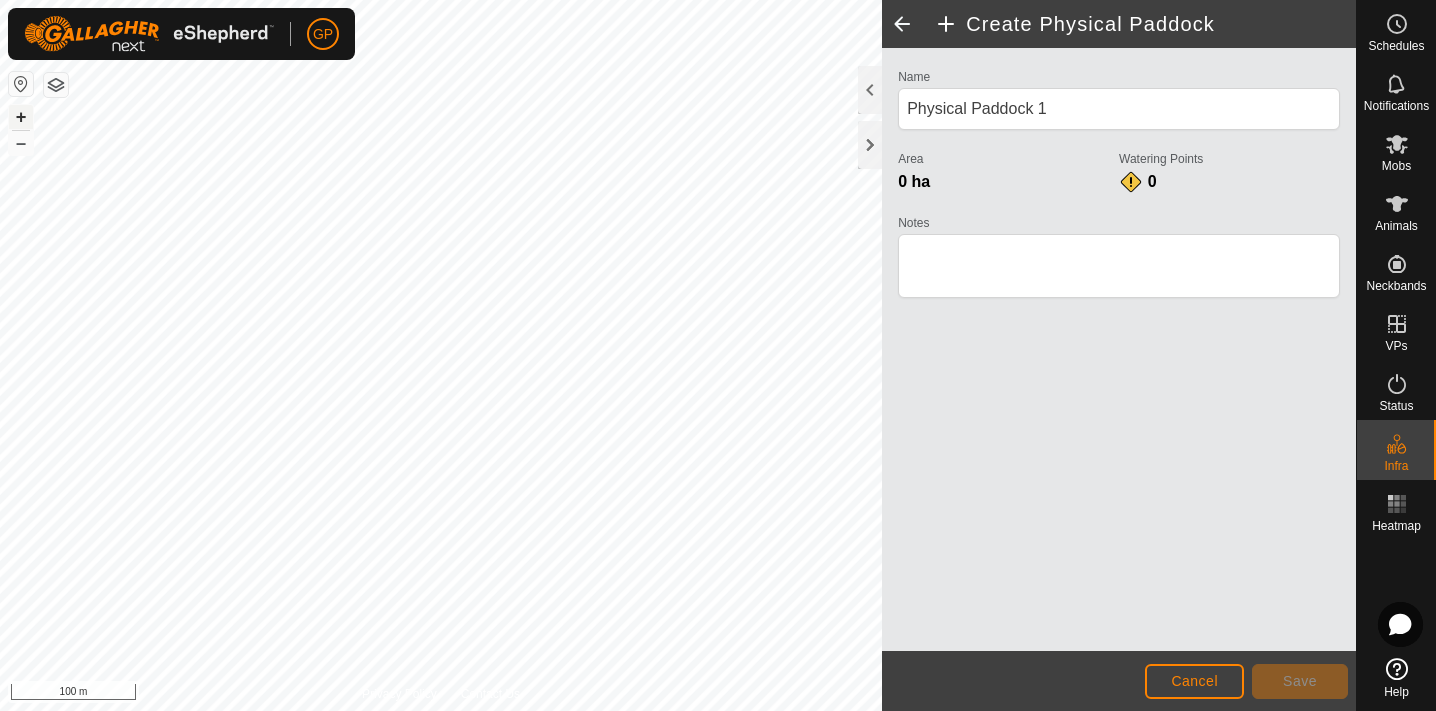 click on "+" at bounding box center (21, 117) 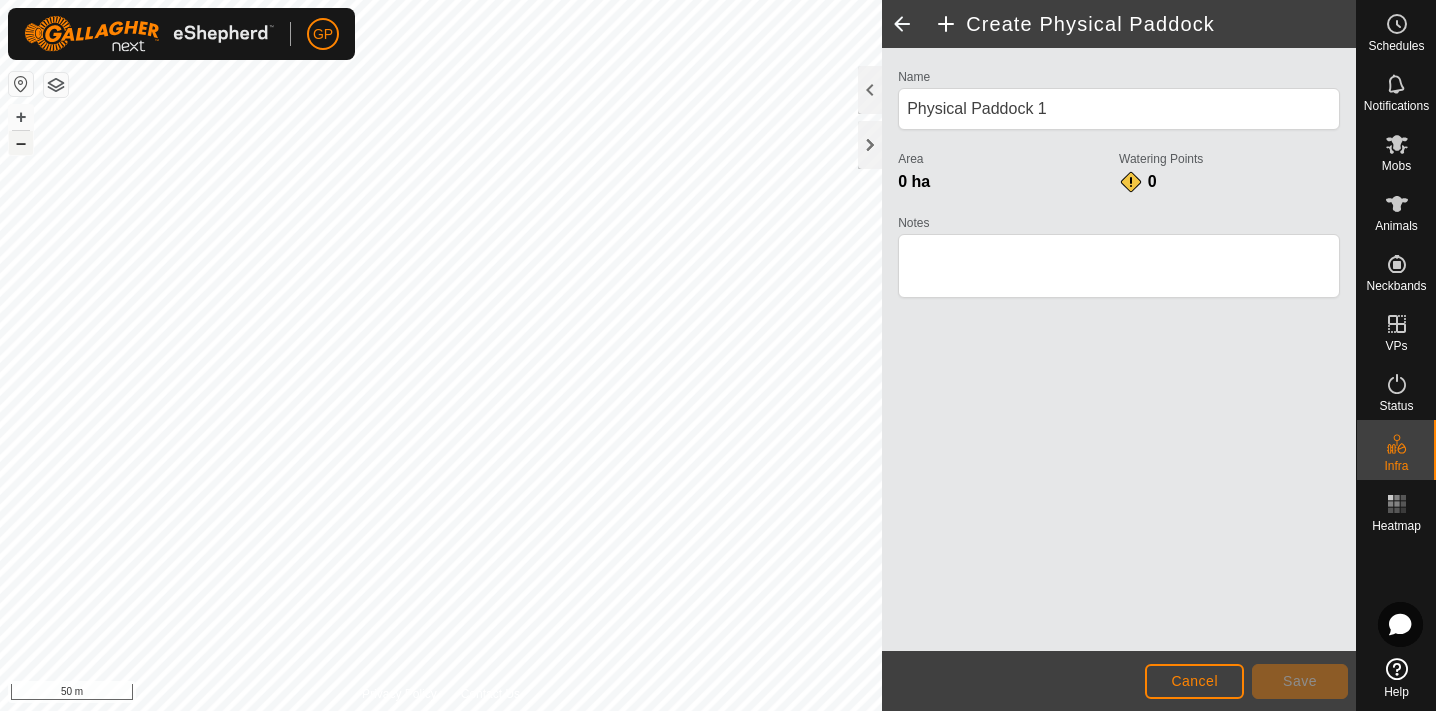 click on "–" at bounding box center [21, 143] 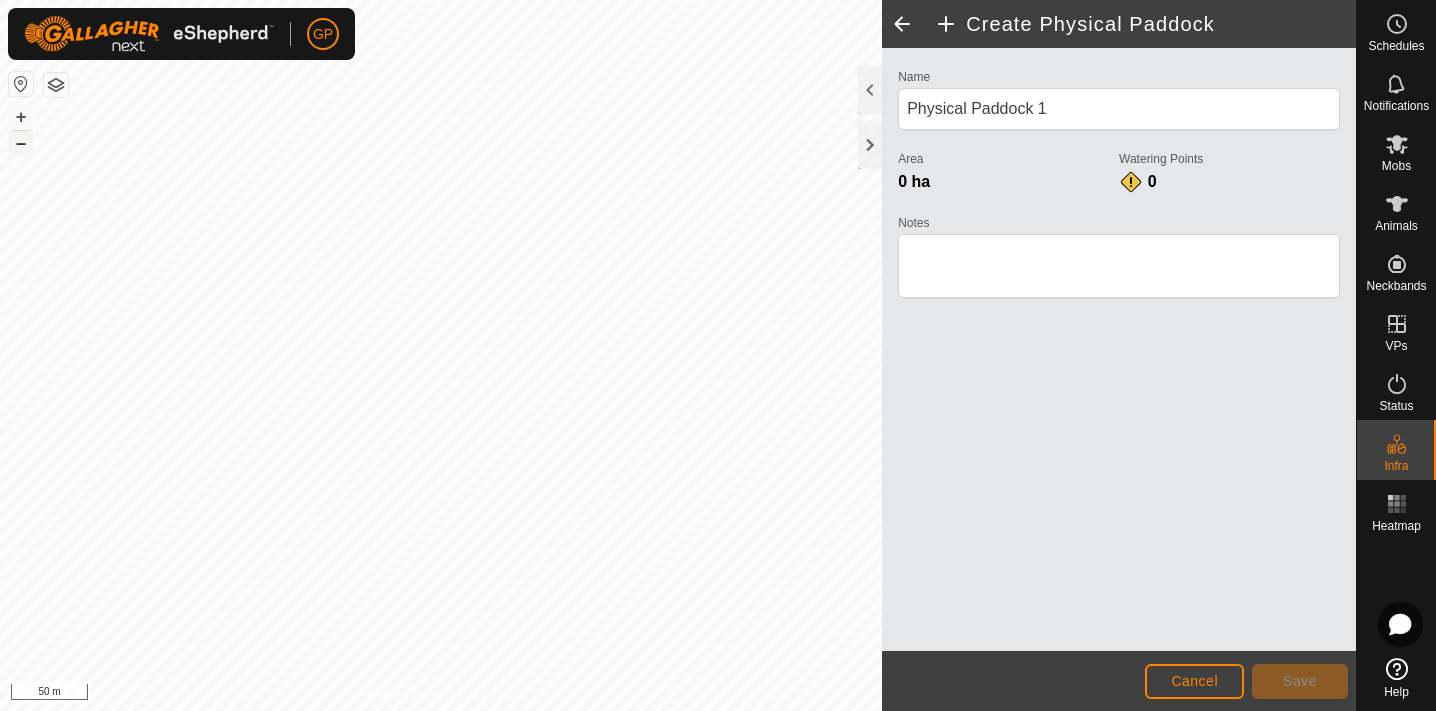 click on "–" at bounding box center [21, 143] 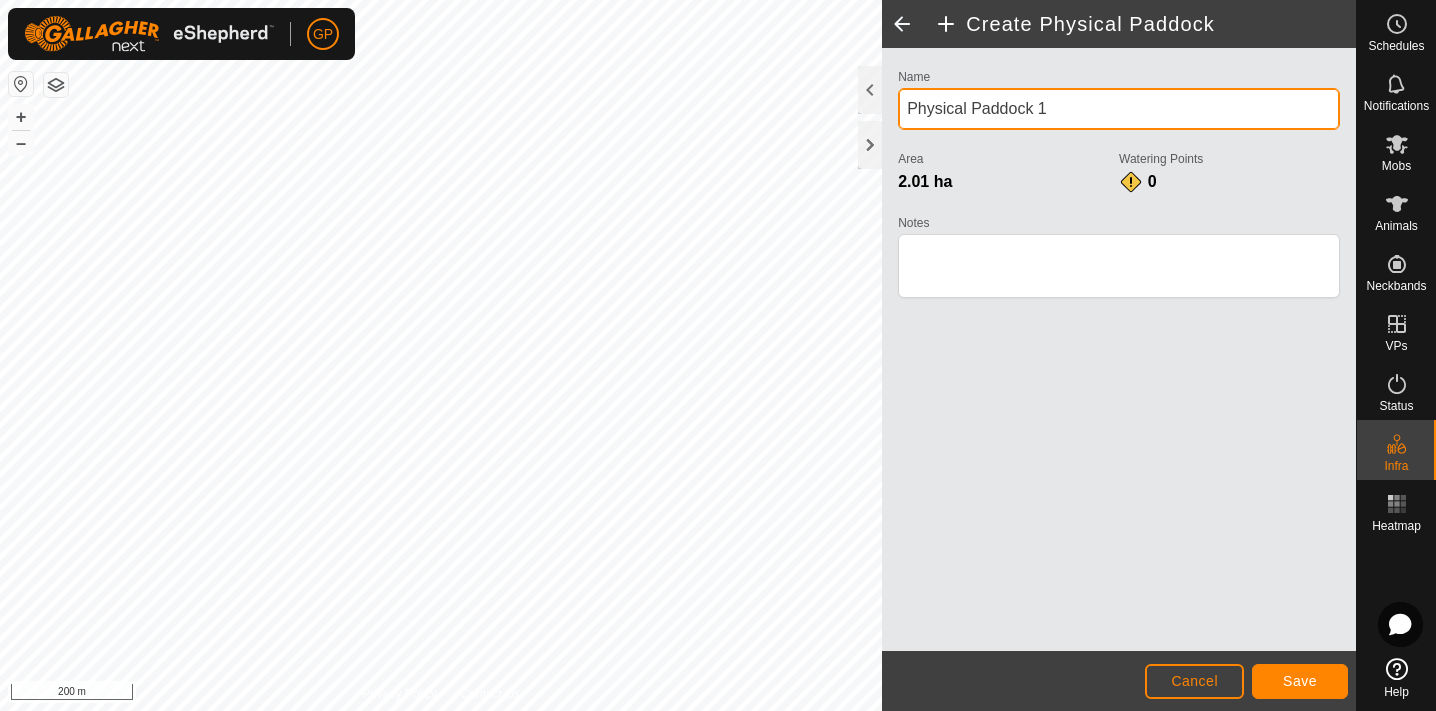 click on "Physical Paddock 1" at bounding box center (1119, 109) 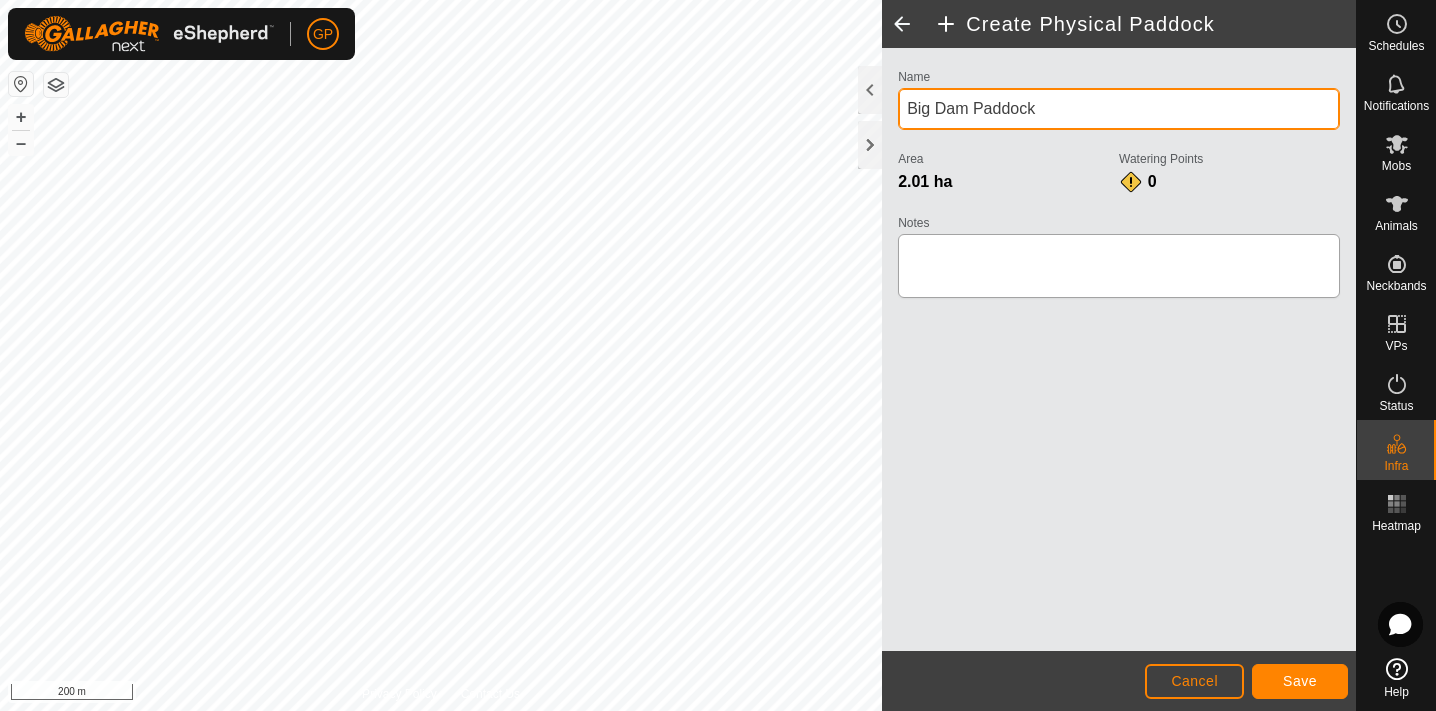 type on "Big Dam Paddock" 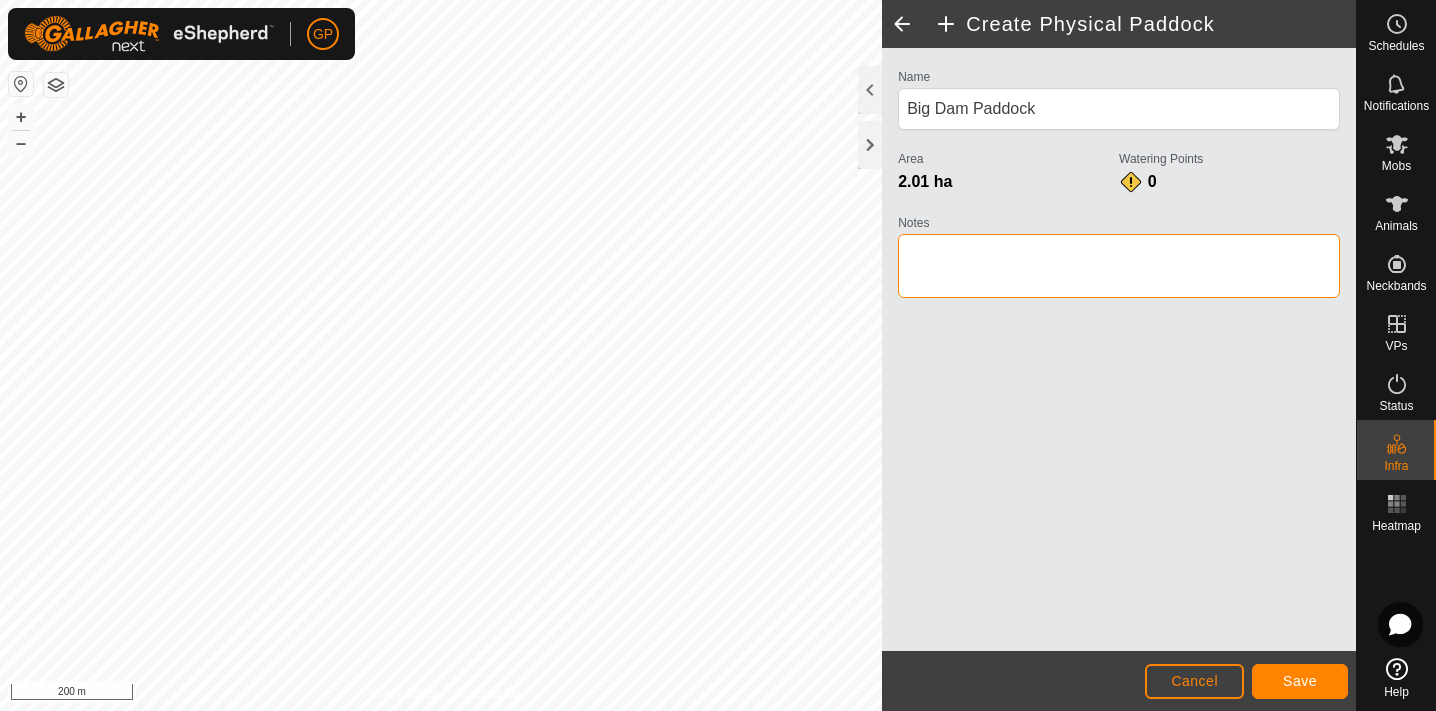 click on "Notes" at bounding box center [1119, 266] 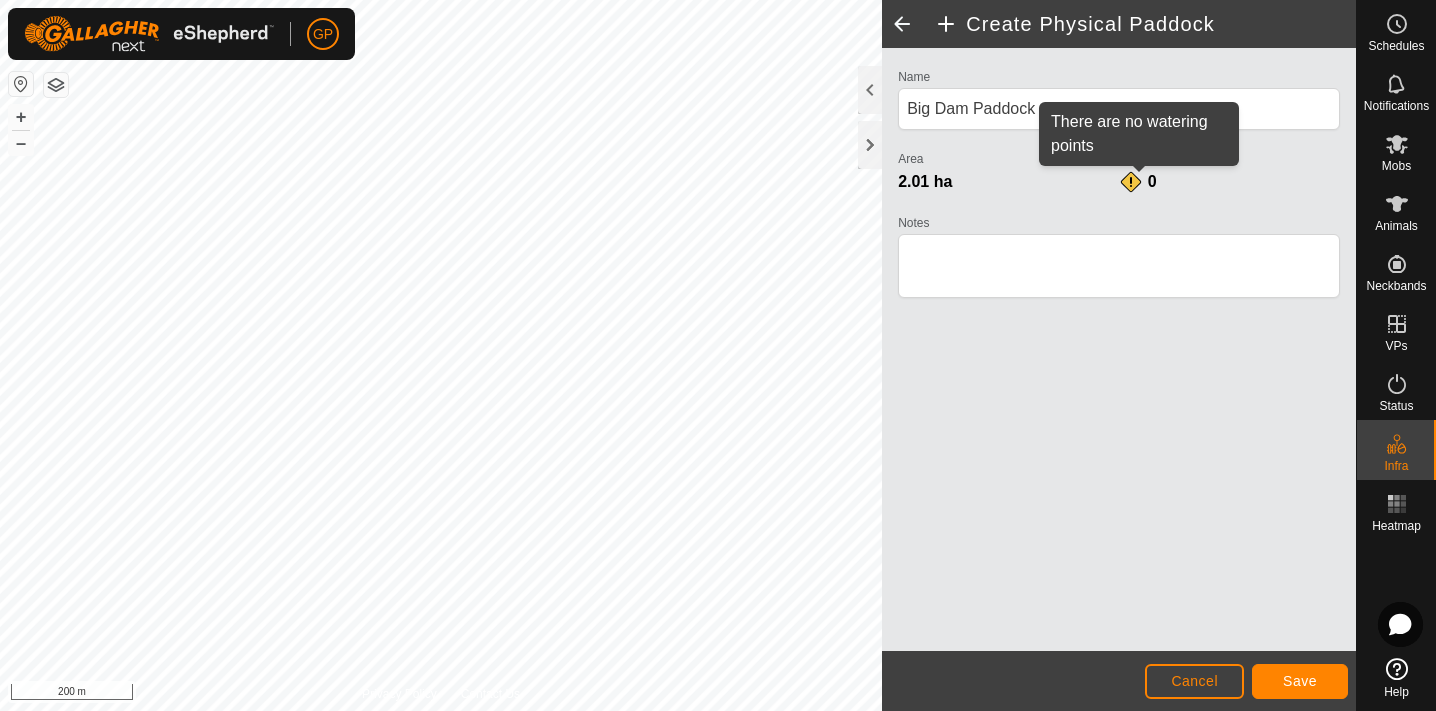 click on "0" 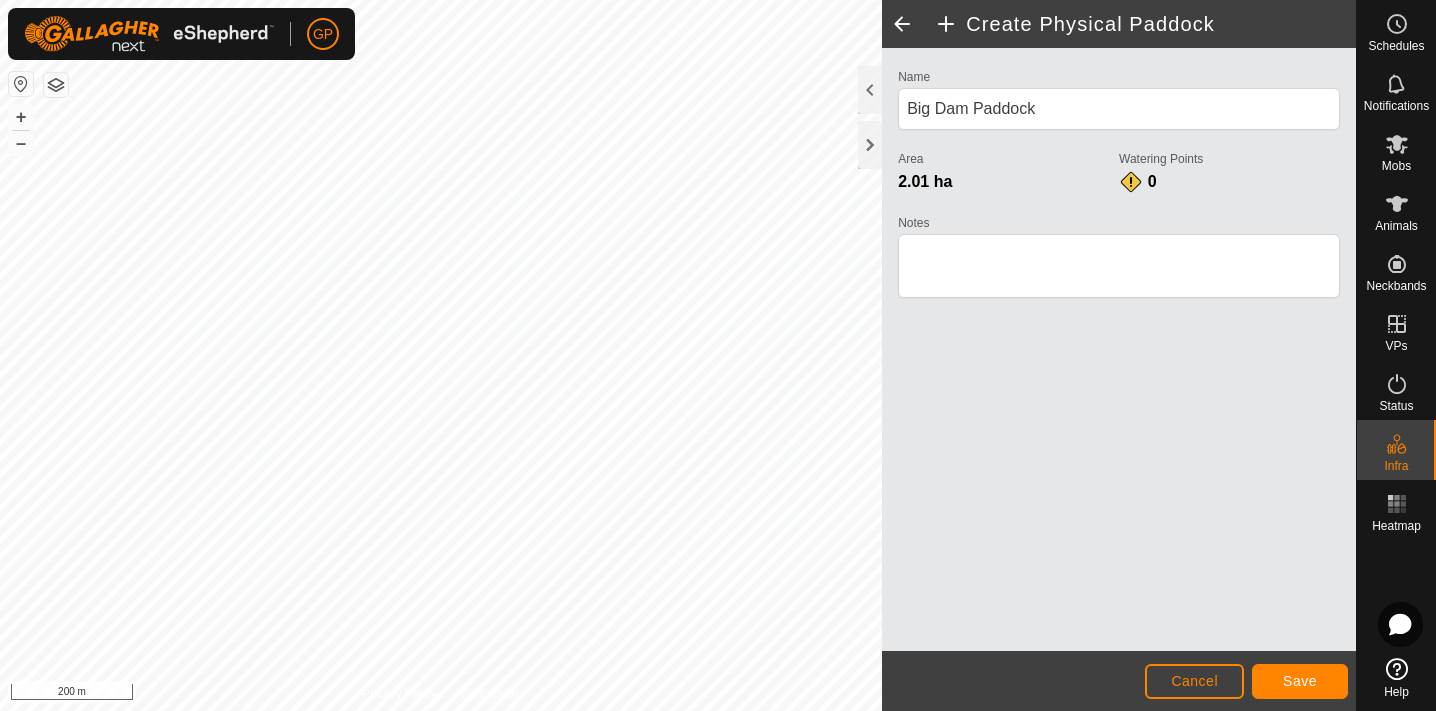 click on "Watering Points" 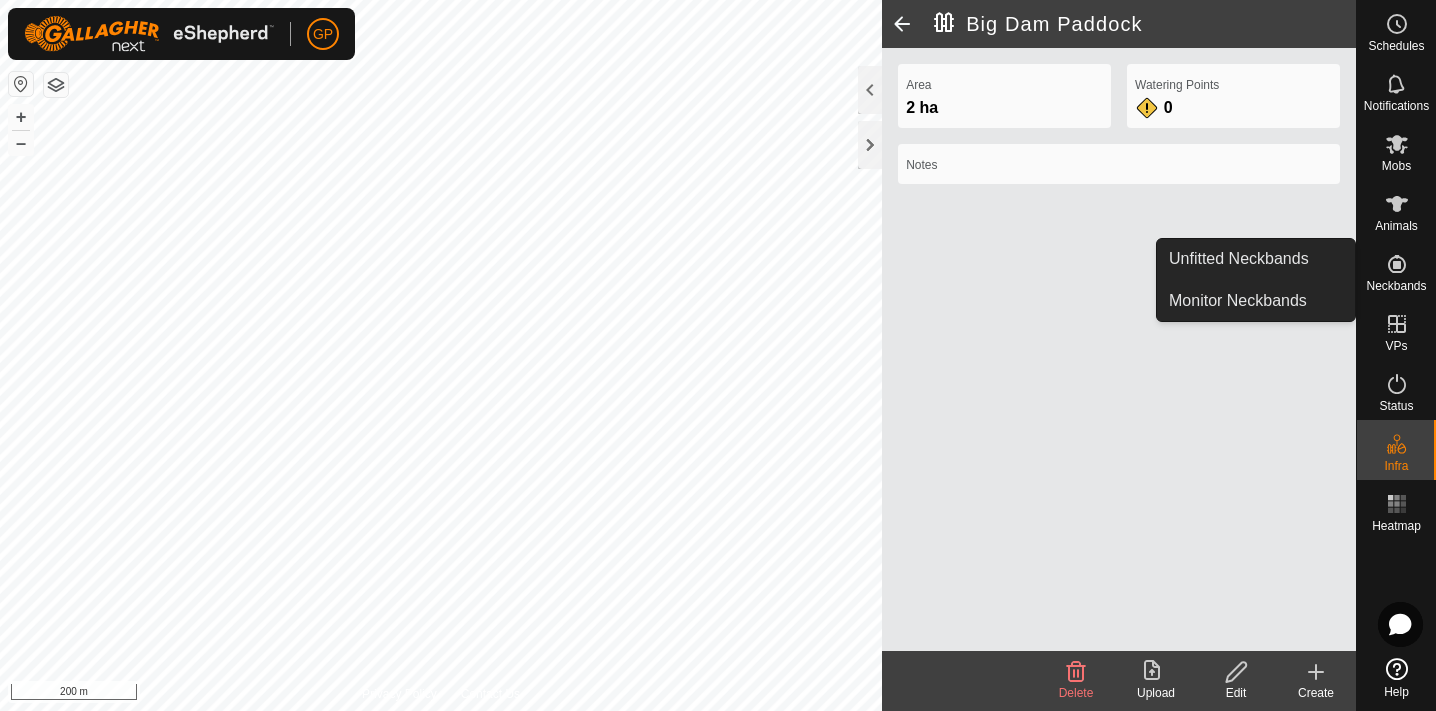 click at bounding box center [1397, 264] 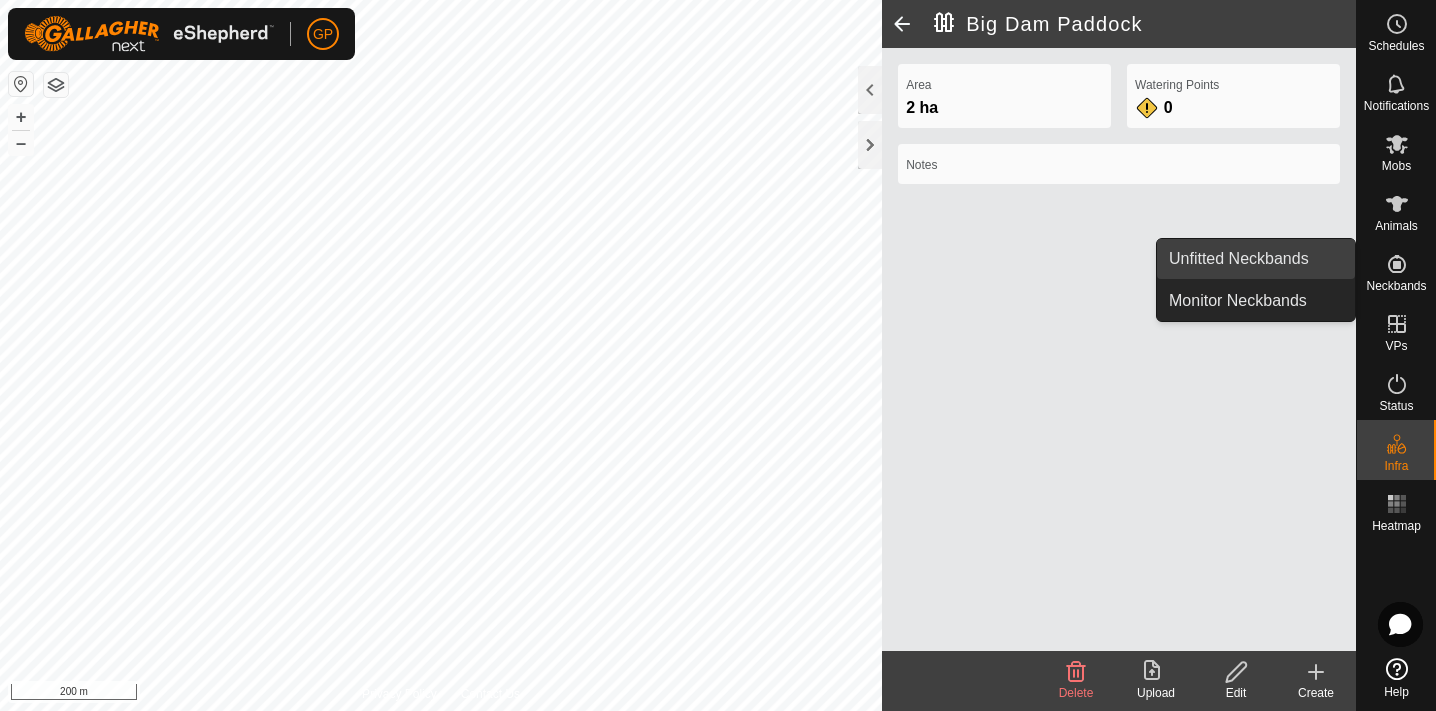 click on "Unfitted Neckbands" at bounding box center (1256, 259) 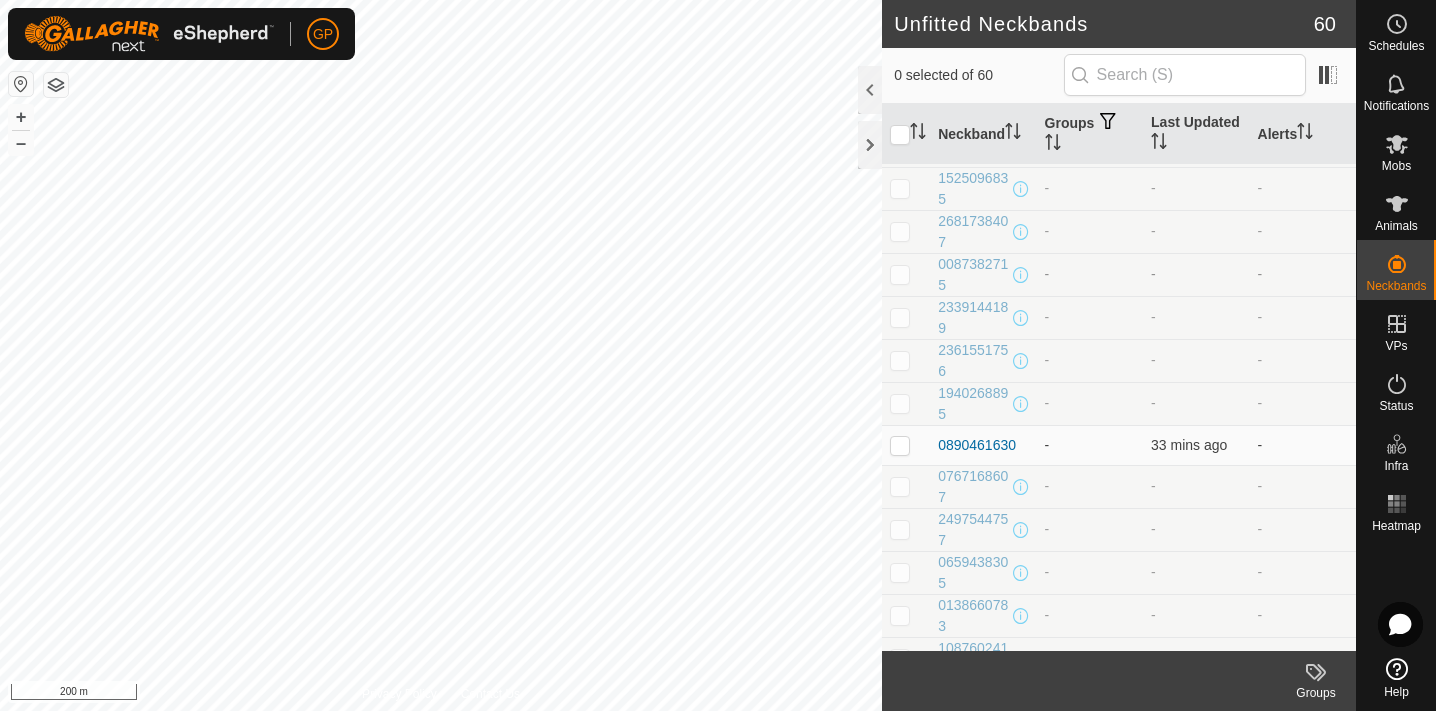 scroll, scrollTop: 567, scrollLeft: 0, axis: vertical 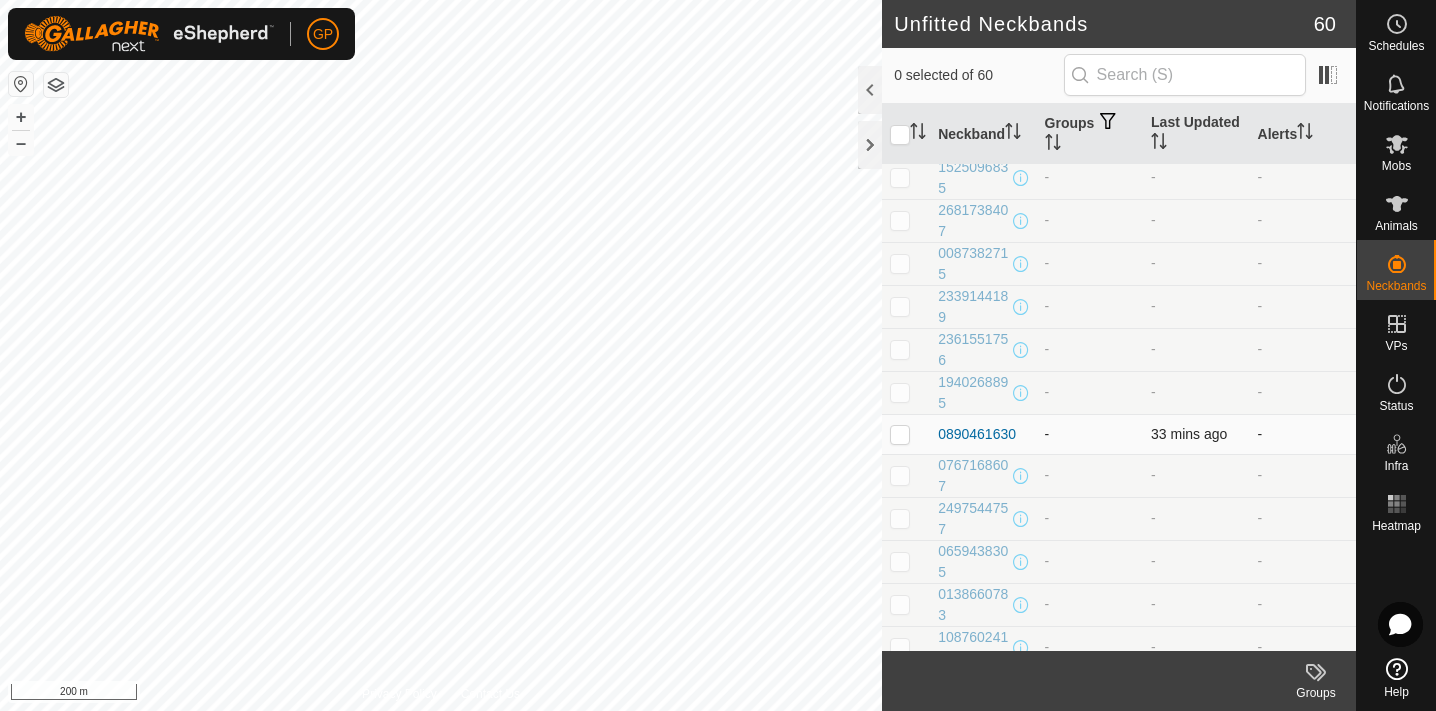 click at bounding box center (900, 434) 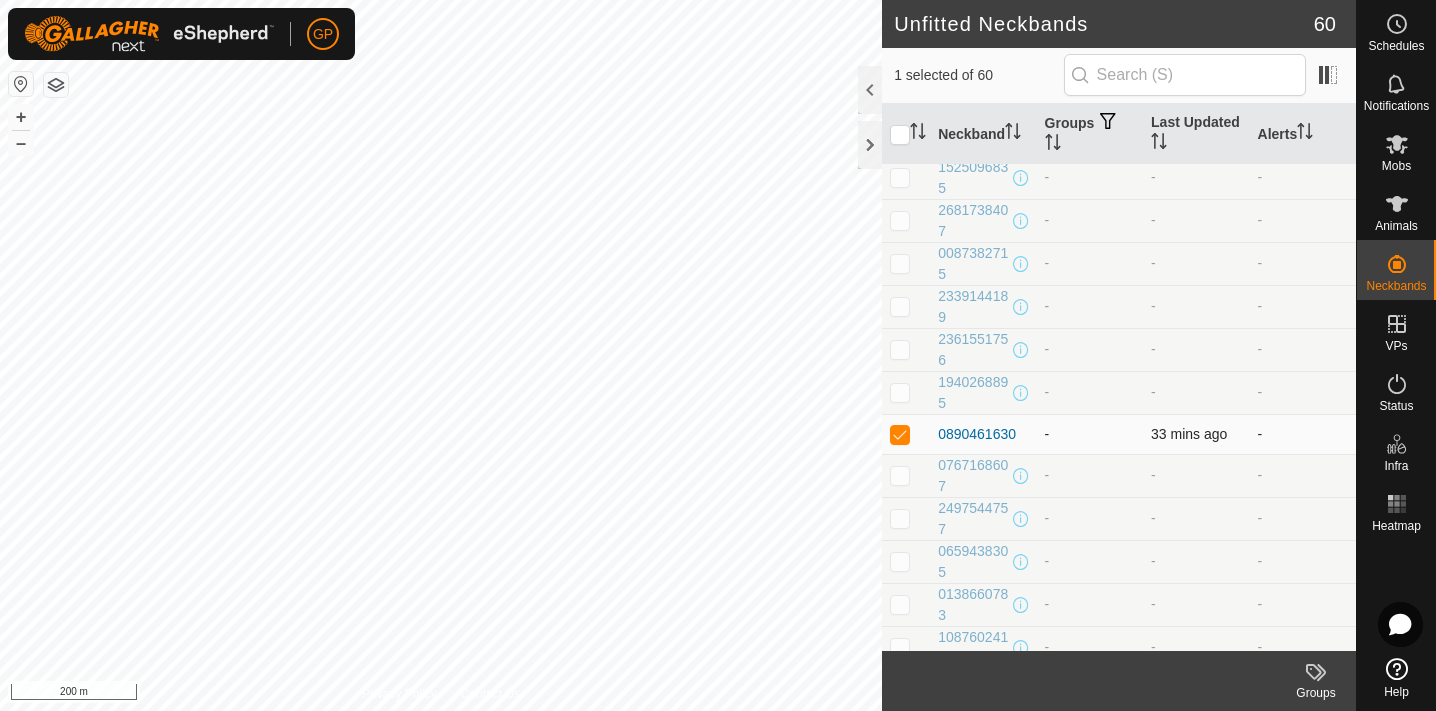 click at bounding box center [900, 434] 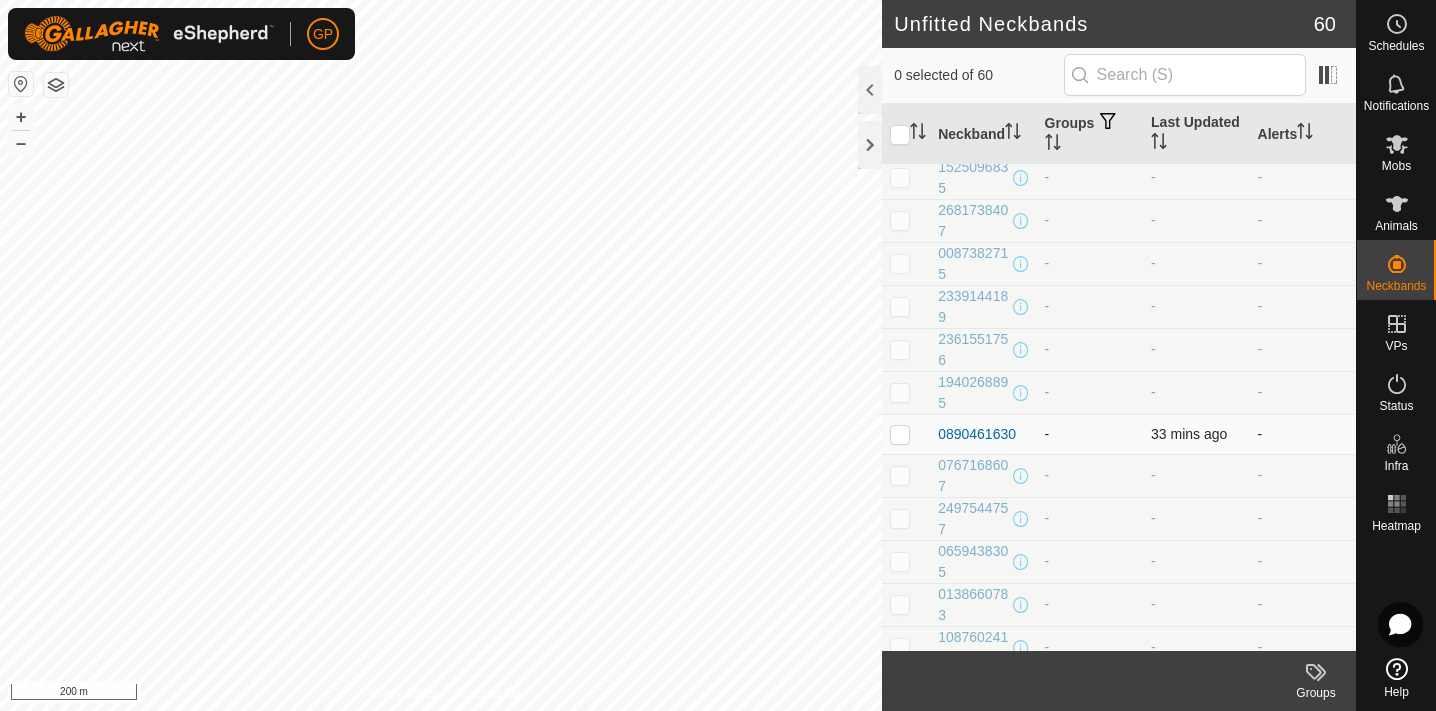 click at bounding box center (900, 434) 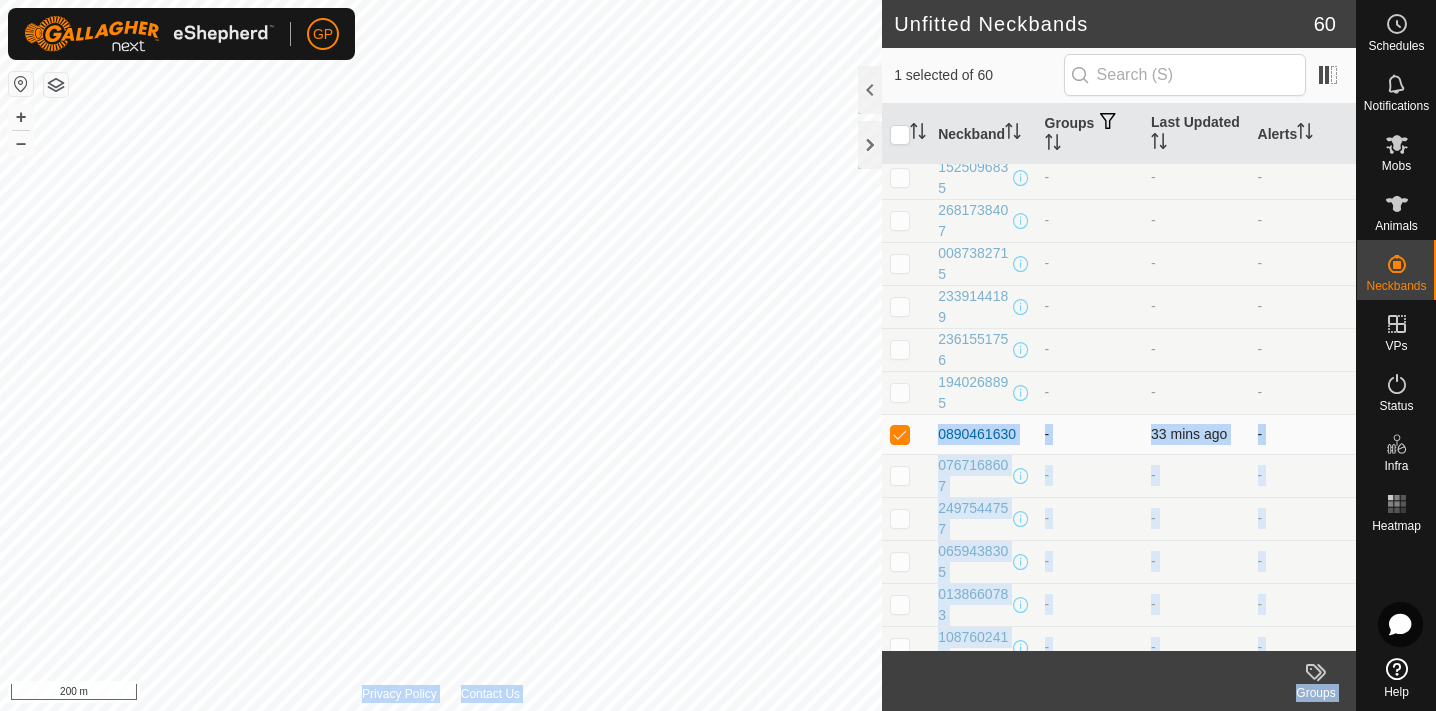 click on "Unfitted Neckbands 60  1 selected of 60   Neckband   Groups   Last Updated   Alerts   [PHONE]   -  -  -   [PHONE]   -  -  -   [PHONE]   -  -  -   [PHONE]   -  -  -   [PHONE]   -  -  -   [PHONE]   -  -  -   [PHONE]   -  -  -   [PHONE]   -  -  -   [PHONE]   -  -  -   [PHONE]   -  -  -   [PHONE]   -  -  -   [PHONE]   -  -  -   [PHONE]   -  -  -   [PHONE]   -  -  -   [PHONE]   -  -  -   [PHONE]   -  -  -   [PHONE]   -  -  -   [PHONE]   -  -  -   [PHONE]   -  33 mins ago  -   [PHONE]   -  -  -   [PHONE]   -  -  -   [PHONE]   -  -  -   [PHONE]   -  -  -   [PHONE]   -  -  -   [PHONE]   -  -  -   [PHONE]   -  -  -   [PHONE]   -  -  -   [PHONE]   -  -  -   [PHONE]   -  -  -   [PHONE]   -  -  -   [PHONE]   -  -  -   [PHONE]   -  -  -   [PHONE]   -  -  -   [PHONE]   -  -  -   [PHONE]   -  -  -   [PHONE]   -  -  -   [PHONE]   -  -  -   [PHONE]   -  -  -" 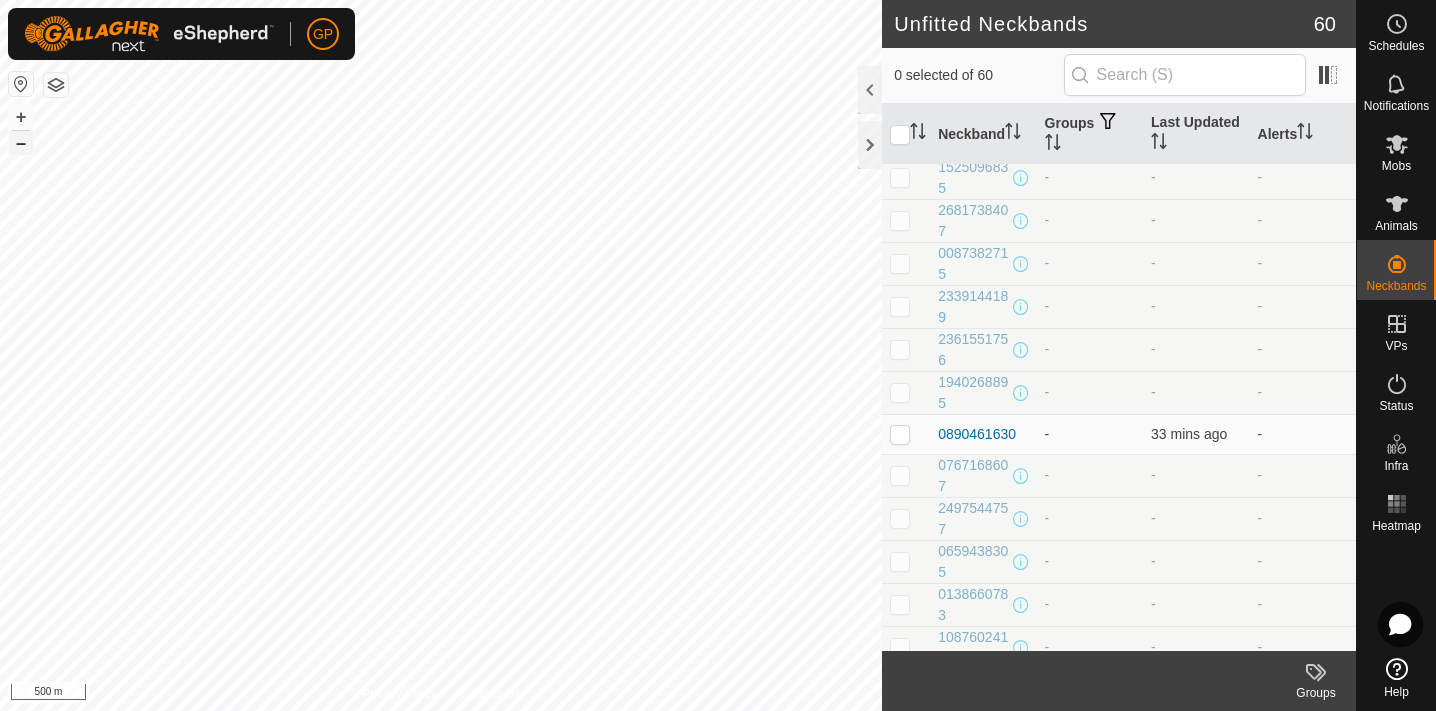 click on "–" at bounding box center [21, 143] 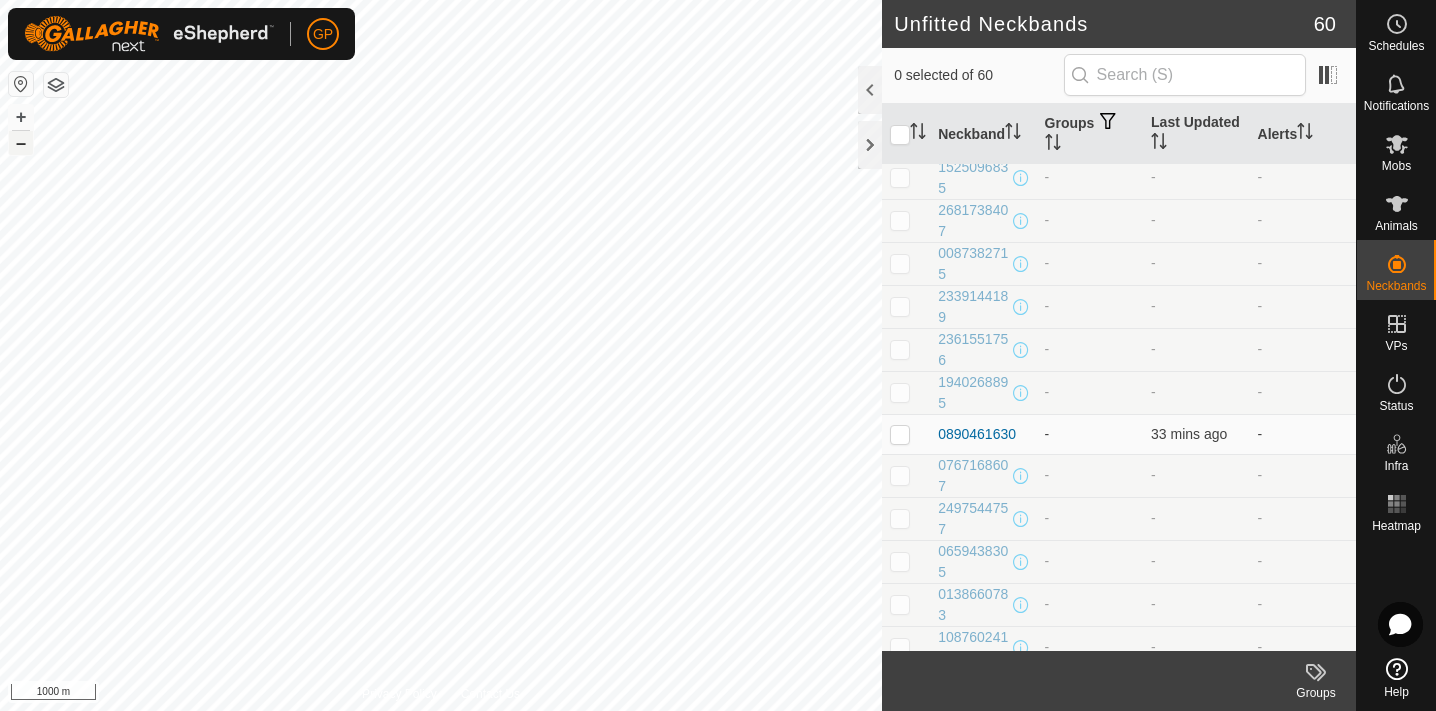 click on "–" at bounding box center [21, 143] 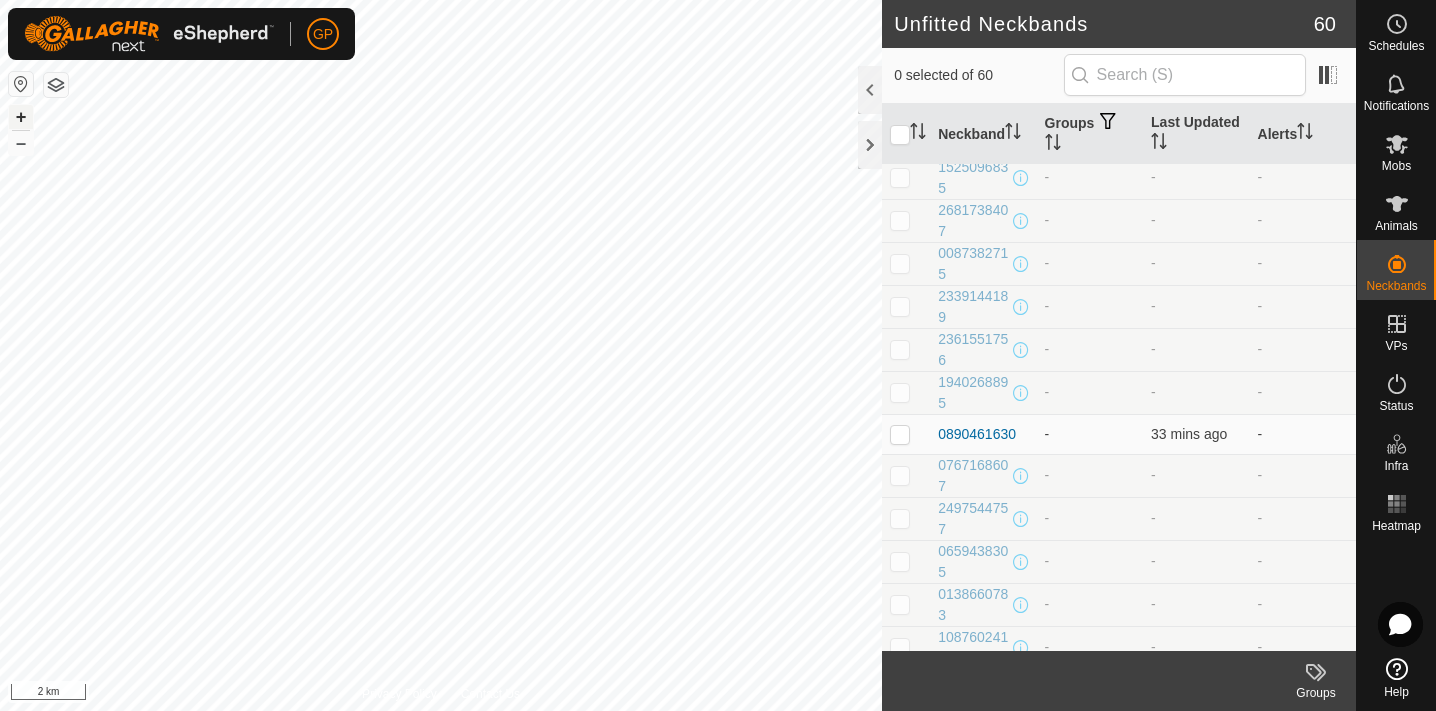 click on "+" at bounding box center [21, 117] 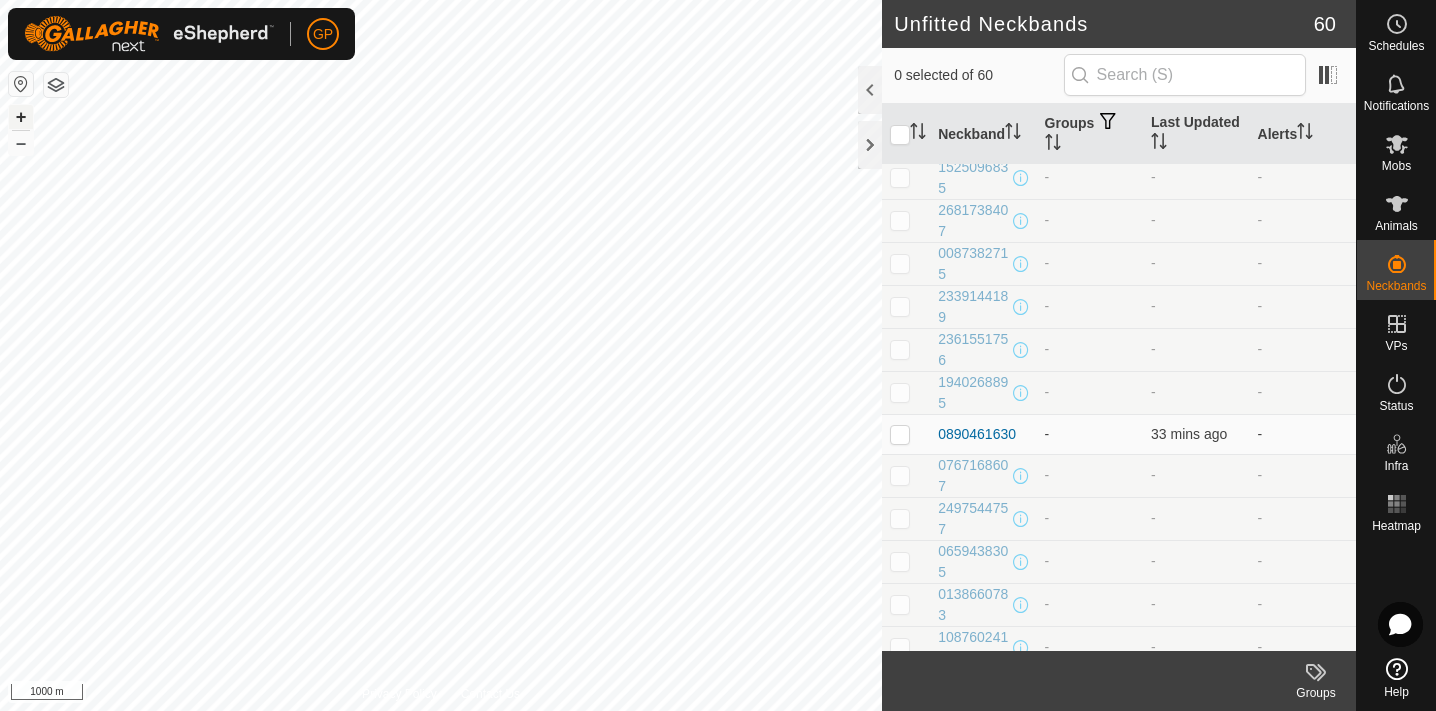 click on "+" at bounding box center (21, 117) 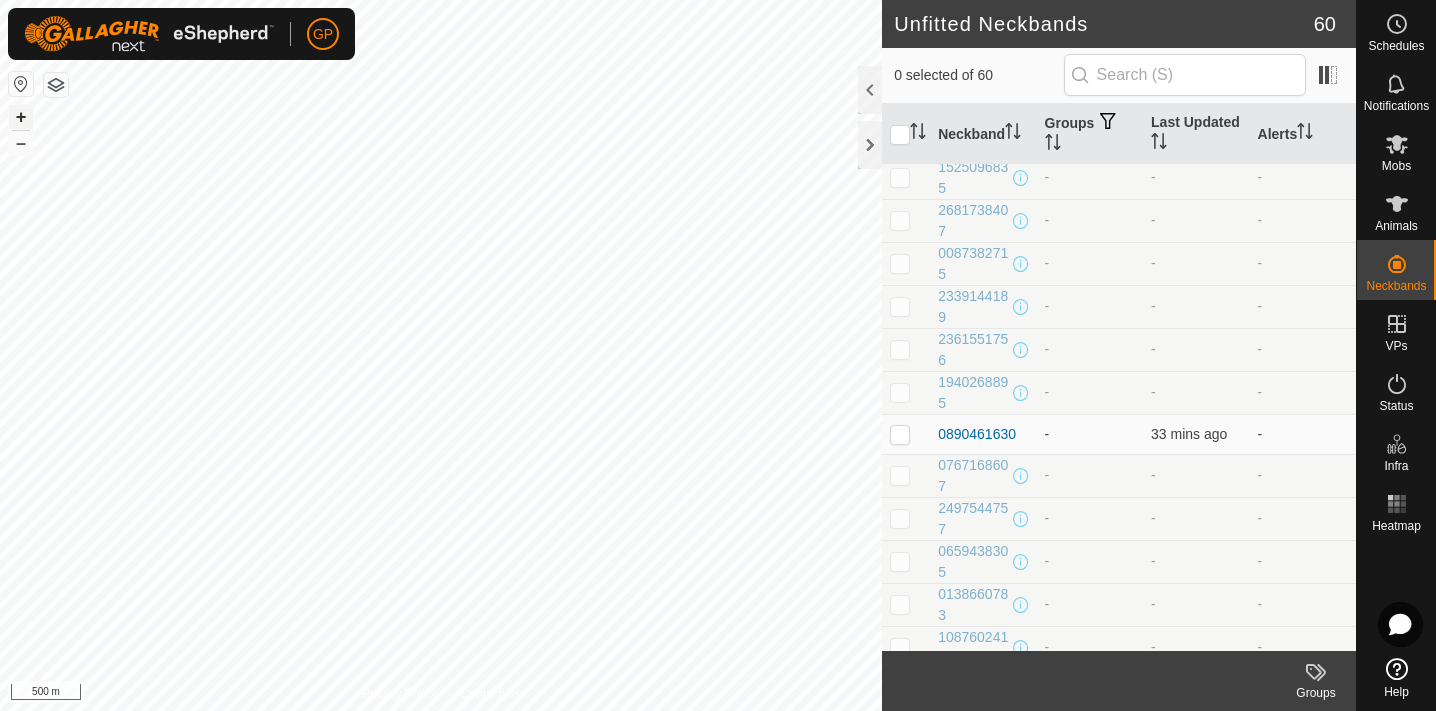 click on "+" at bounding box center [21, 117] 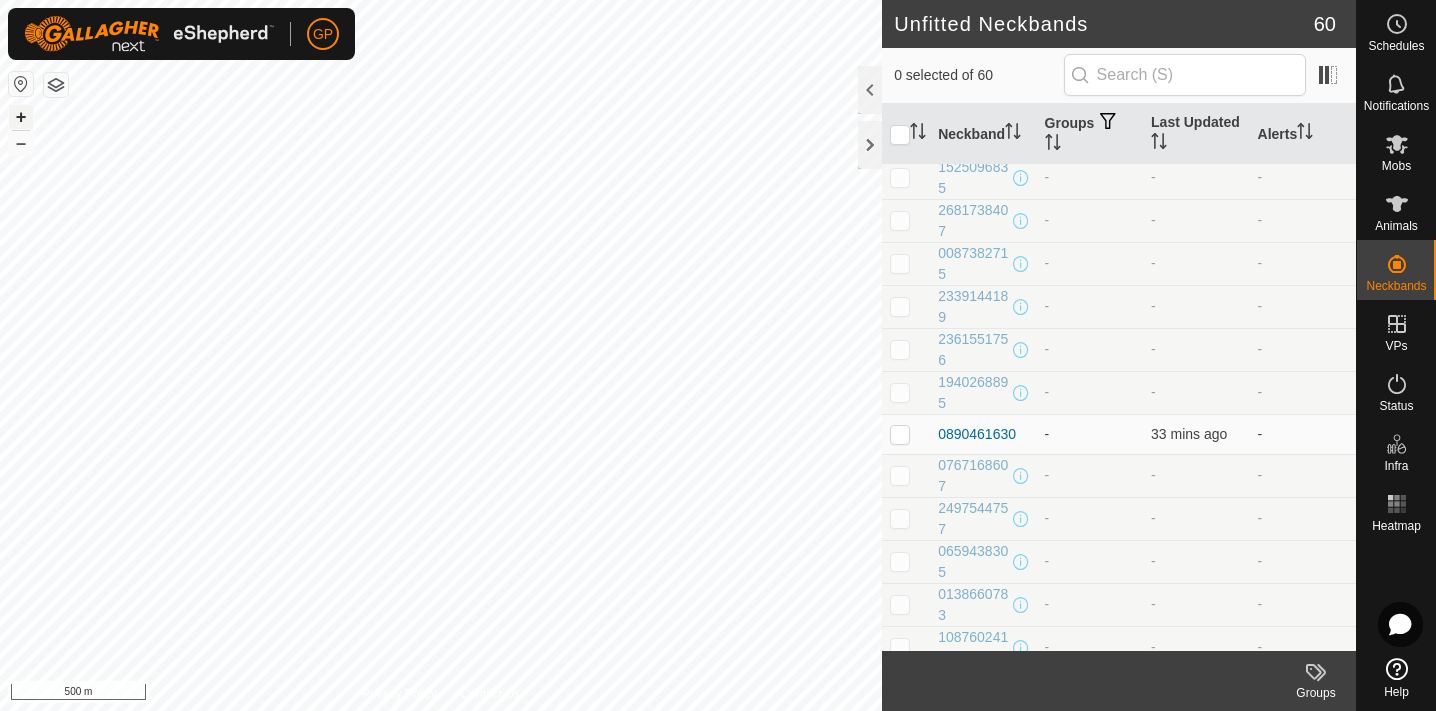 click on "+" at bounding box center [21, 117] 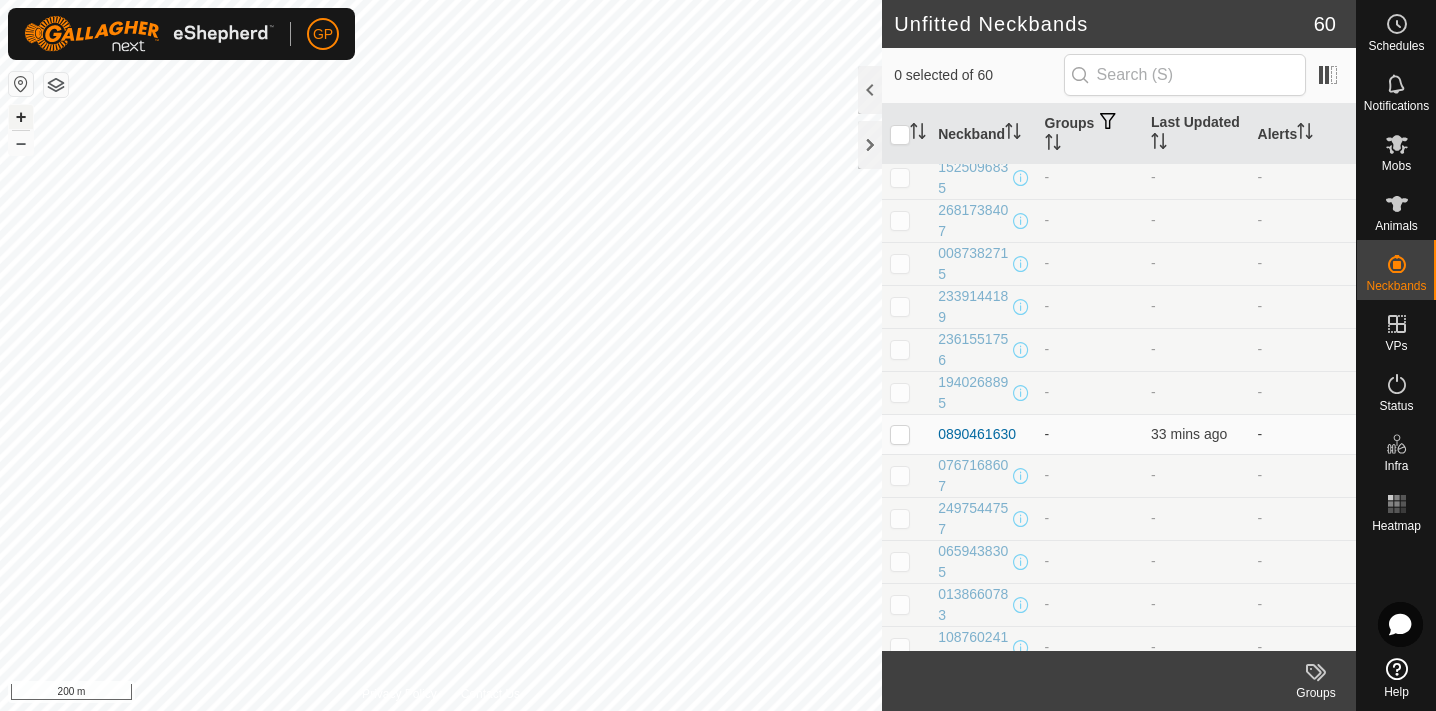 click on "+" at bounding box center [21, 117] 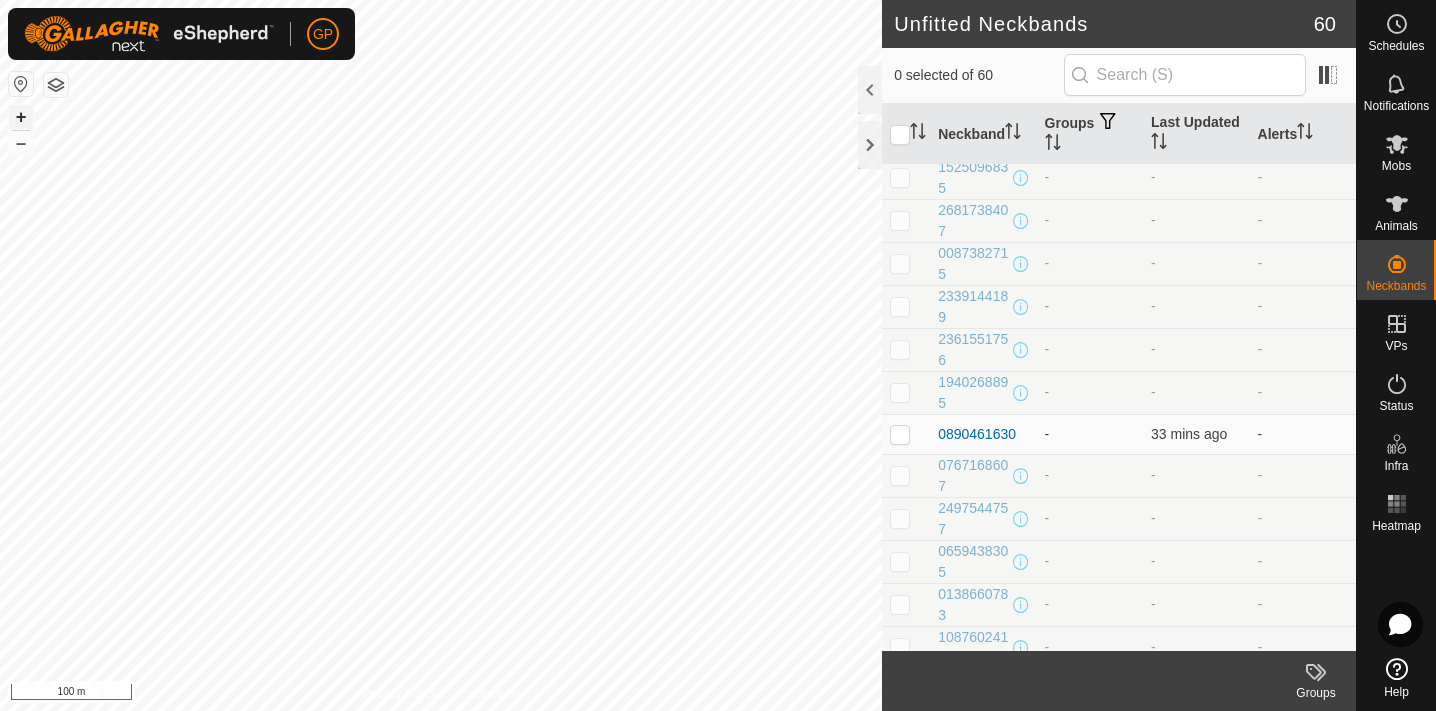 click on "+" at bounding box center (21, 117) 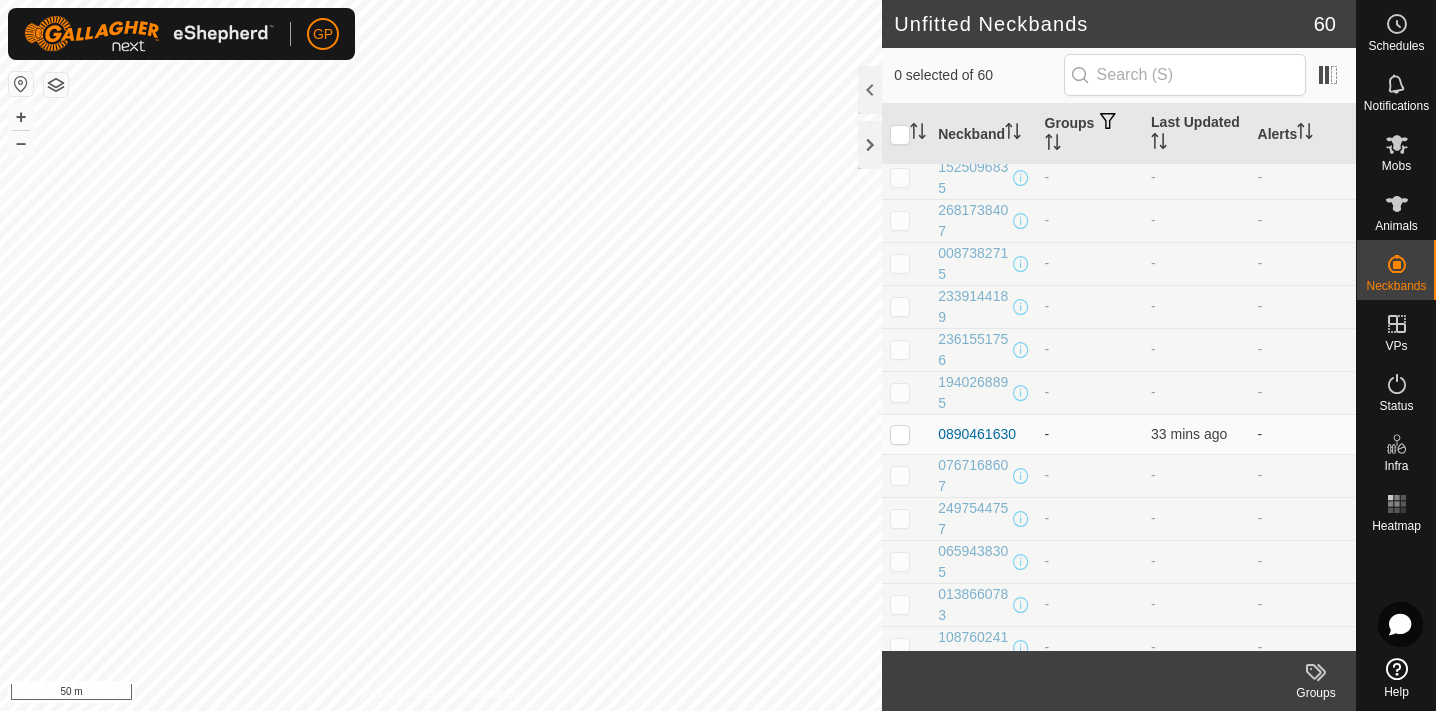 click on "GP Schedules Notifications Mobs Animals Neckbands VPs Status Infra Heatmap Help Unfitted Neckbands 60  0 selected of 60   Neckband   Groups   Last Updated   Alerts   [PHONE]   -  -  -   [PHONE]   -  -  -   [PHONE]   -  -  -   [PHONE]   -  -  -   [PHONE]   -  -  -   [PHONE]   -  -  -   [PHONE]   -  -  -   [PHONE]   -  -  -   [PHONE]   -  -  -   [PHONE]   -  -  -   [PHONE]   -  -  -   [PHONE]   -  -  -   [PHONE]   -  -  -   [PHONE]   -  -  -   [PHONE]   -  -  -   [PHONE]   -  -  -   [PHONE]   -  -  -   [PHONE]   -  -  -   [PHONE]   -  -  -   [PHONE]   -  33 mins ago  -   [PHONE]   -  -  -   [PHONE]   -  -  -   [PHONE]   -  -  -   [PHONE]   -  -  -   [PHONE]   -  -  -   [PHONE]   -  -  -   [PHONE]   -  -  -   [PHONE]   -  -  -   [PHONE]   -  -  -   [PHONE]   -  -  -   [PHONE]   -  -  -   [PHONE]   -  -  -   [PHONE]   -  -  -   [PHONE]   -  -  -   [PHONE]   -  -  -   [PHONE]   -  -  -" at bounding box center [718, 355] 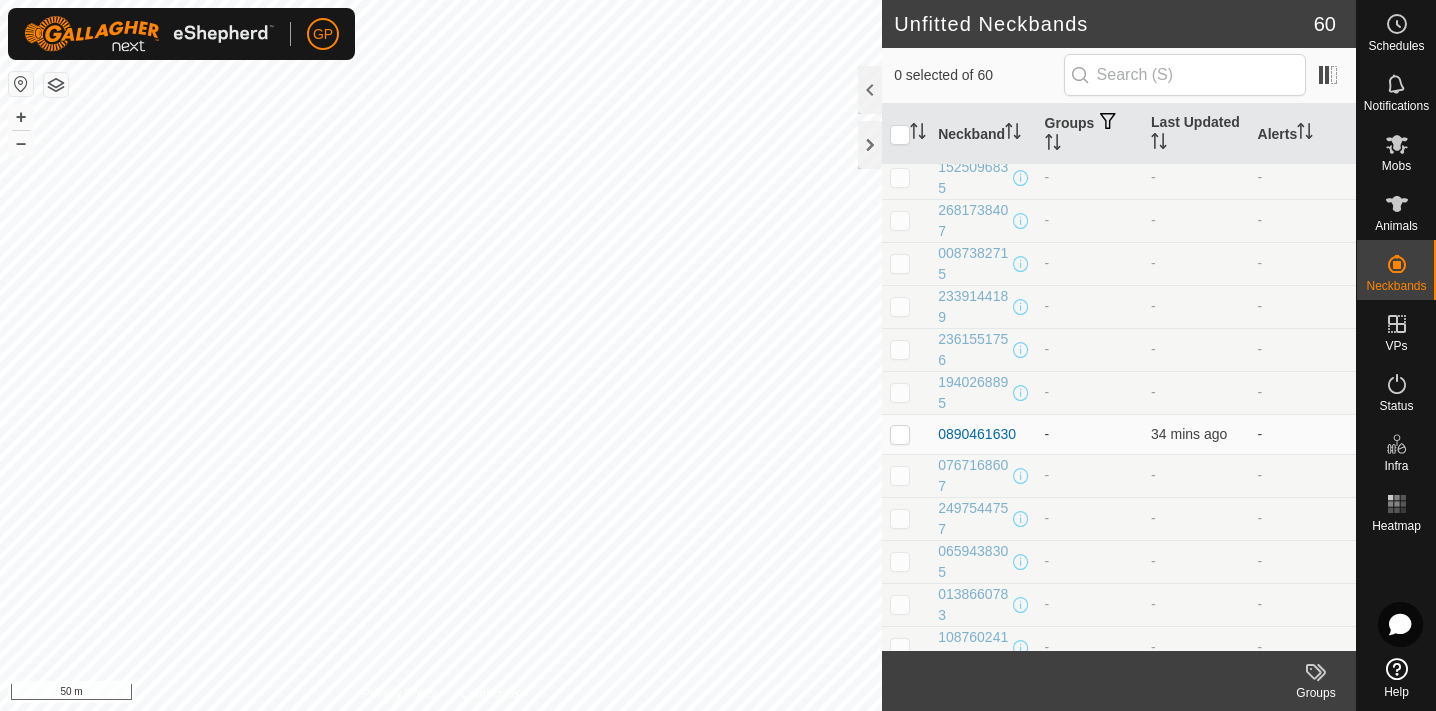 click on "GP Schedules Notifications Mobs Animals Neckbands VPs Status Infra Heatmap Help Unfitted Neckbands 60  0 selected of 60   Neckband   Groups   Last Updated   Alerts   [PHONE]   -  -  -   [PHONE]   -  -  -   [PHONE]   -  -  -   [PHONE]   -  -  -   [PHONE]   -  -  -   [PHONE]   -  -  -   [PHONE]   -  -  -   [PHONE]   -  -  -   [PHONE]   -  -  -   [PHONE]   -  -  -   [PHONE]   -  -  -   [PHONE]   -  -  -   [PHONE]   -  -  -   [PHONE]   -  -  -   [PHONE]   -  -  -   [PHONE]   -  -  -   [PHONE]   -  -  -   [PHONE]   -  -  -   [PHONE]   -  -  -   [PHONE]   -  34 mins ago  -   [PHONE]   -  -  -   [PHONE]   -  -  -   [PHONE]   -  -  -   [PHONE]   -  -  -   [PHONE]   -  -  -   [PHONE]   -  -  -   [PHONE]   -  -  -   [PHONE]   -  -  -   [PHONE]   -  -  -   [PHONE]   -  -  -   [PHONE]   -  -  -   [PHONE]   -  -  -   [PHONE]   -  -  -   [PHONE]   -  -  -   [PHONE]   -  -  -   [PHONE]   -  -  -" at bounding box center (718, 355) 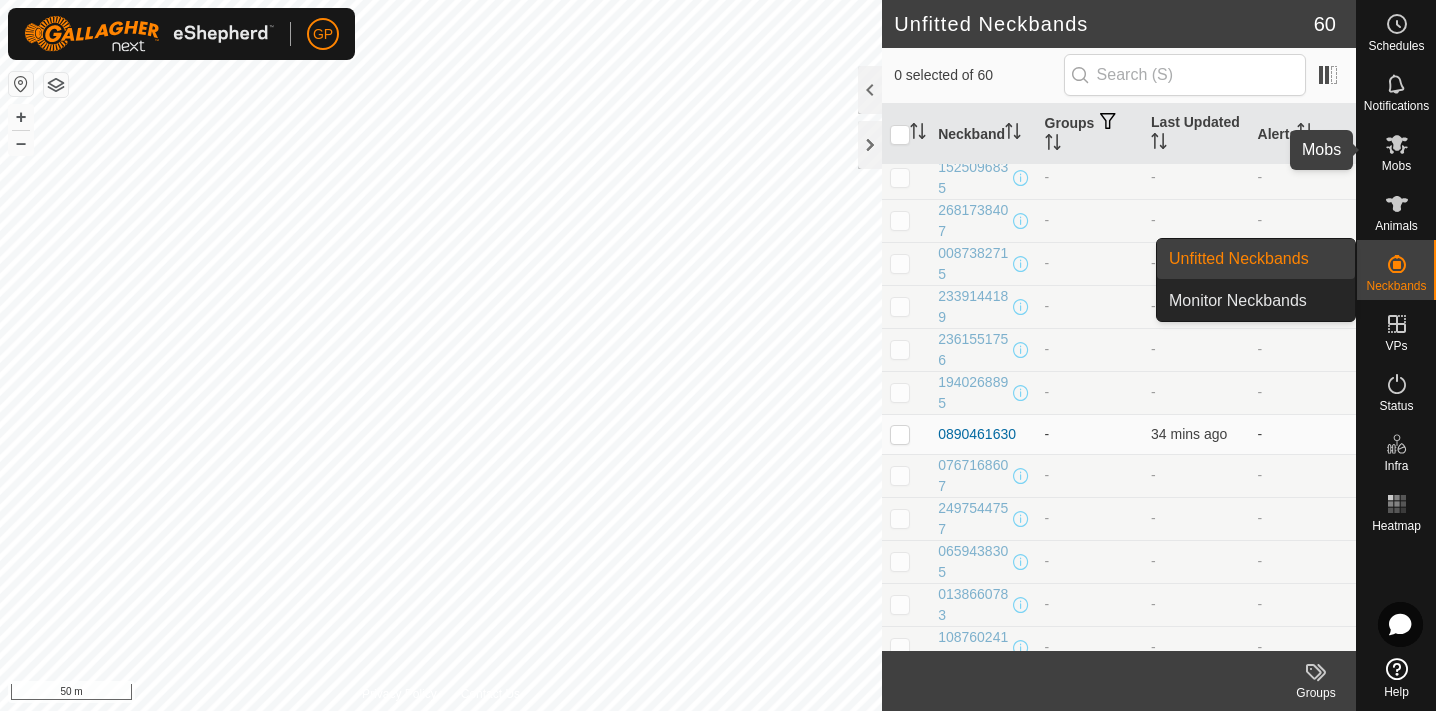 click 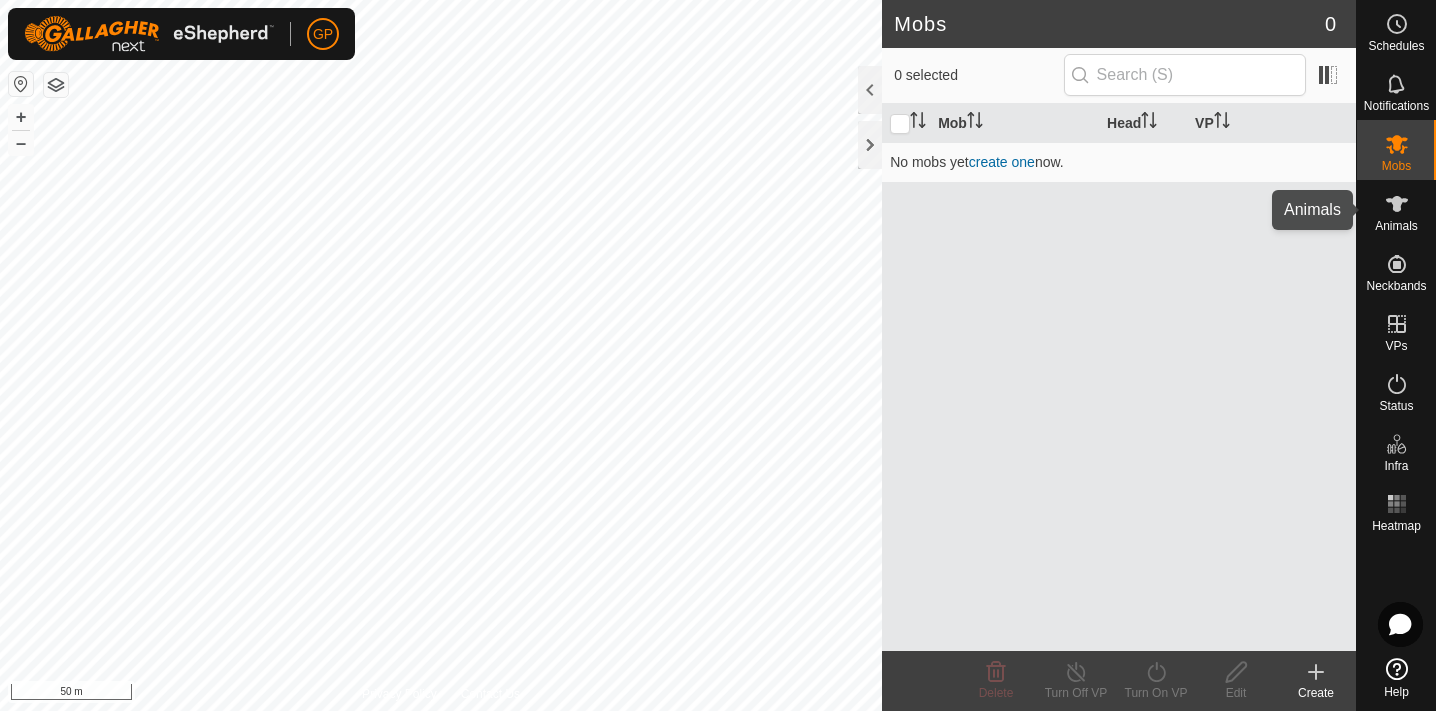 click at bounding box center (1397, 204) 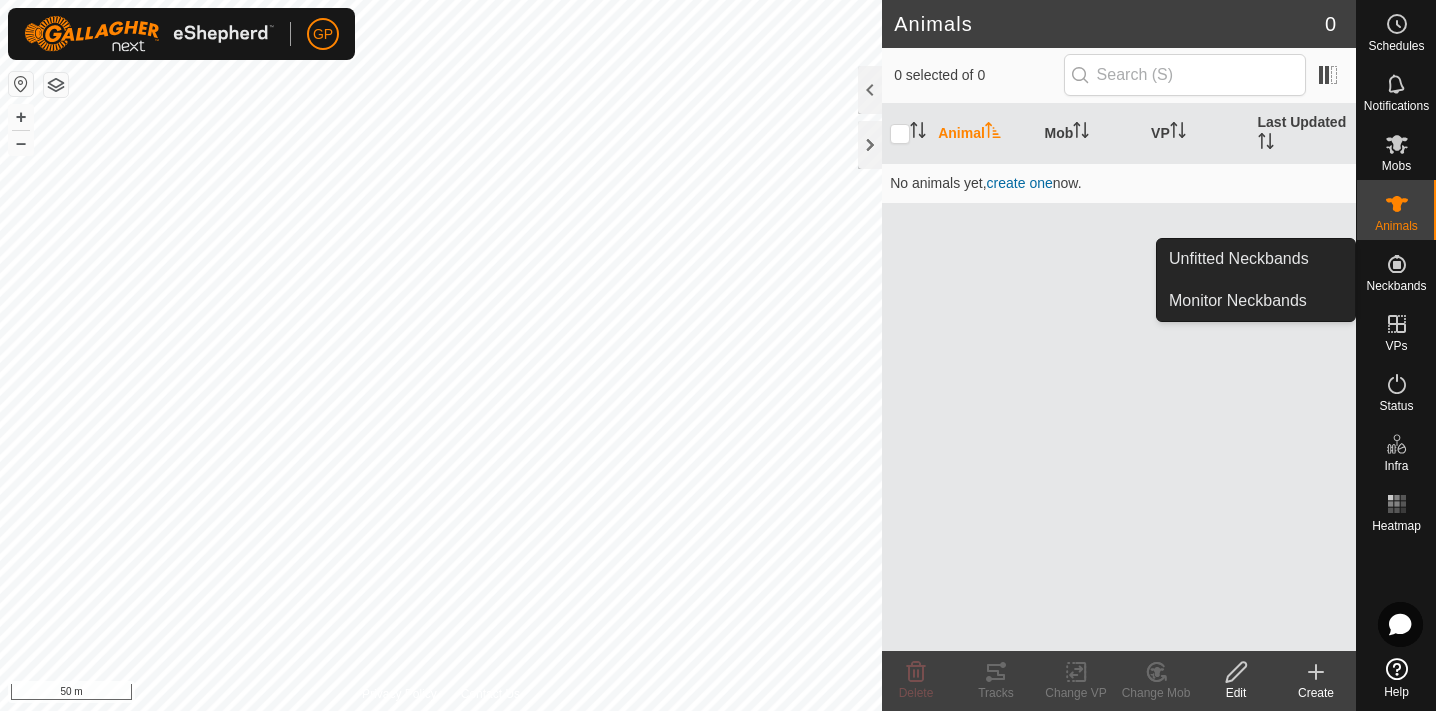click 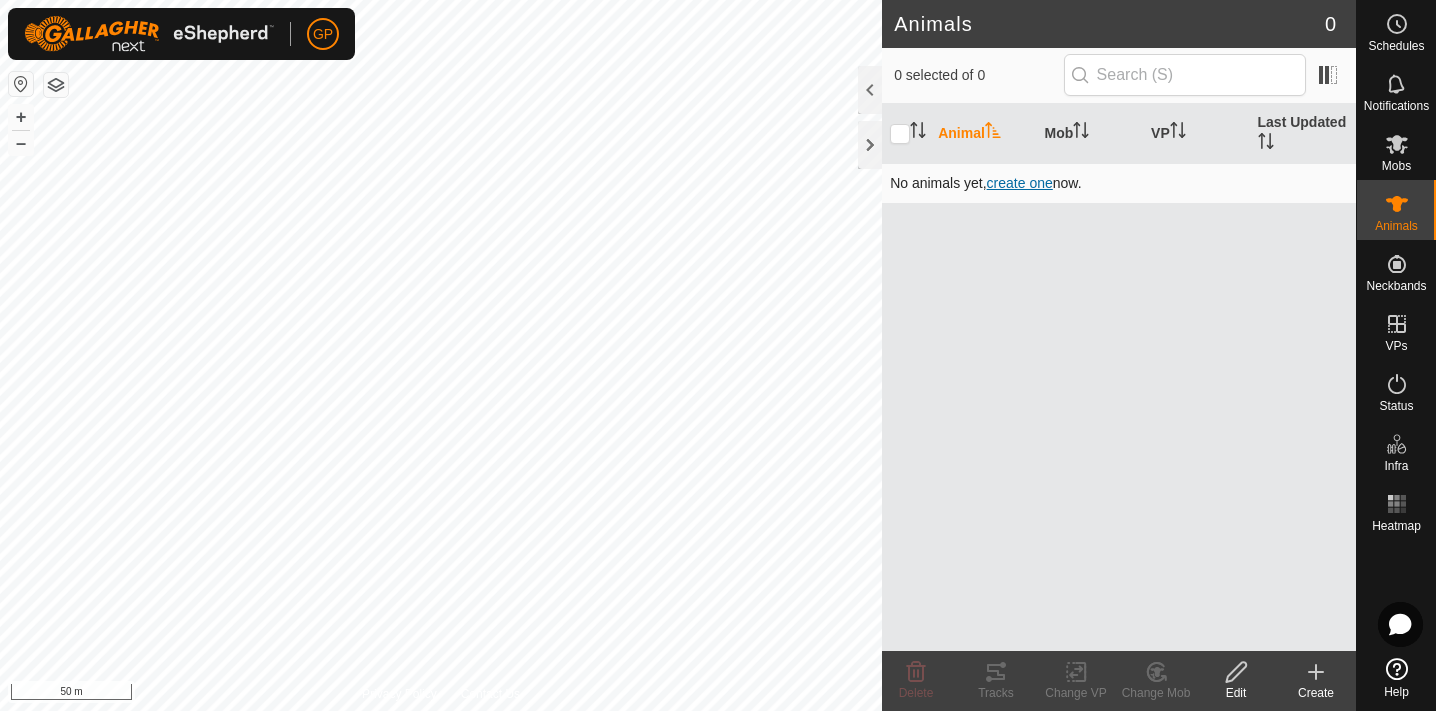 click on "create one" at bounding box center (1020, 183) 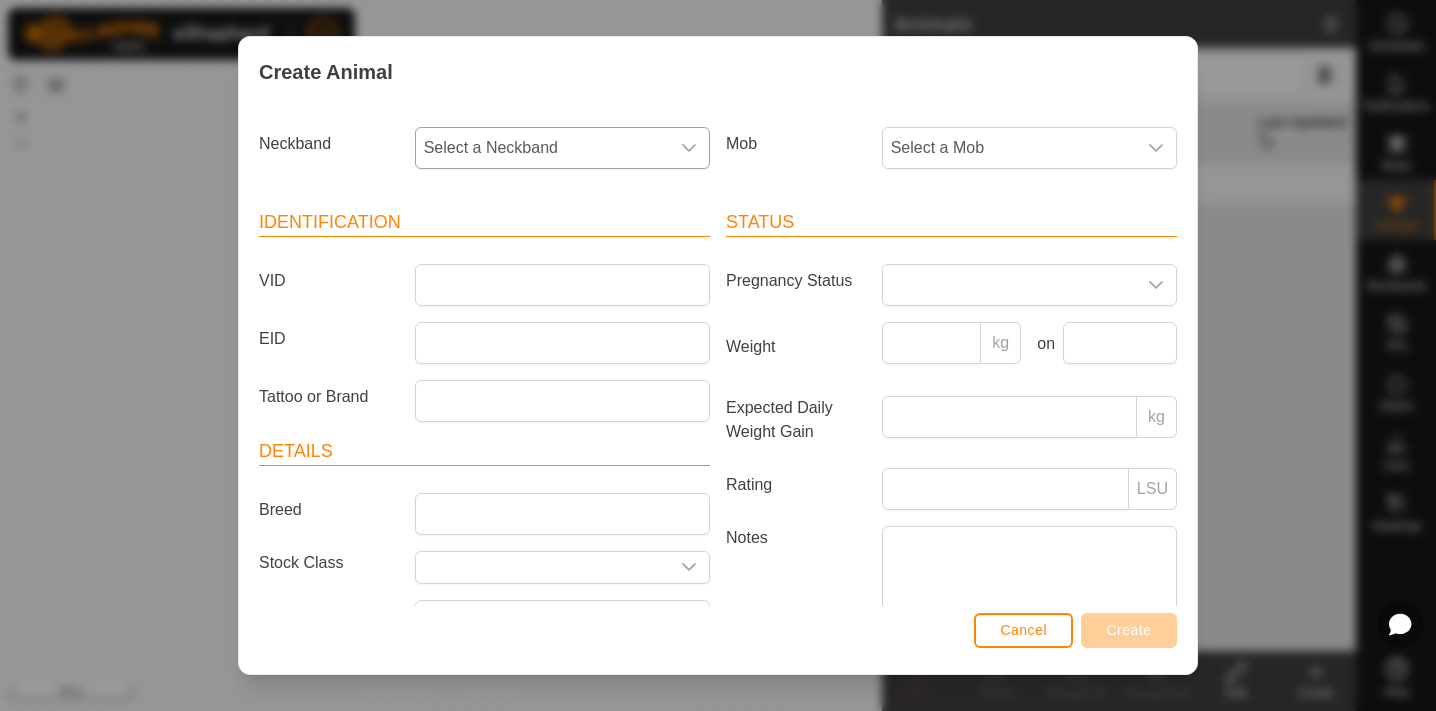 click 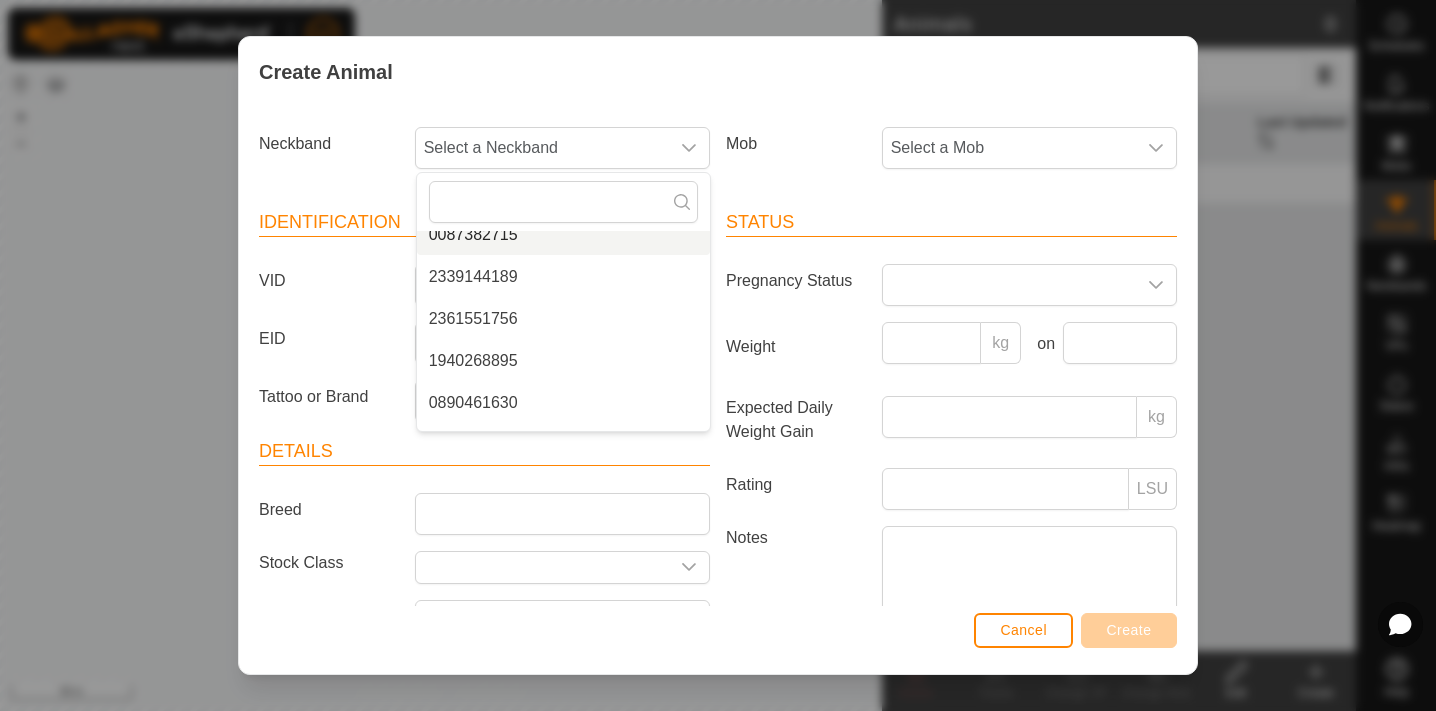 scroll, scrollTop: 672, scrollLeft: 0, axis: vertical 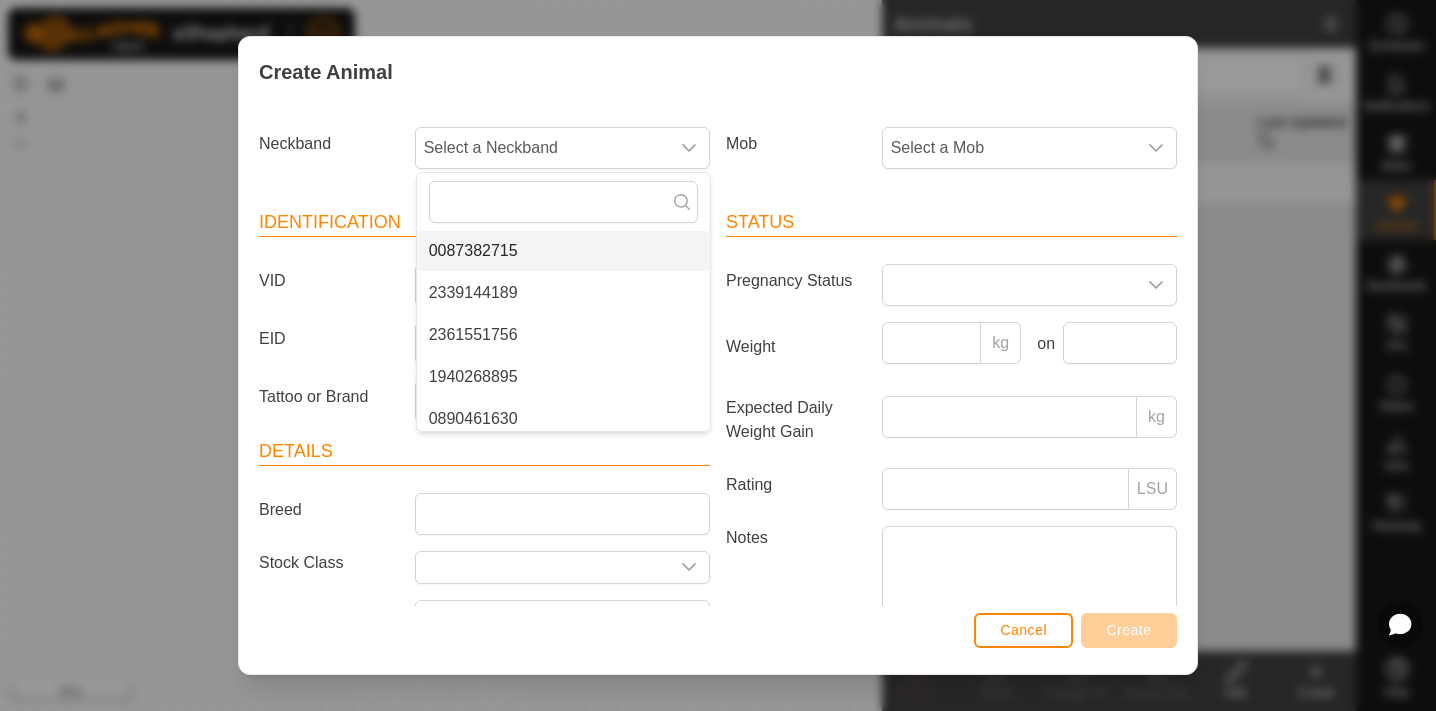 click on "Create Animal Neckband Select a Neckband - [PHONE] [PHONE] [PHONE] [PHONE] [PHONE] [PHONE] [PHONE] [PHONE] [PHONE] [PHONE] [PHONE] [PHONE] [PHONE] [PHONE] [PHONE] [PHONE] [PHONE] [PHONE] [PHONE] [PHONE] [PHONE] [PHONE] [PHONE] [PHONE] [PHONE] [PHONE] [PHONE] [PHONE] [PHONE] [PHONE] [PHONE] [PHONE] [PHONE] [PHONE] [PHONE] [PHONE] [PHONE] [PHONE] [PHONE] [PHONE] [PHONE] [PHONE] [PHONE] [PHONE] [PHONE] [PHONE] [PHONE] [PHONE] [PHONE] [PHONE] [PHONE] [PHONE] [PHONE] [PHONE] [PHONE] [PHONE] [PHONE] Mob Select a Mob Identification VID EID Tattoo or Brand Details Breed Stock Class Birth Month Age - Status Pregnancy Status   Weight kg on Expected Daily Weight Gain kg Rating LSU Notes Cancel Create" at bounding box center [718, 355] 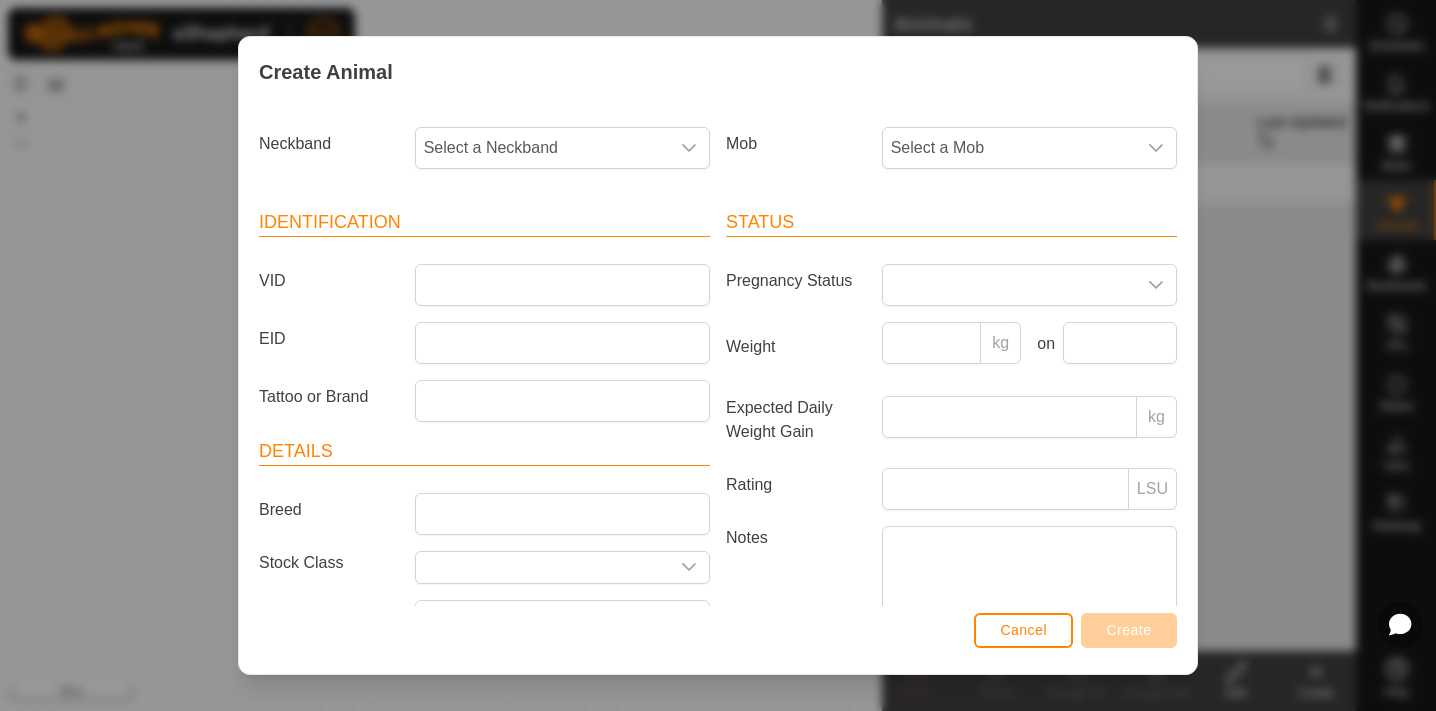 click on "Cancel" at bounding box center [1023, 630] 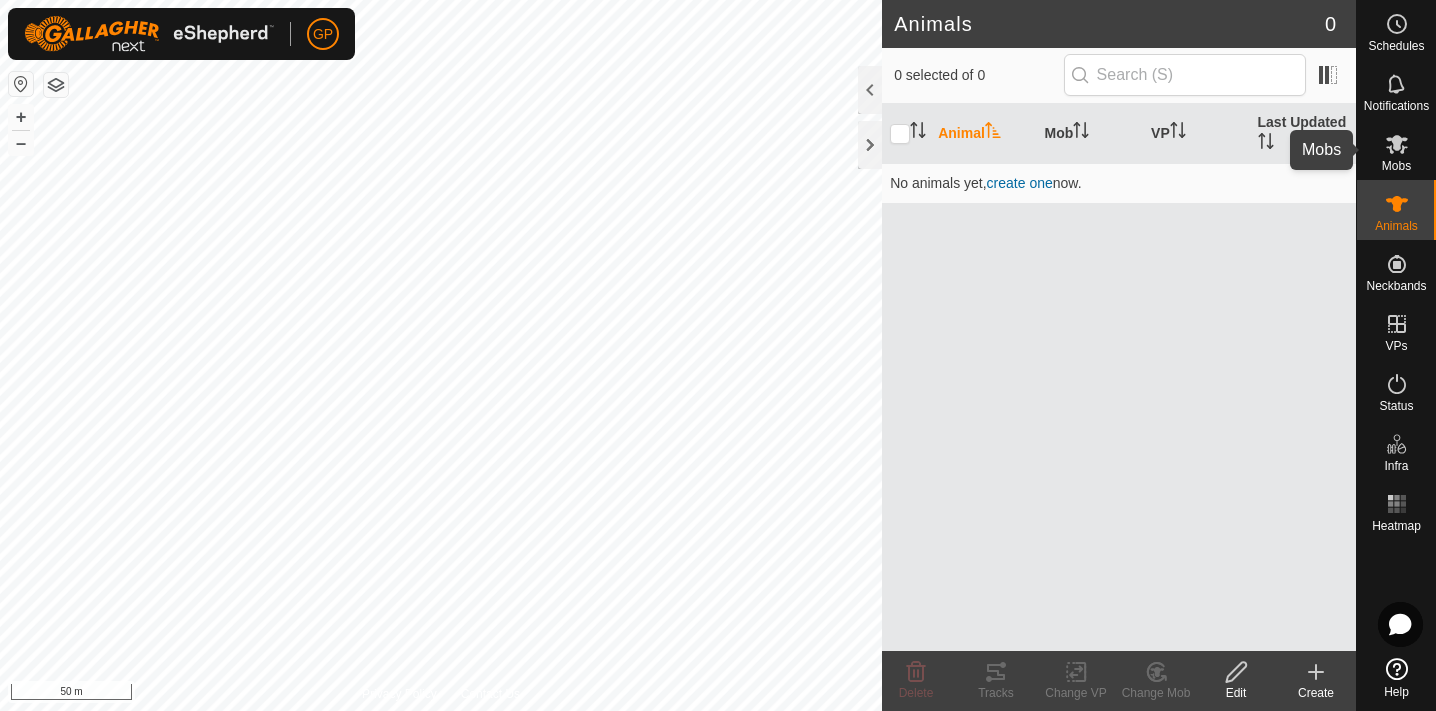 click on "Mobs" at bounding box center (1396, 166) 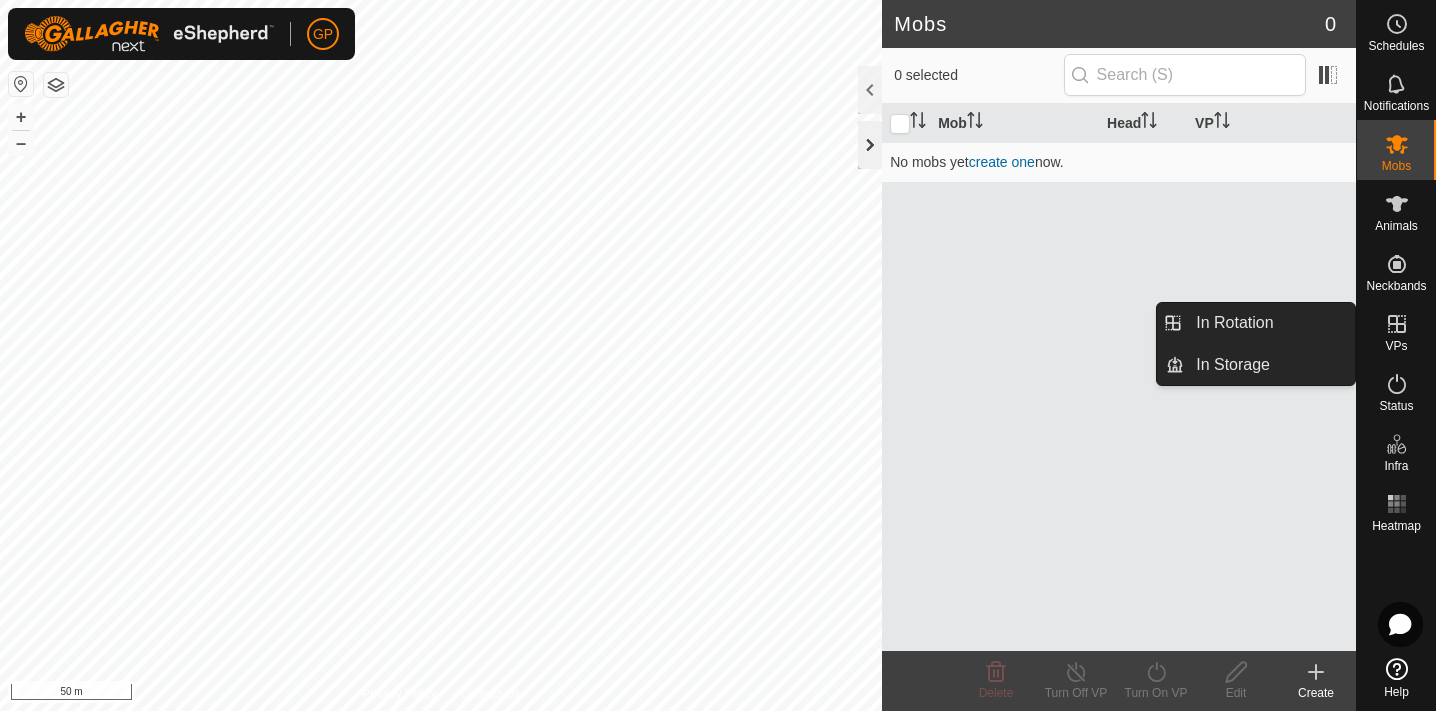 click 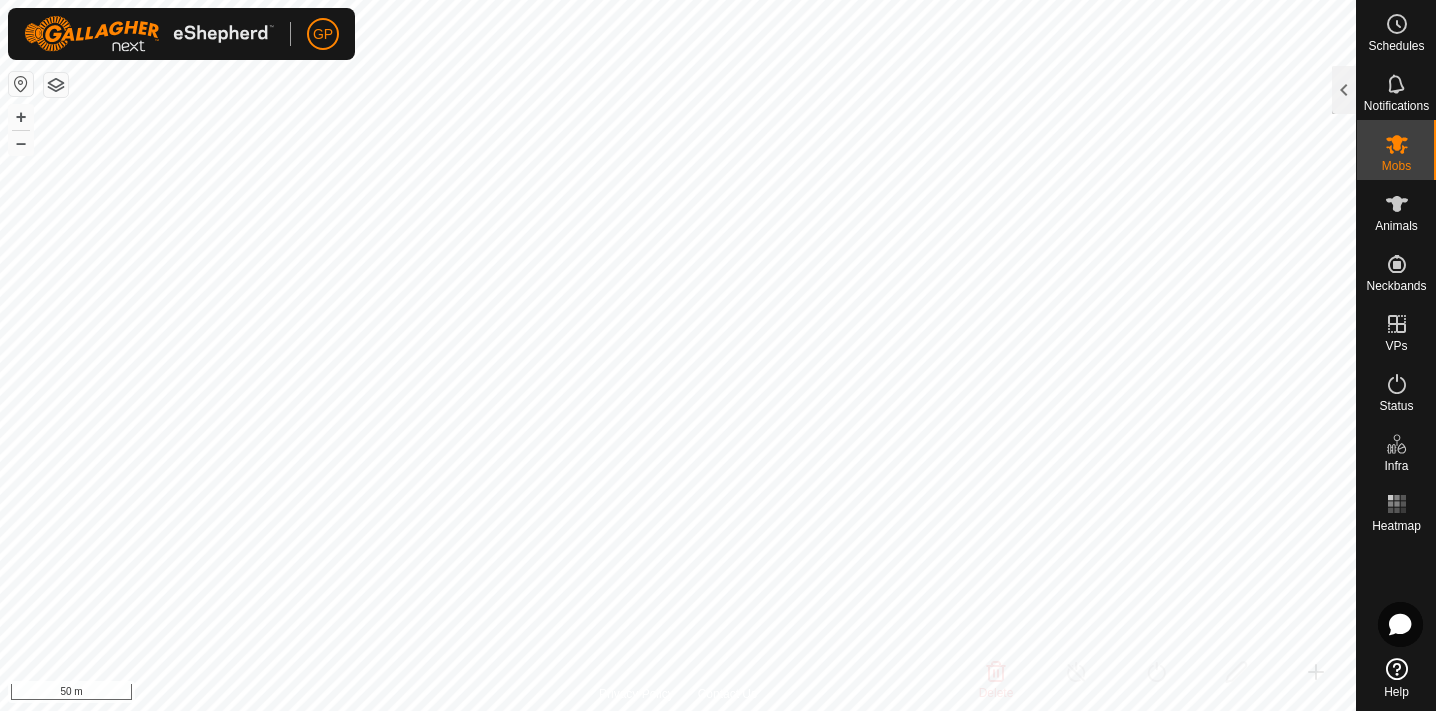 click on "Help" 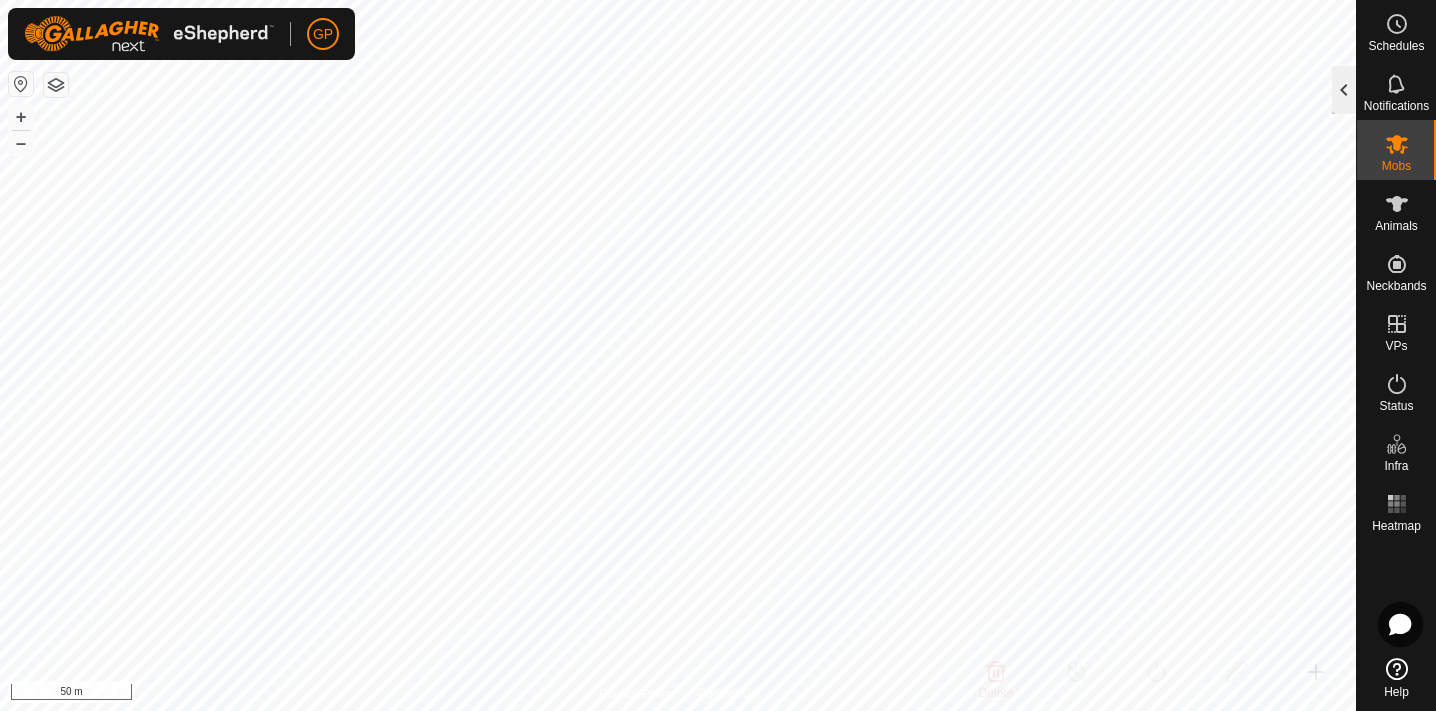 click 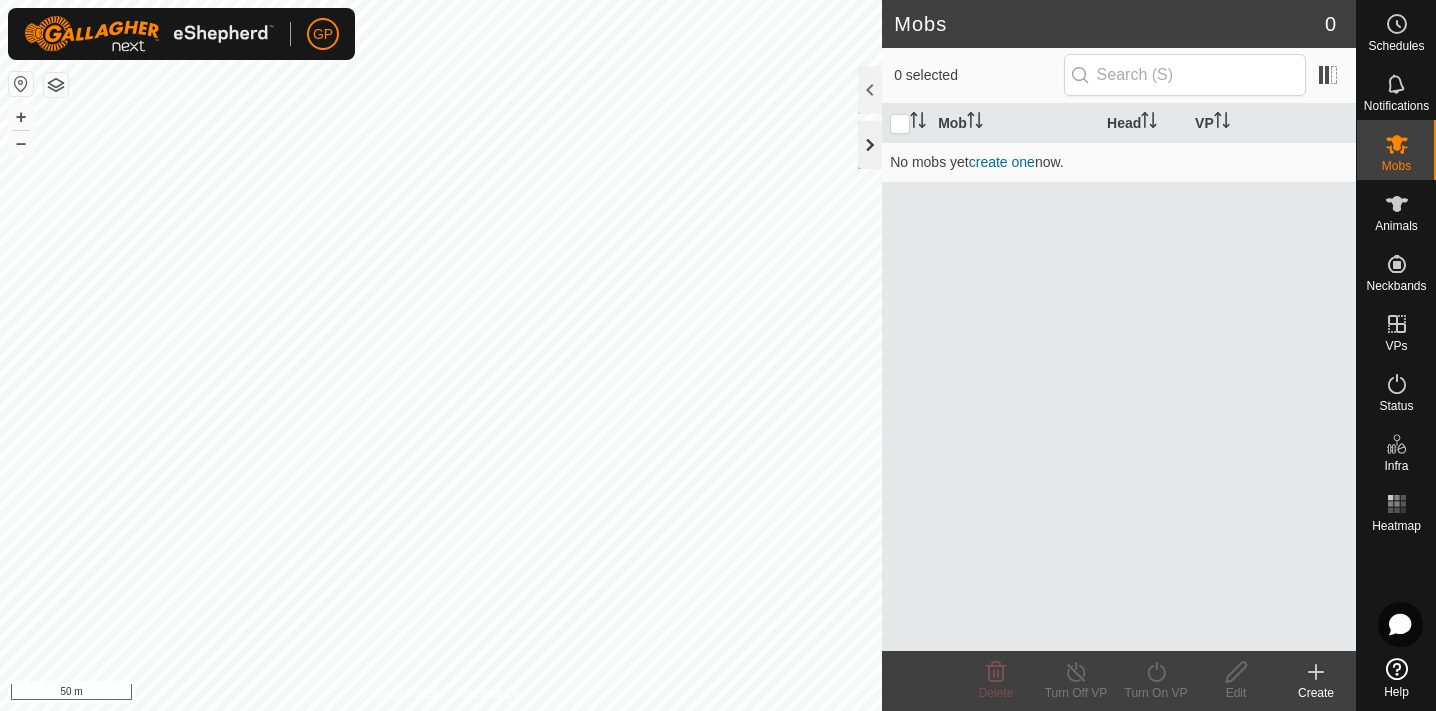 click 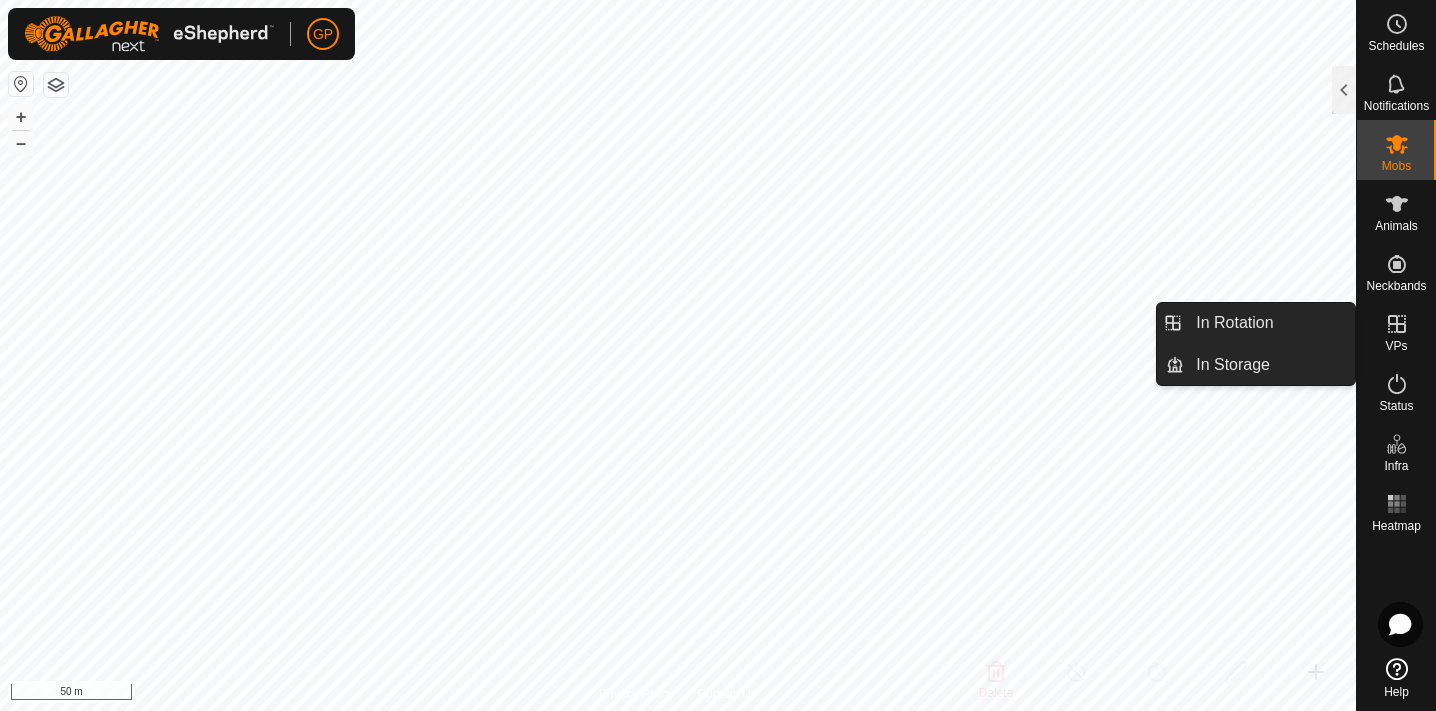 click 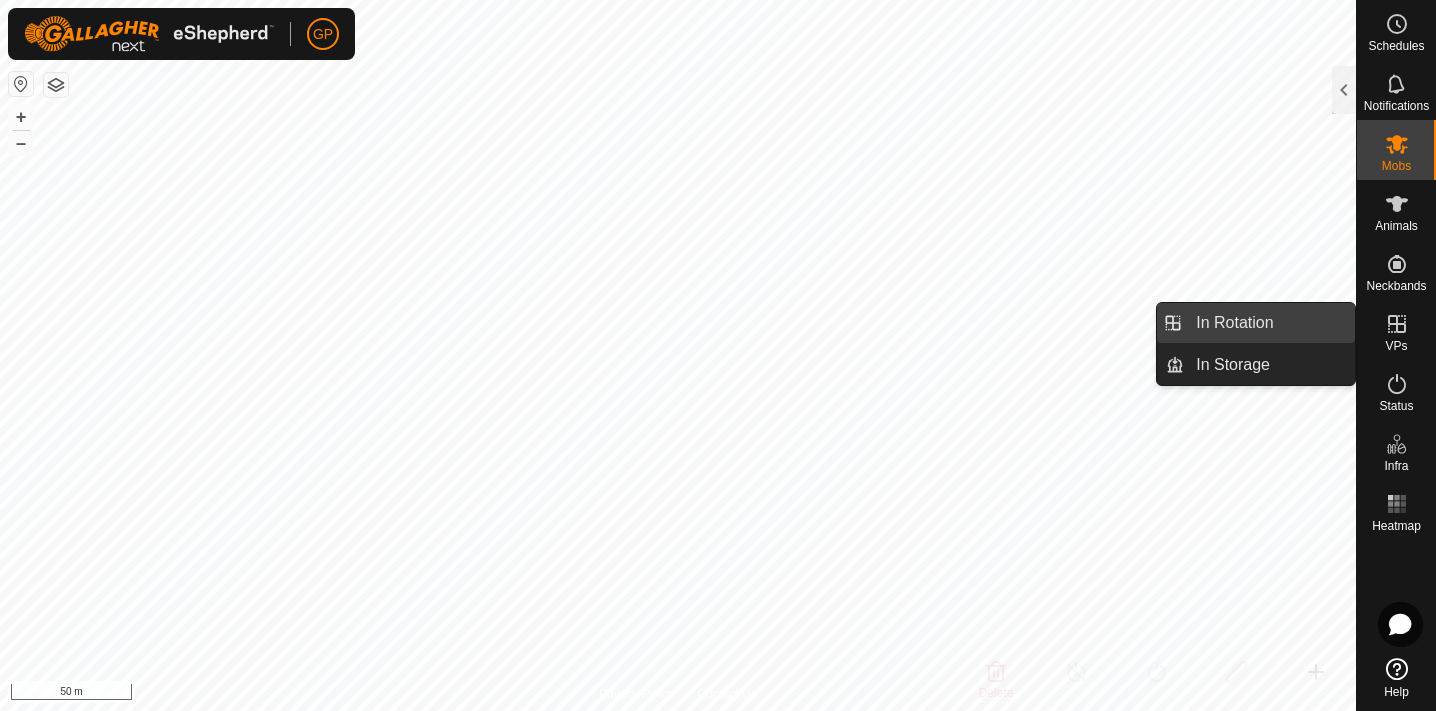 click on "In Rotation" at bounding box center (1269, 323) 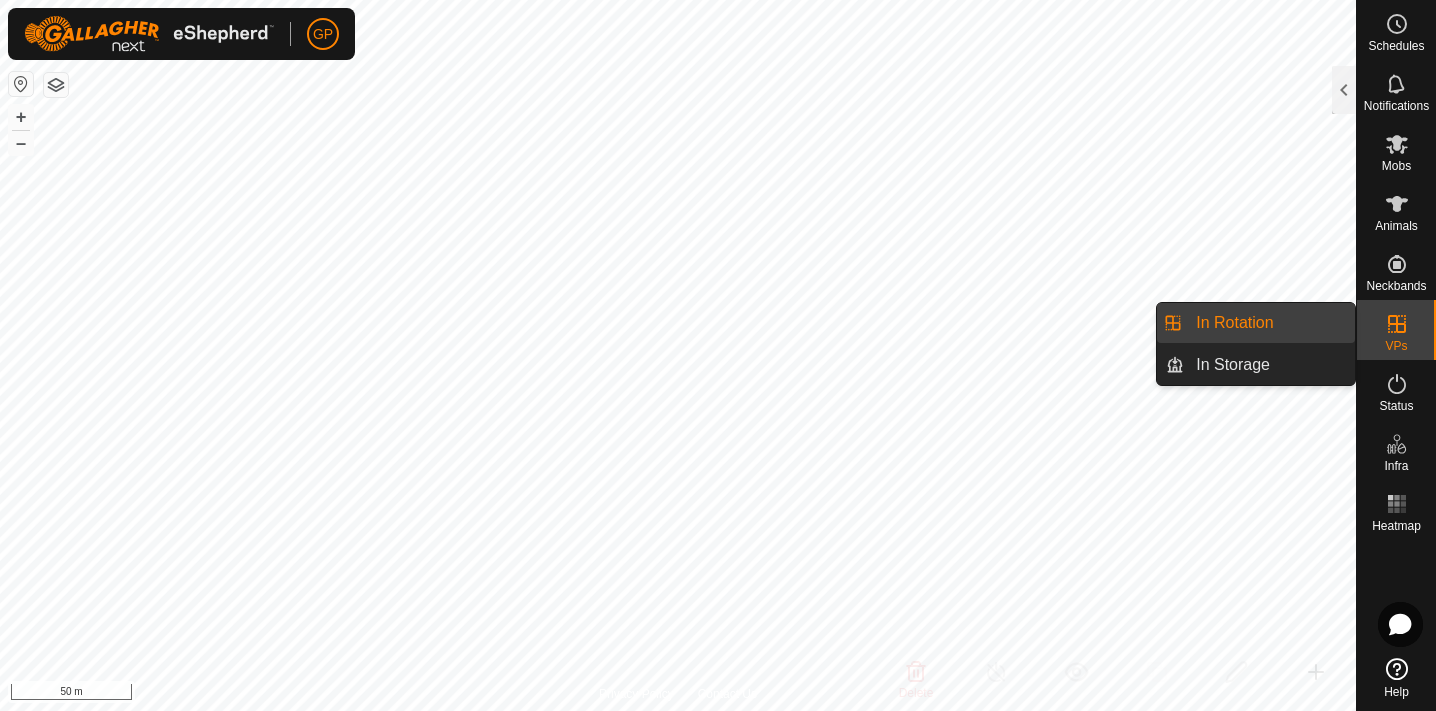 click on "VPs" at bounding box center [1396, 330] 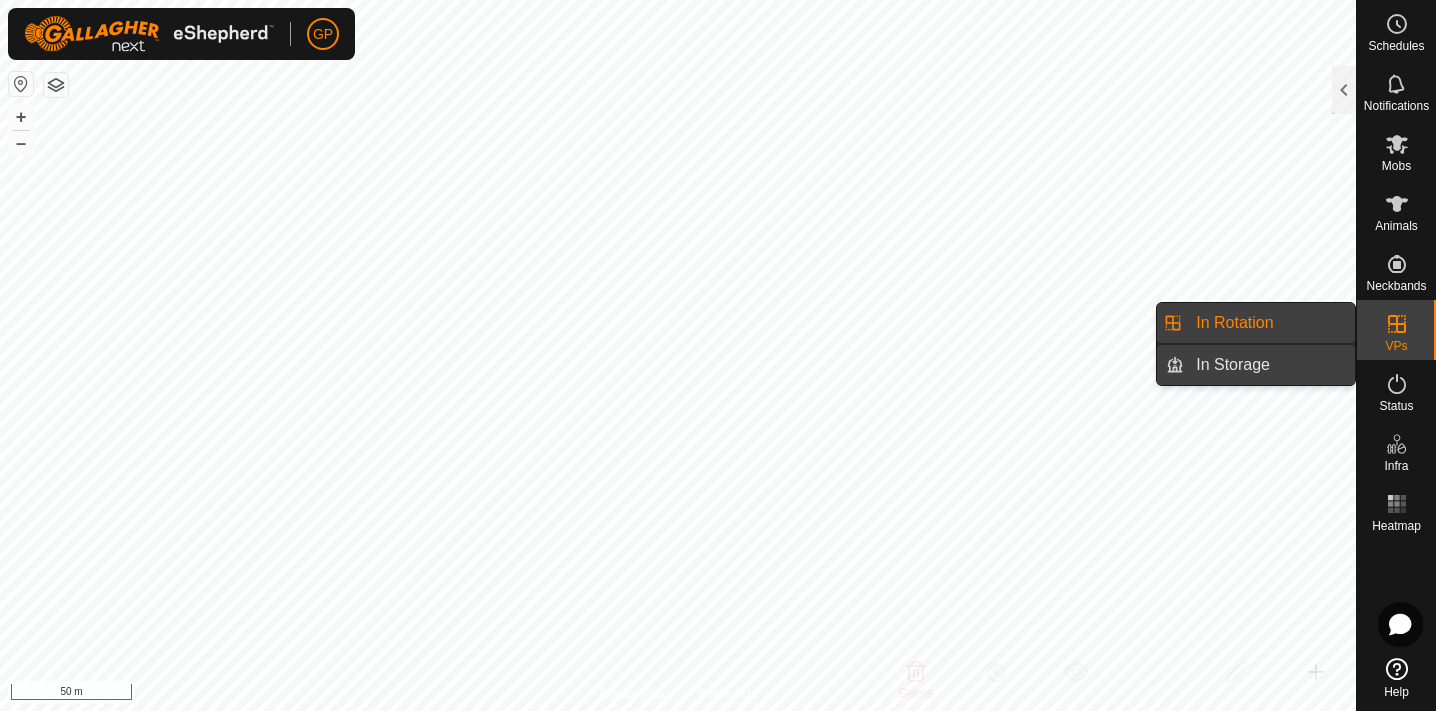 click on "In Storage" at bounding box center (1269, 365) 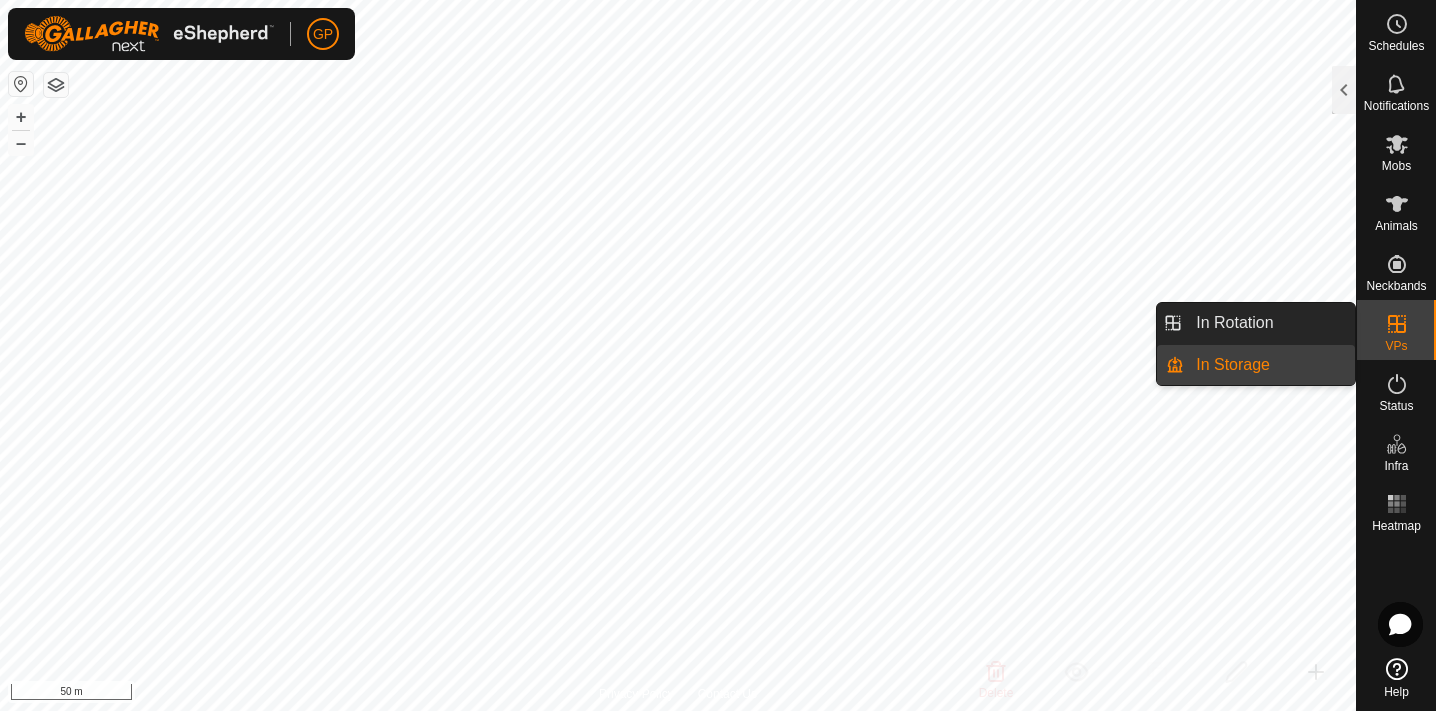 click at bounding box center (1397, 324) 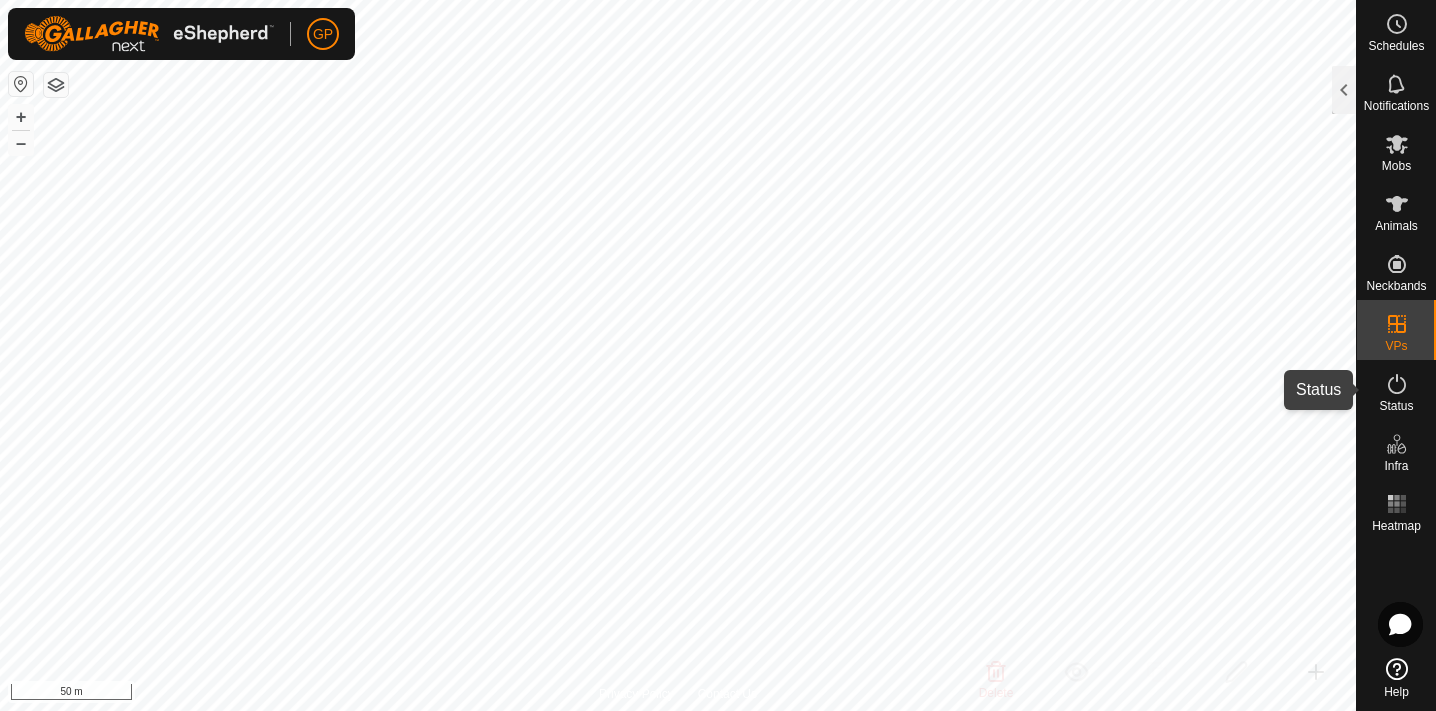 click on "Status" at bounding box center [1396, 406] 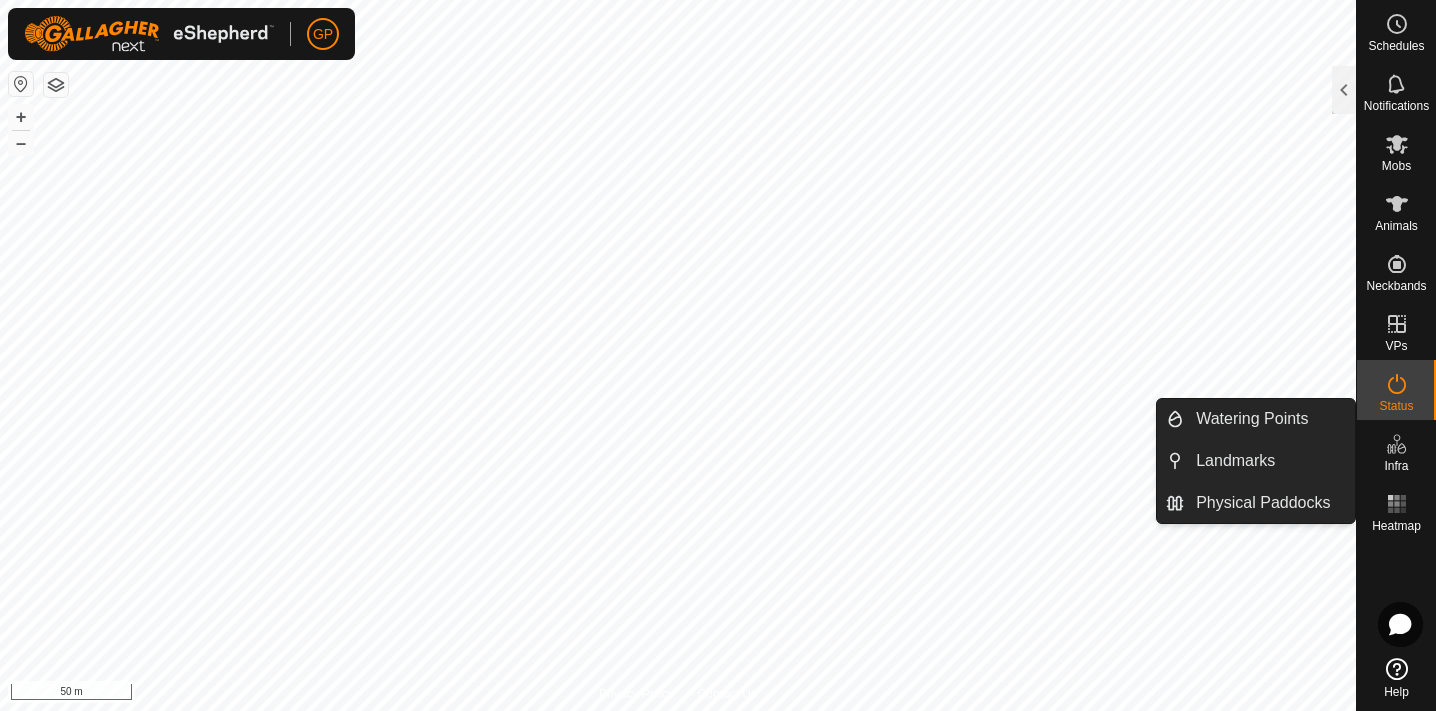 click at bounding box center (1397, 444) 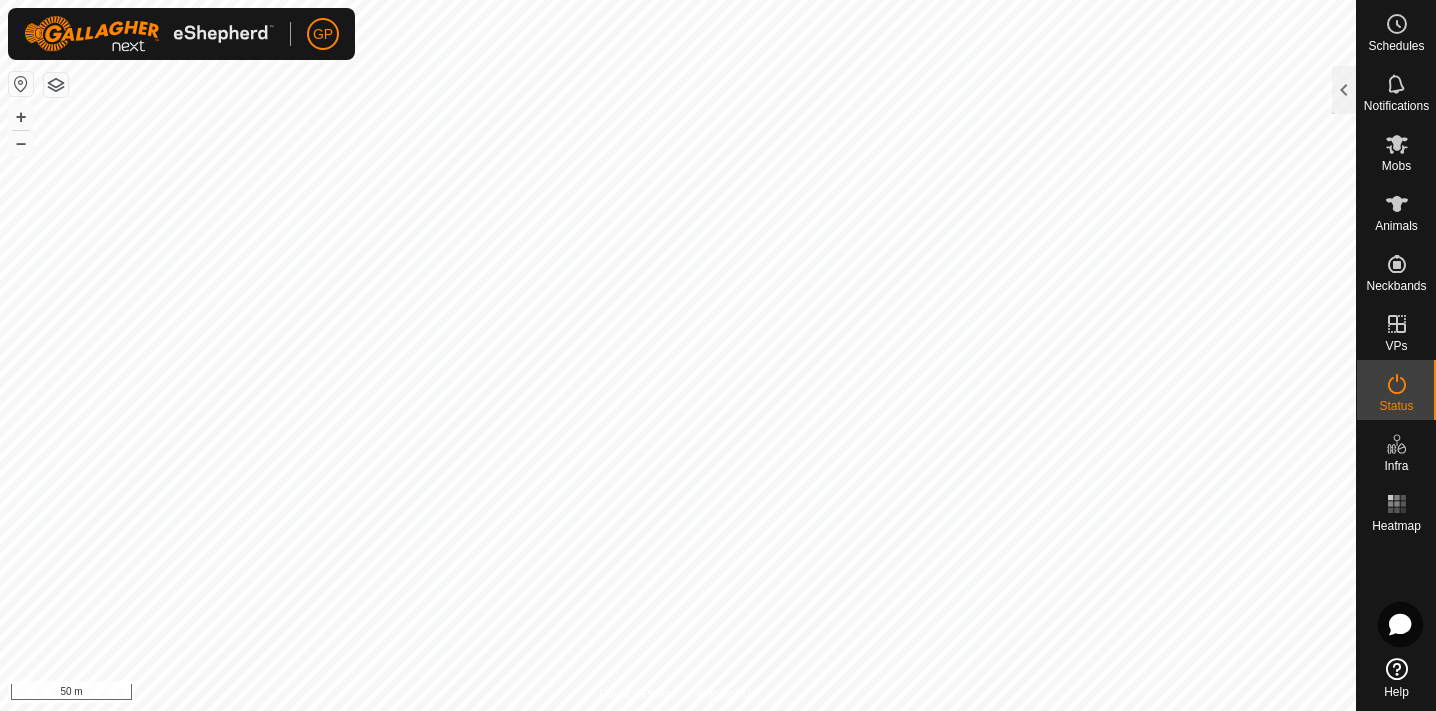 click 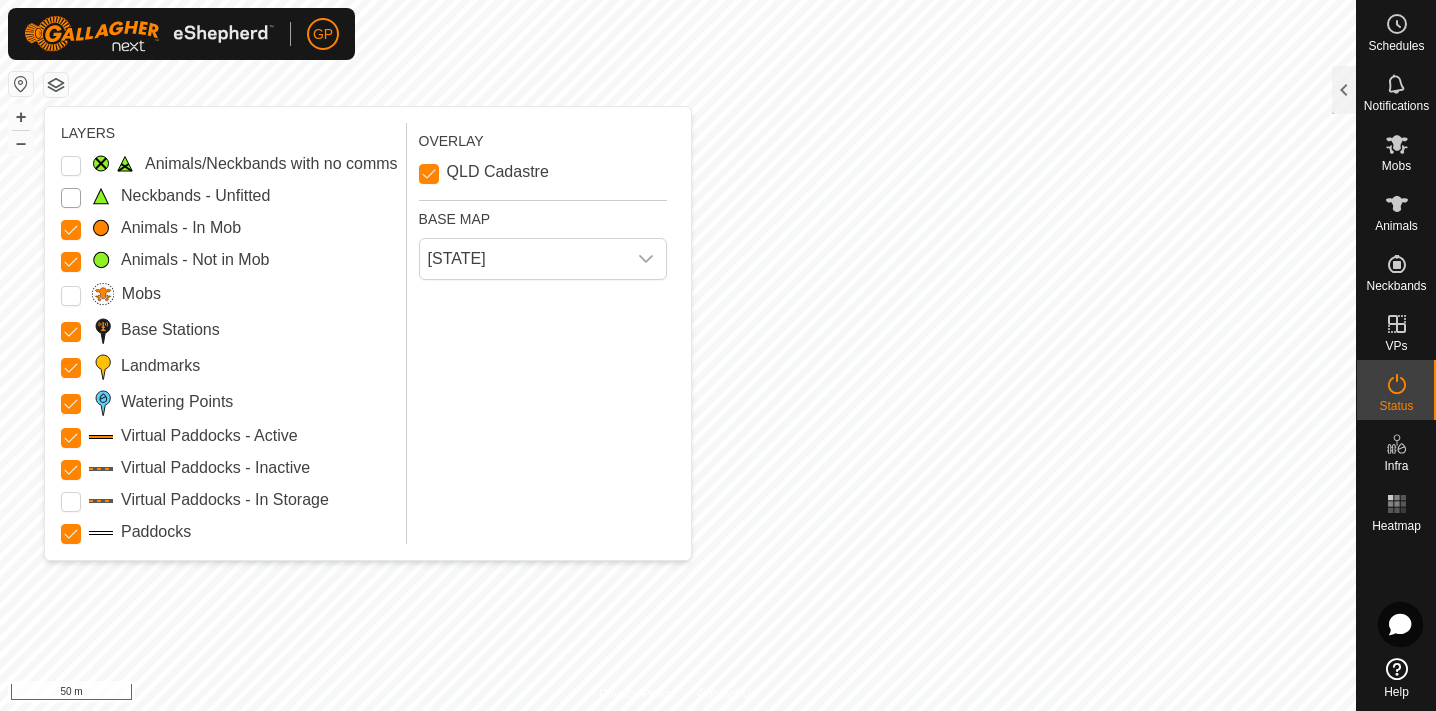 click on "Neckbands - Unfitted" at bounding box center (71, 198) 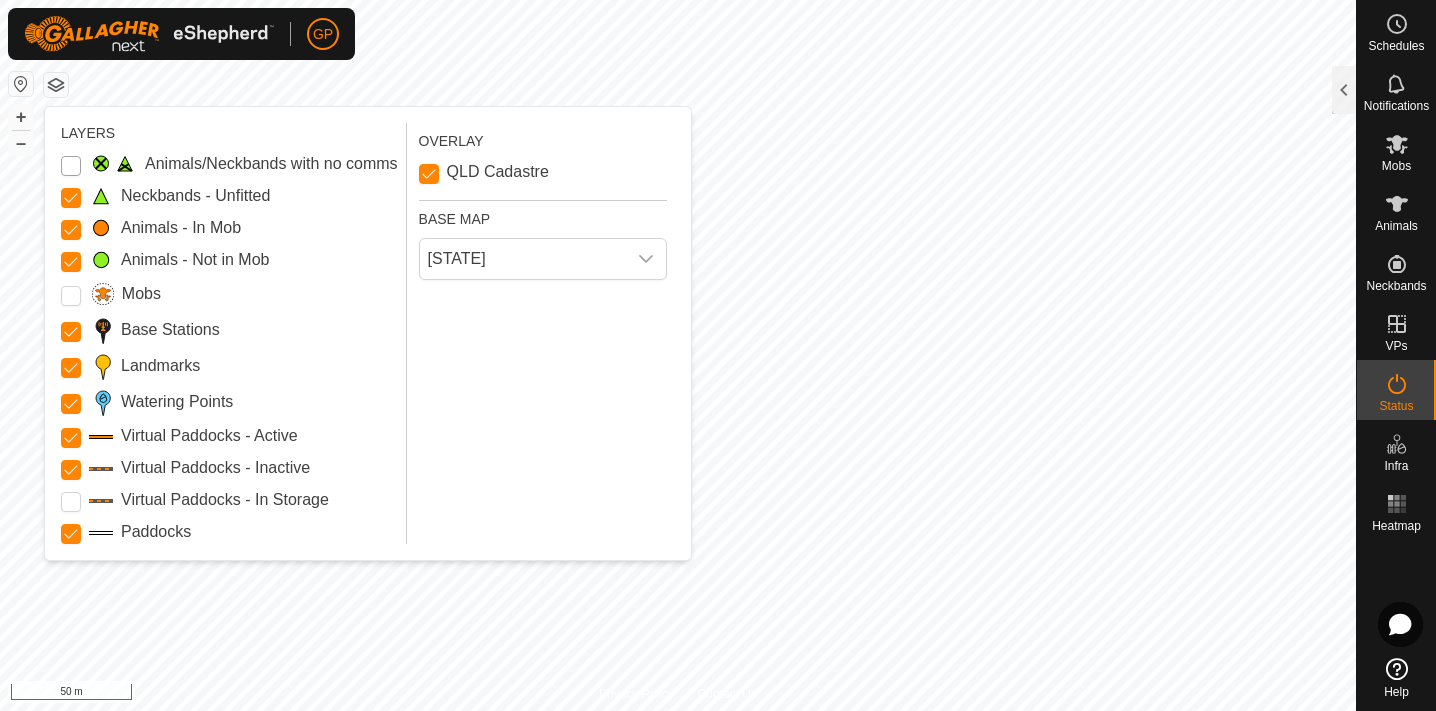 click on "Animals/Neckbands with no comms" at bounding box center (71, 166) 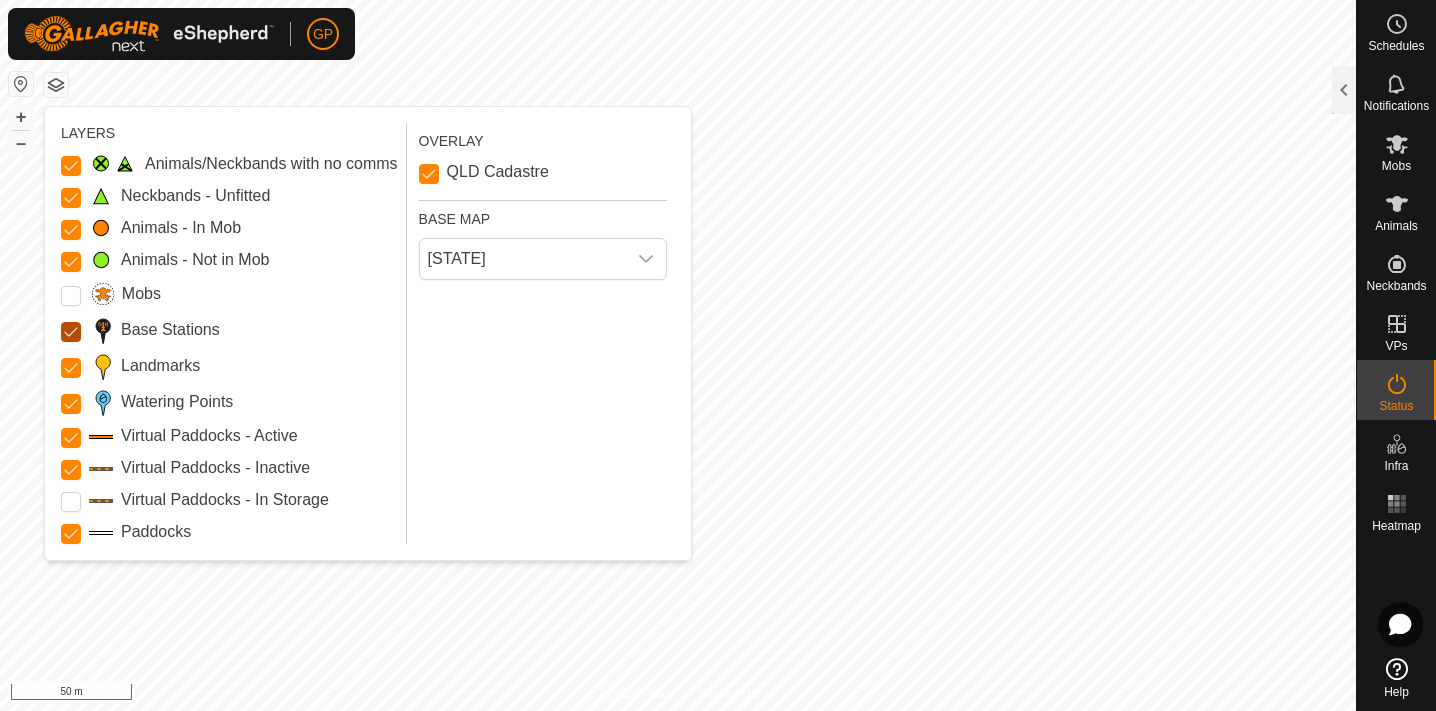 click on "Base Stations" at bounding box center [71, 332] 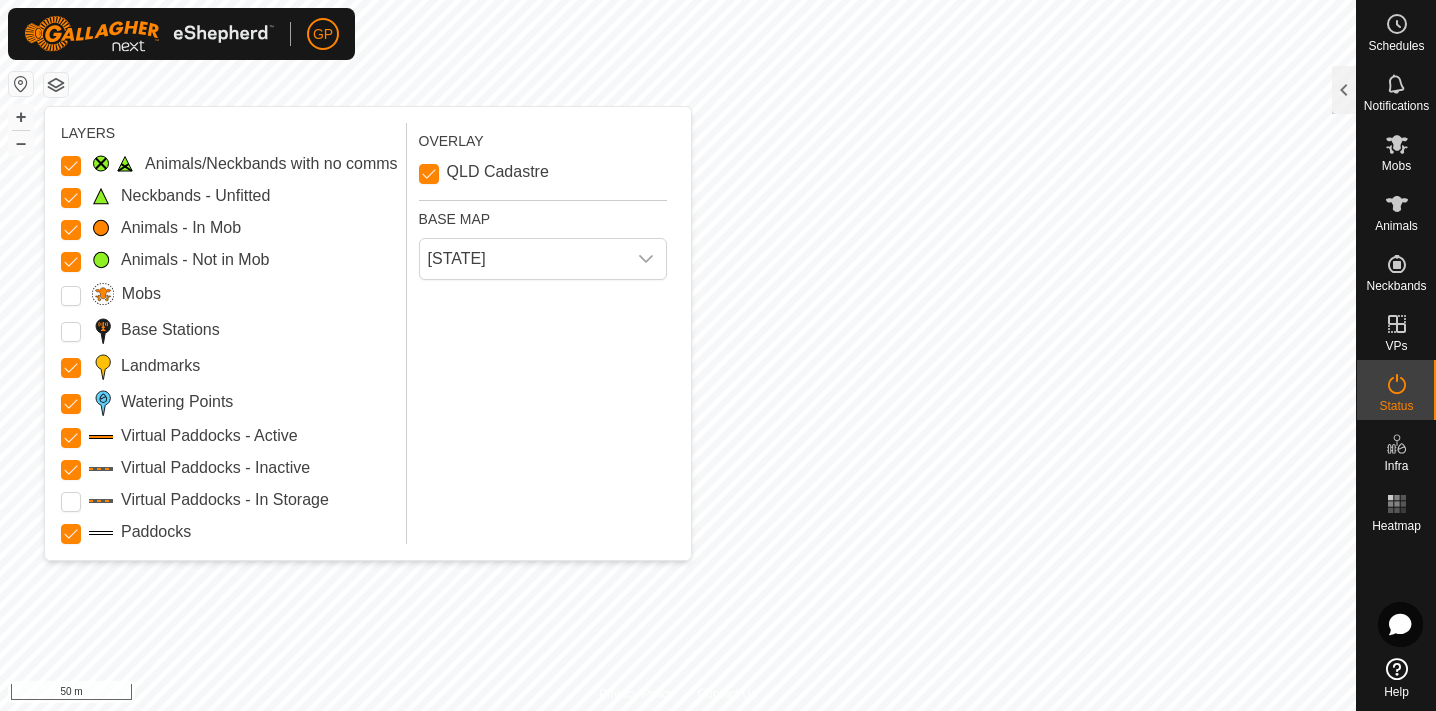 click on "OVERLAY [STATE] Cadastre BASE MAP [STATE]" at bounding box center (547, 333) 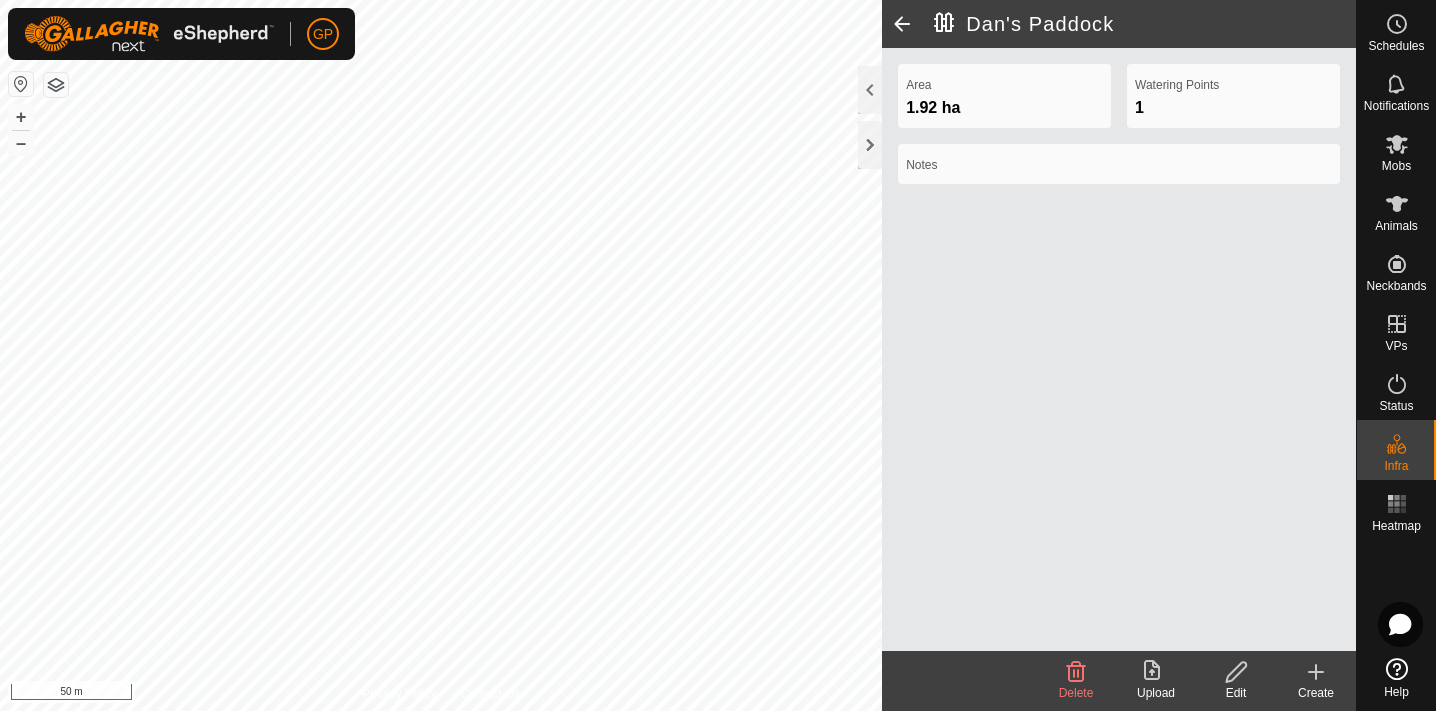 click 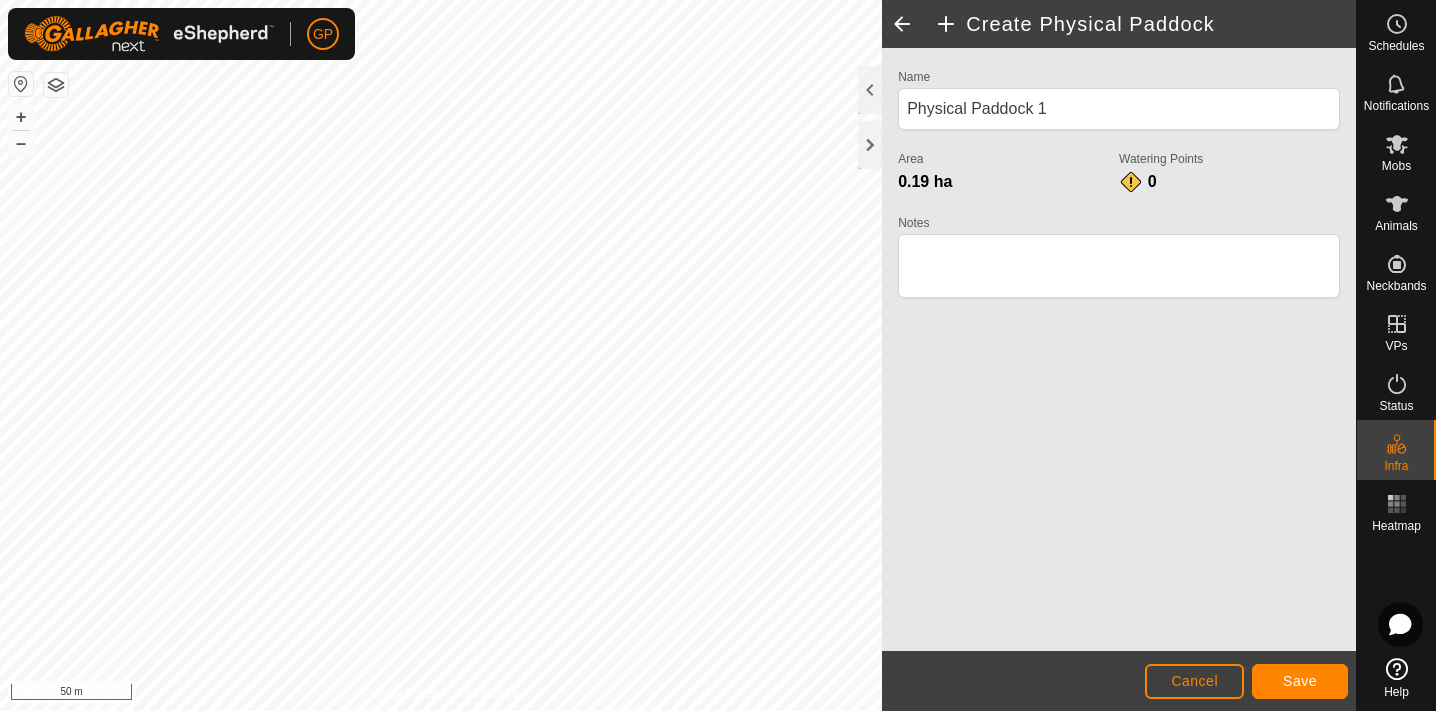 click on "Cancel" 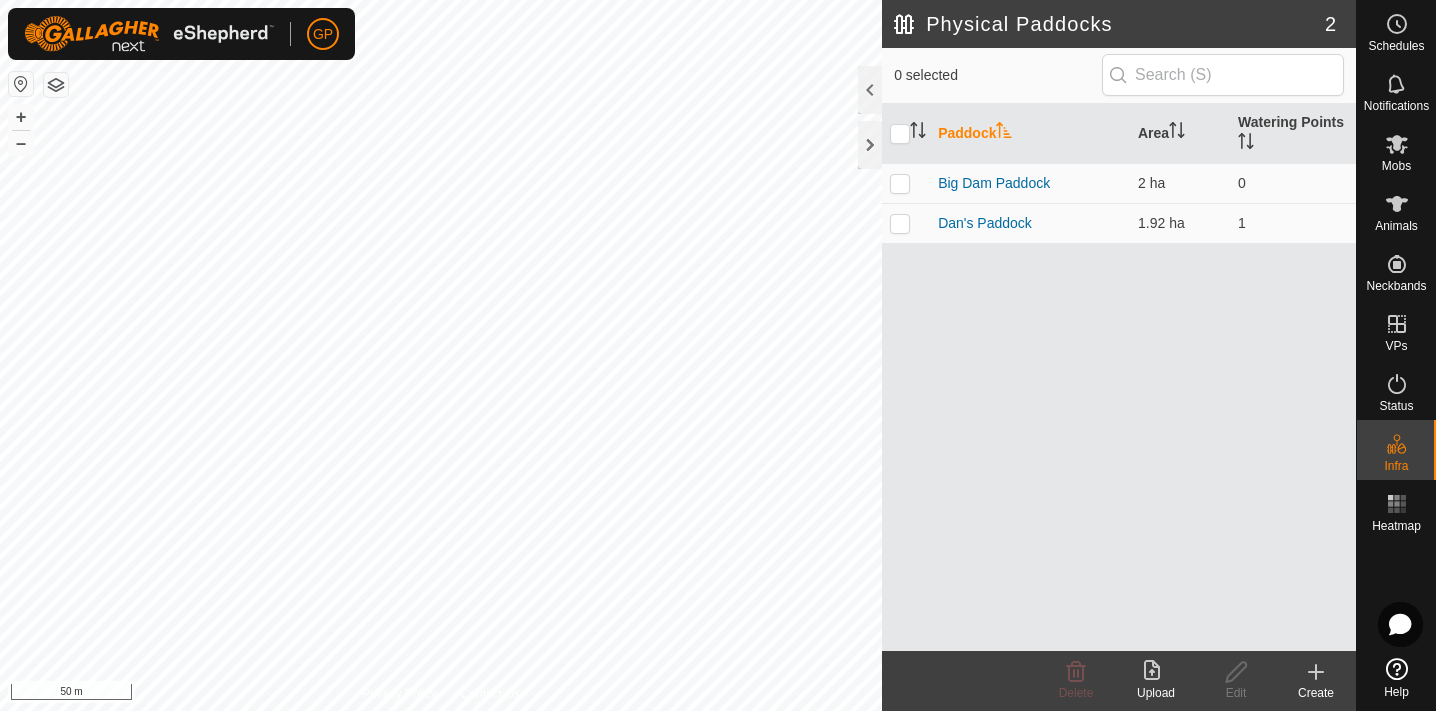 click 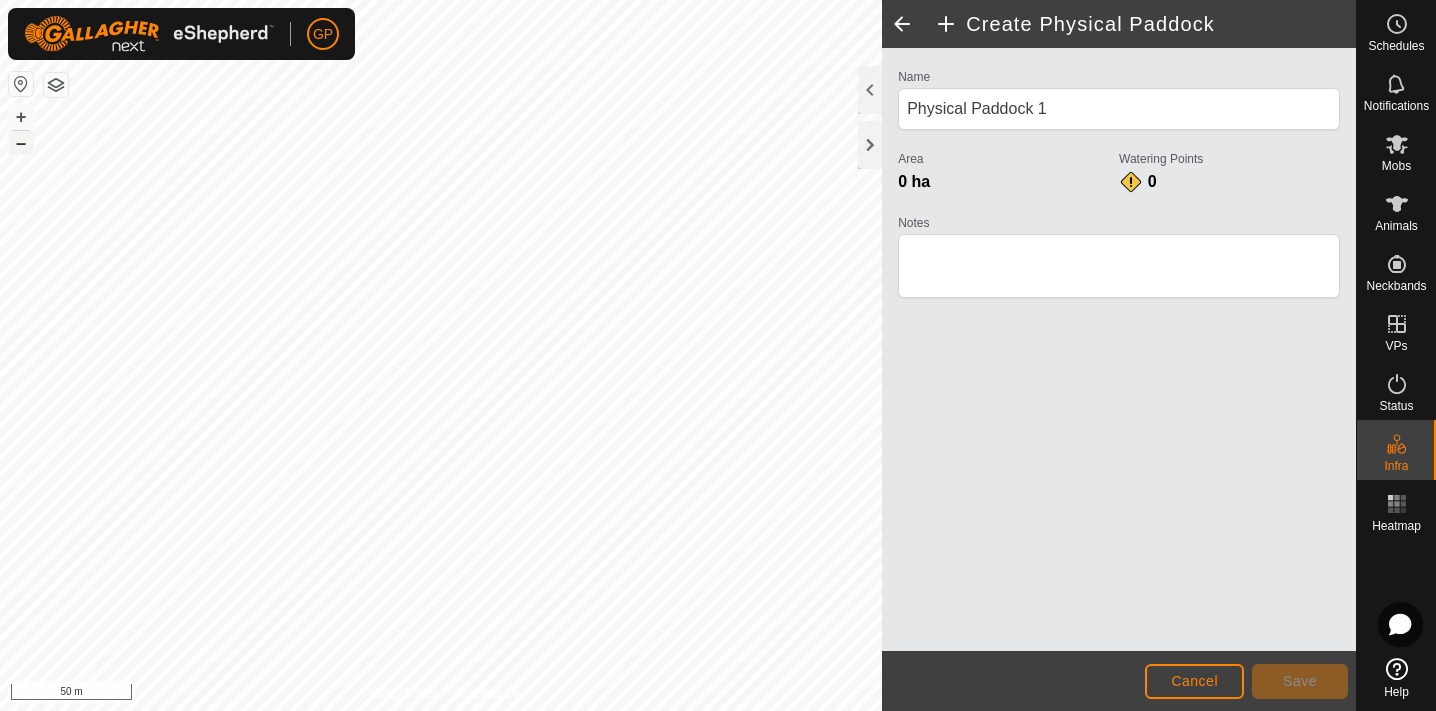 click on "–" at bounding box center [21, 143] 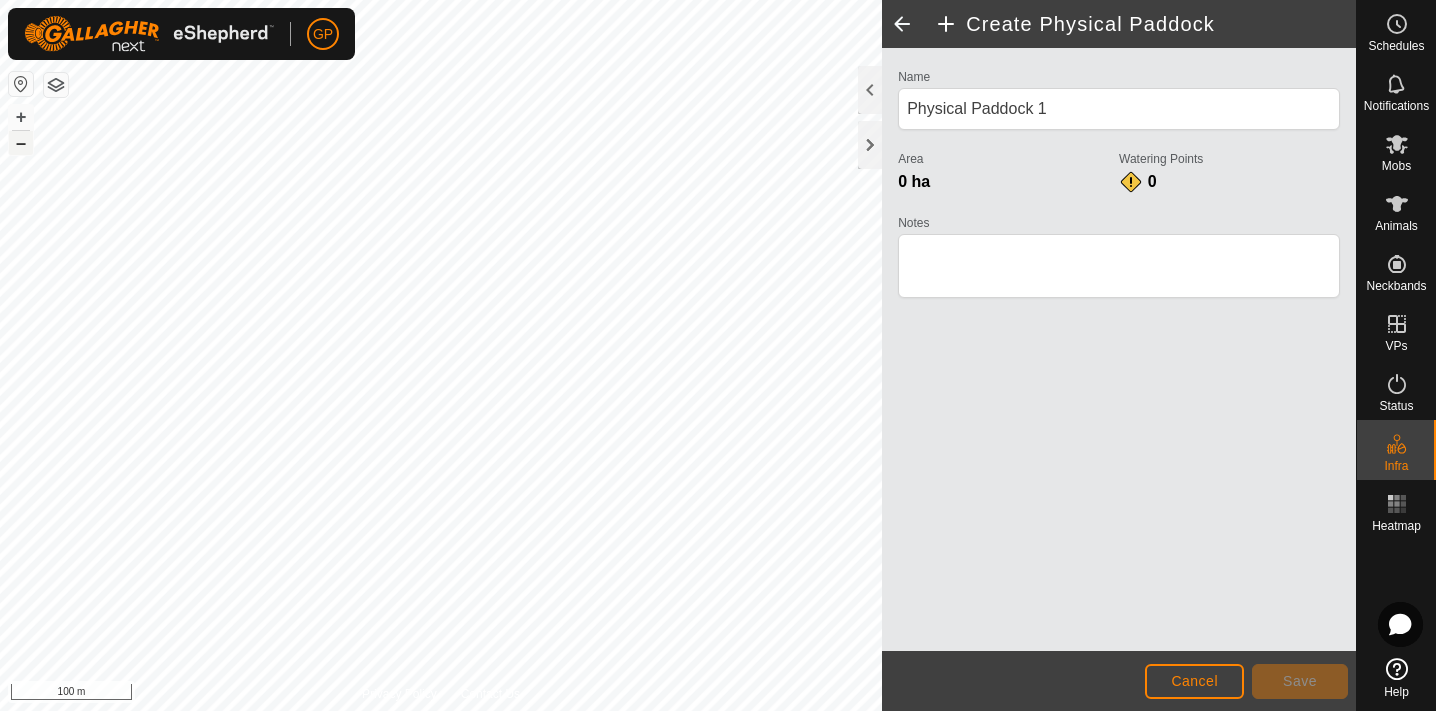 click on "–" at bounding box center [21, 143] 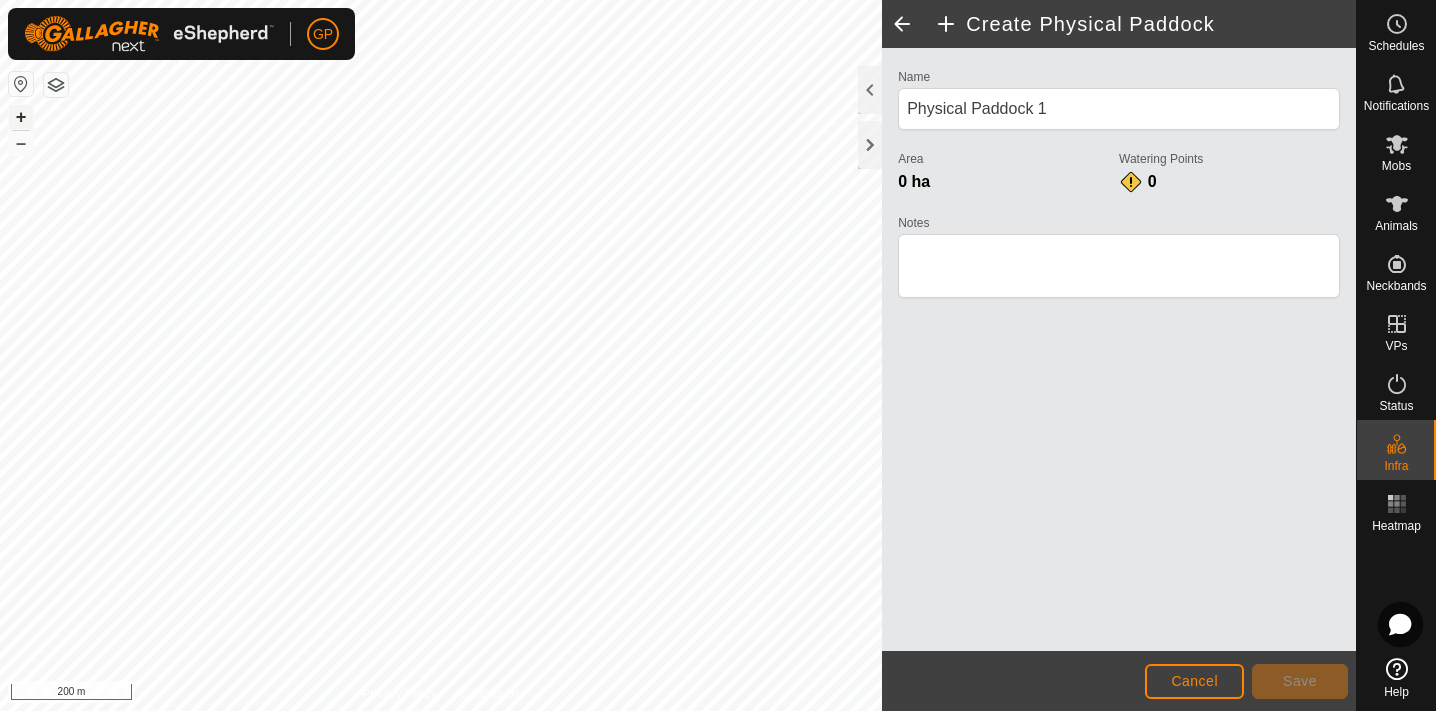 click on "+" at bounding box center [21, 117] 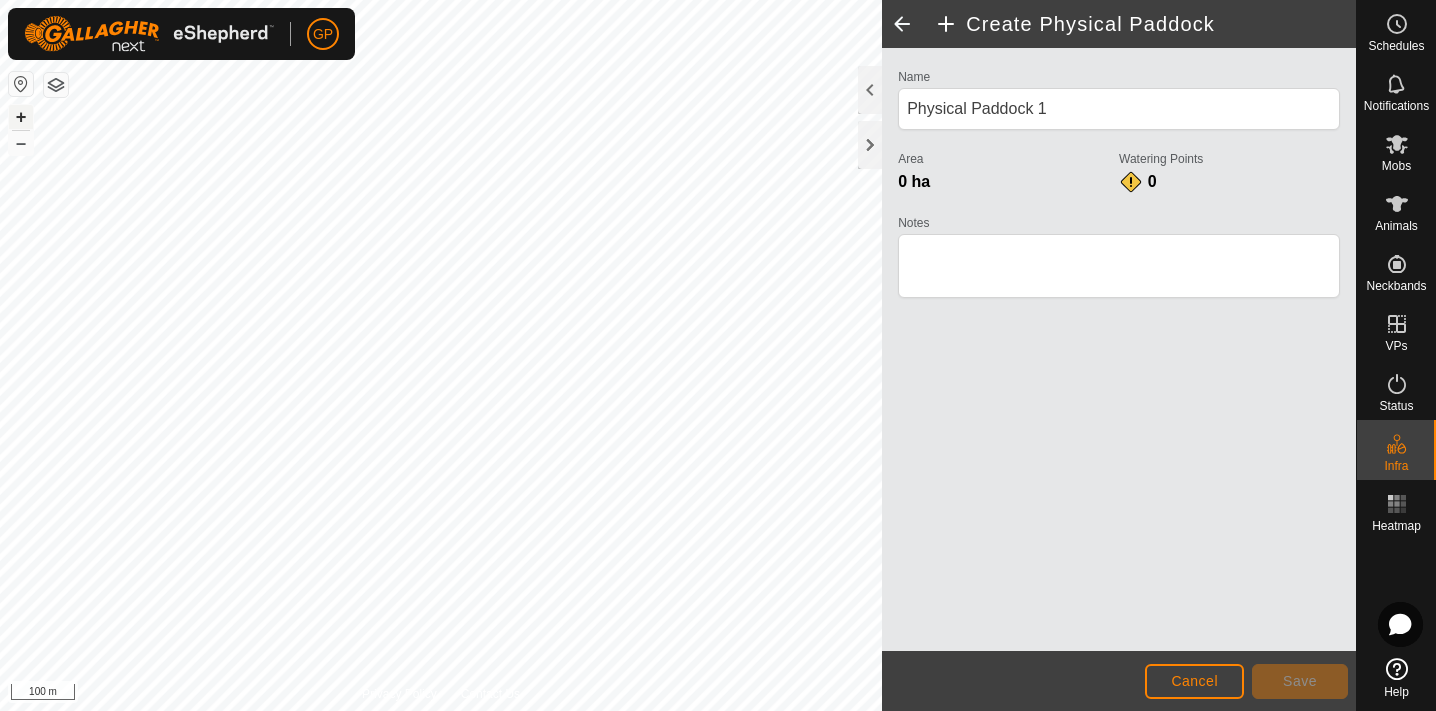 click on "+" at bounding box center (21, 117) 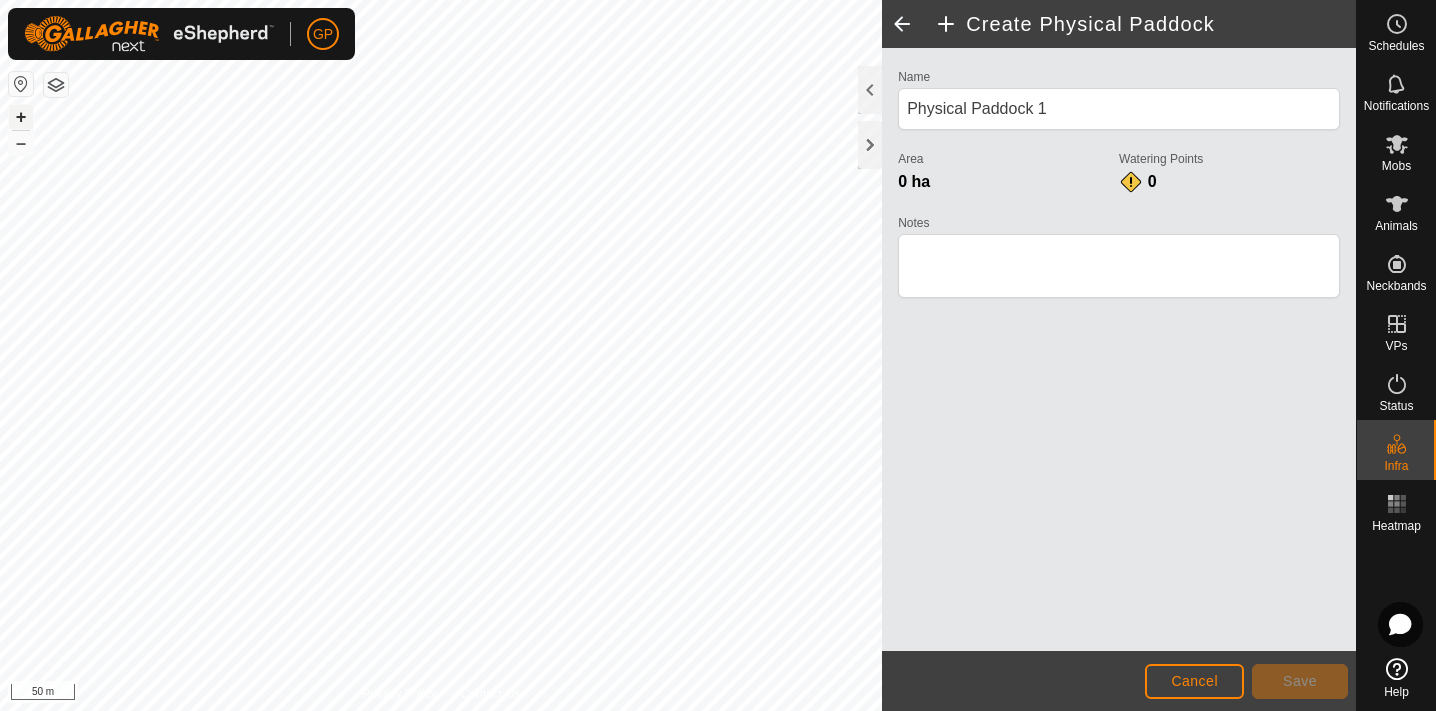 click on "+" at bounding box center (21, 117) 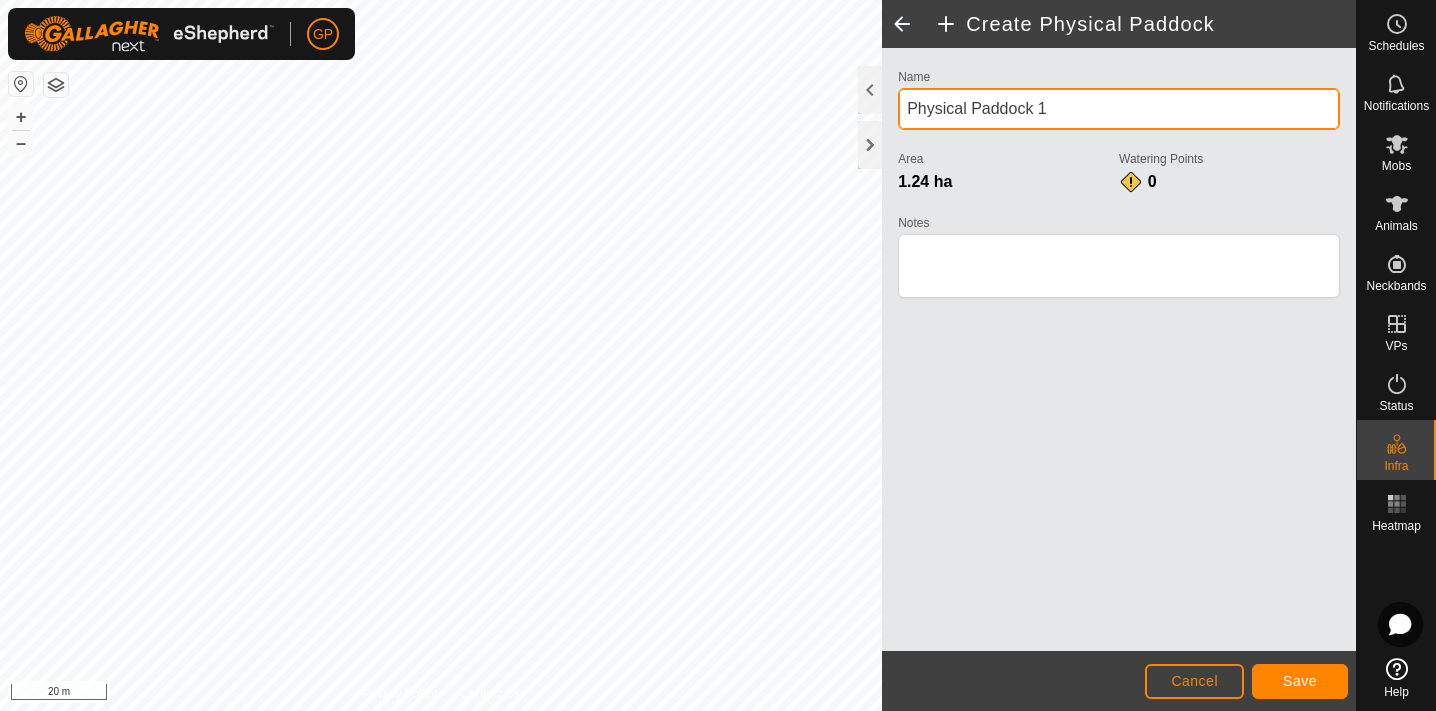 click on "Physical Paddock 1" at bounding box center [1119, 109] 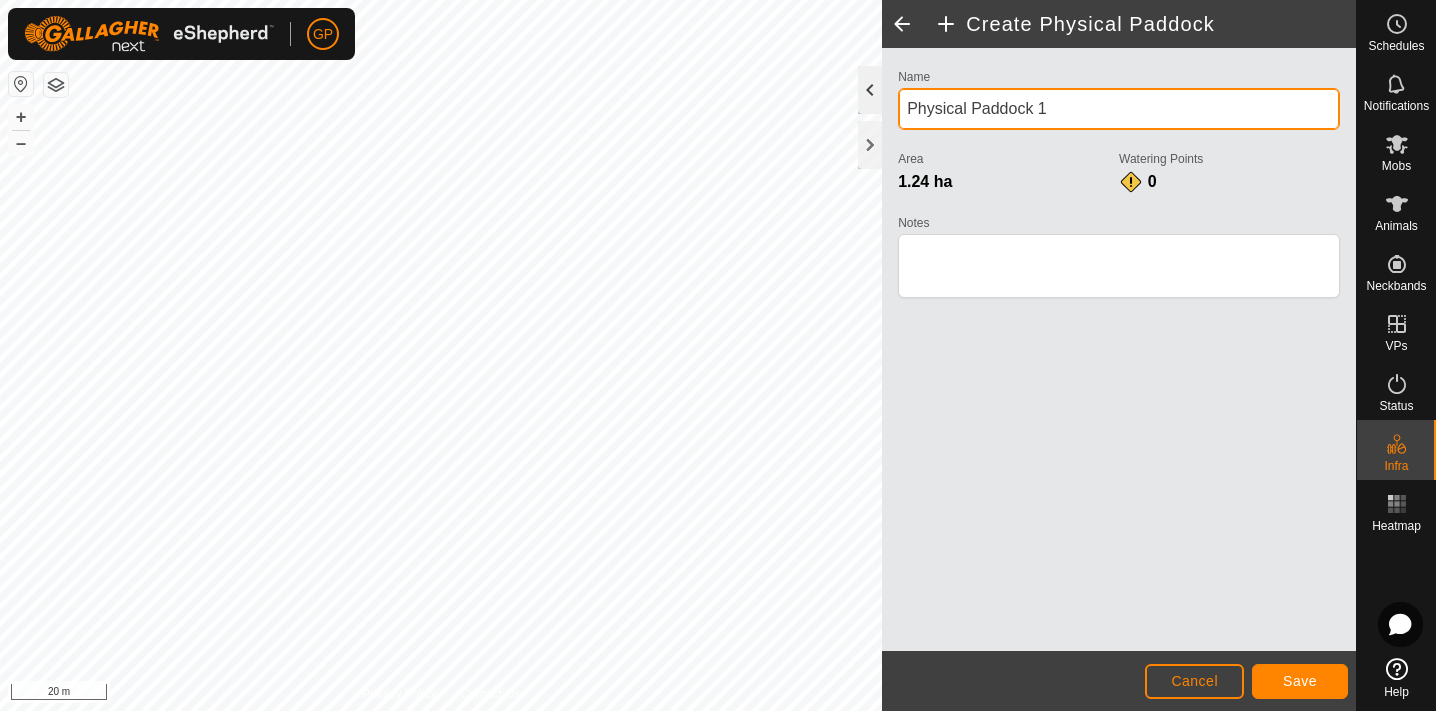 drag, startPoint x: 1129, startPoint y: 103, endPoint x: 859, endPoint y: 100, distance: 270.01666 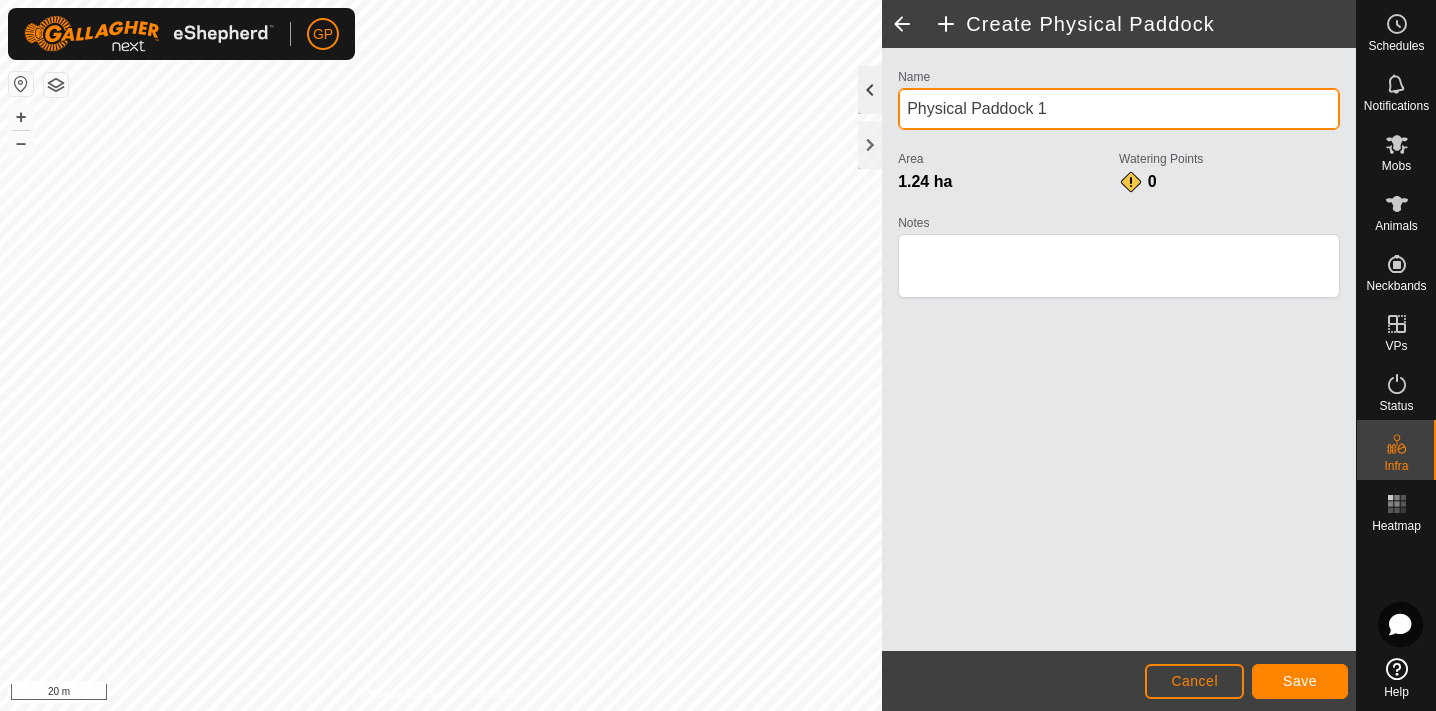 type on "R" 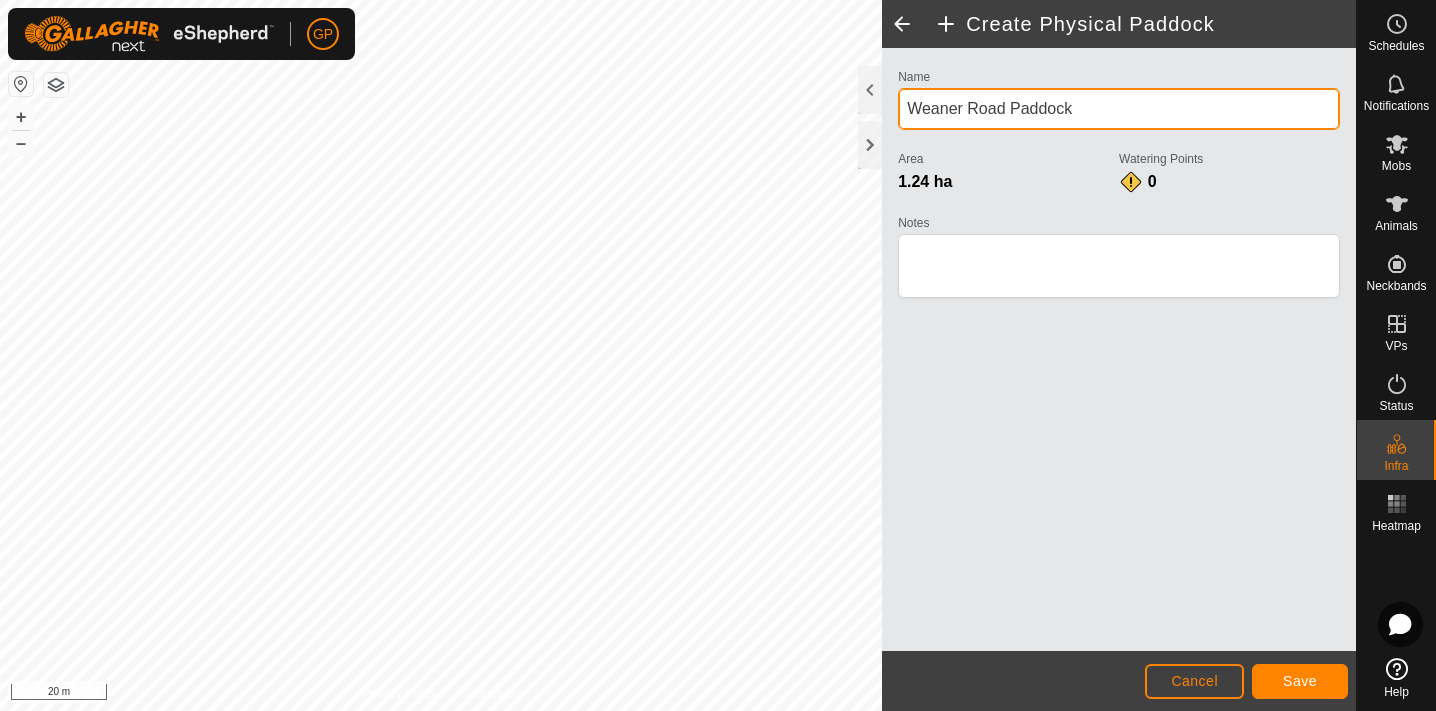 type on "Weaner Road Paddock" 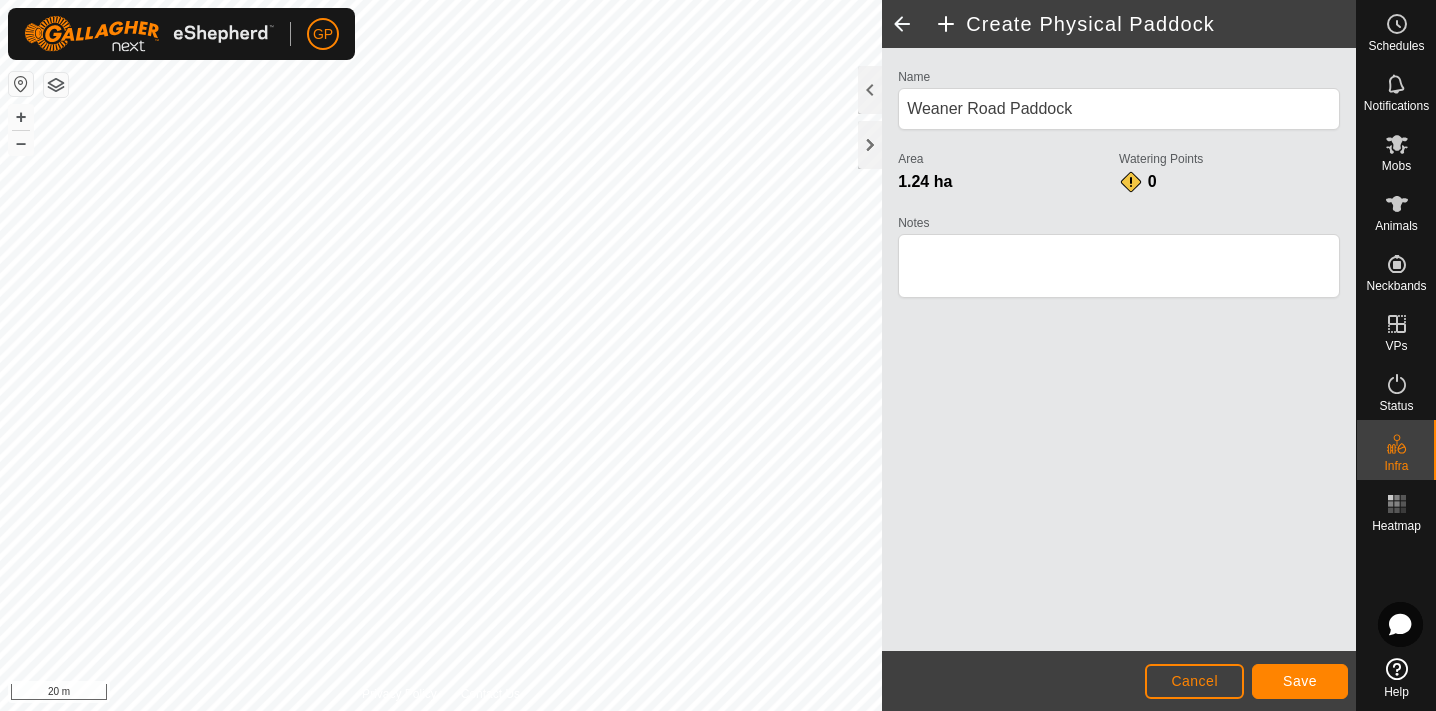 click on "1.24 ha" 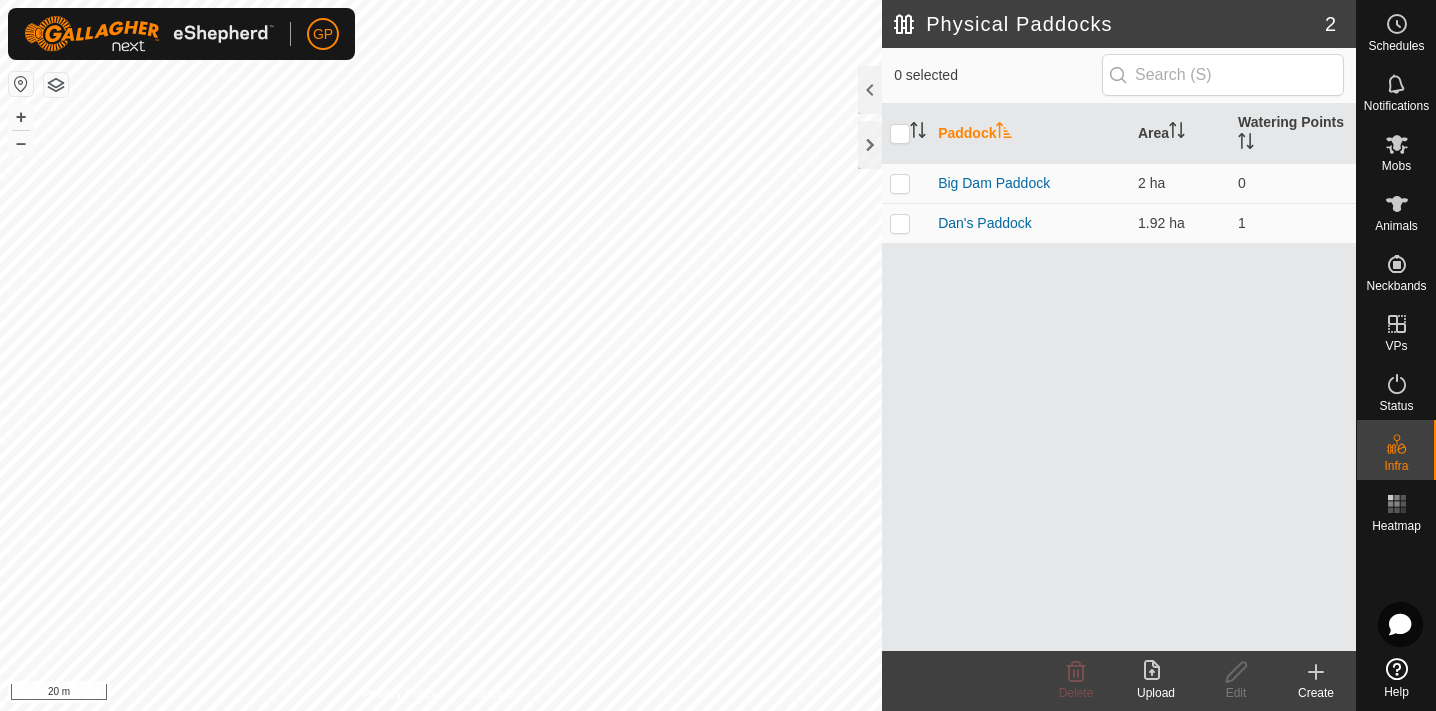 click 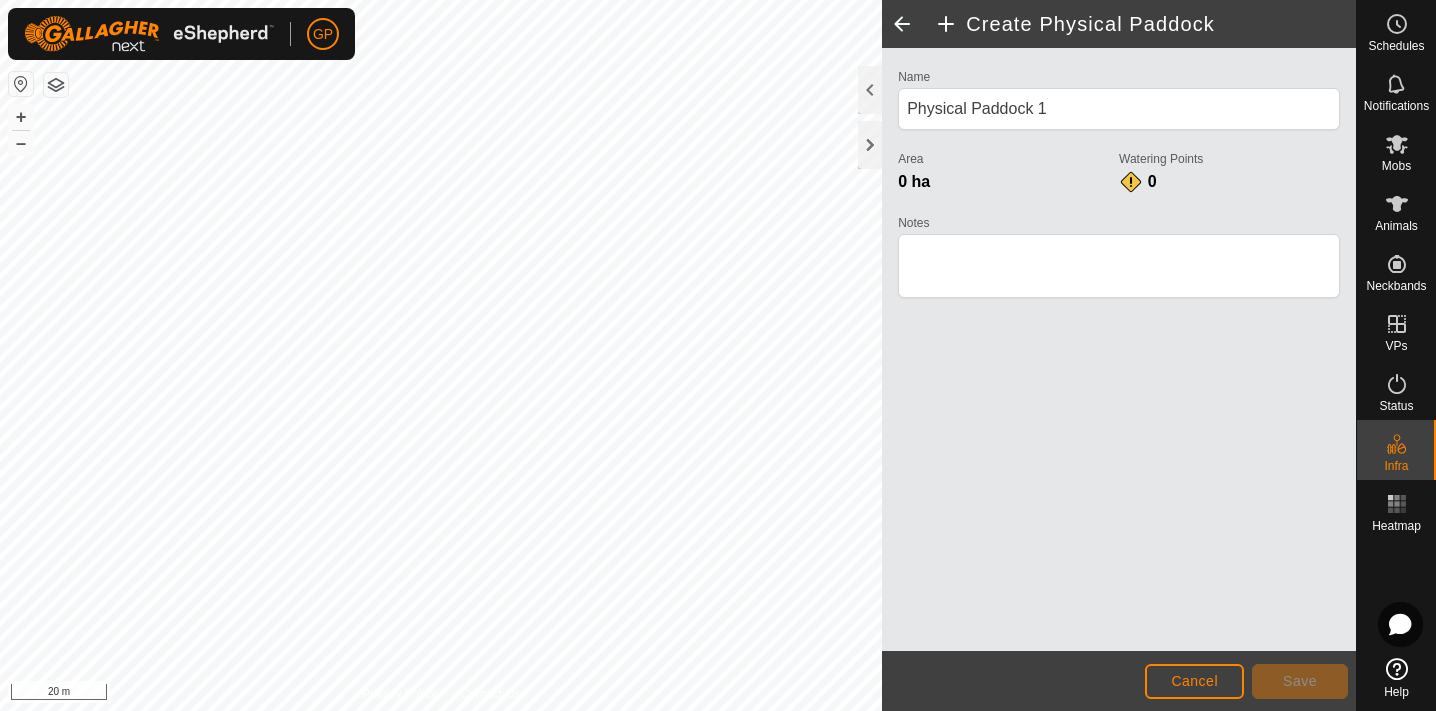 click on "Physical Paddock 1" 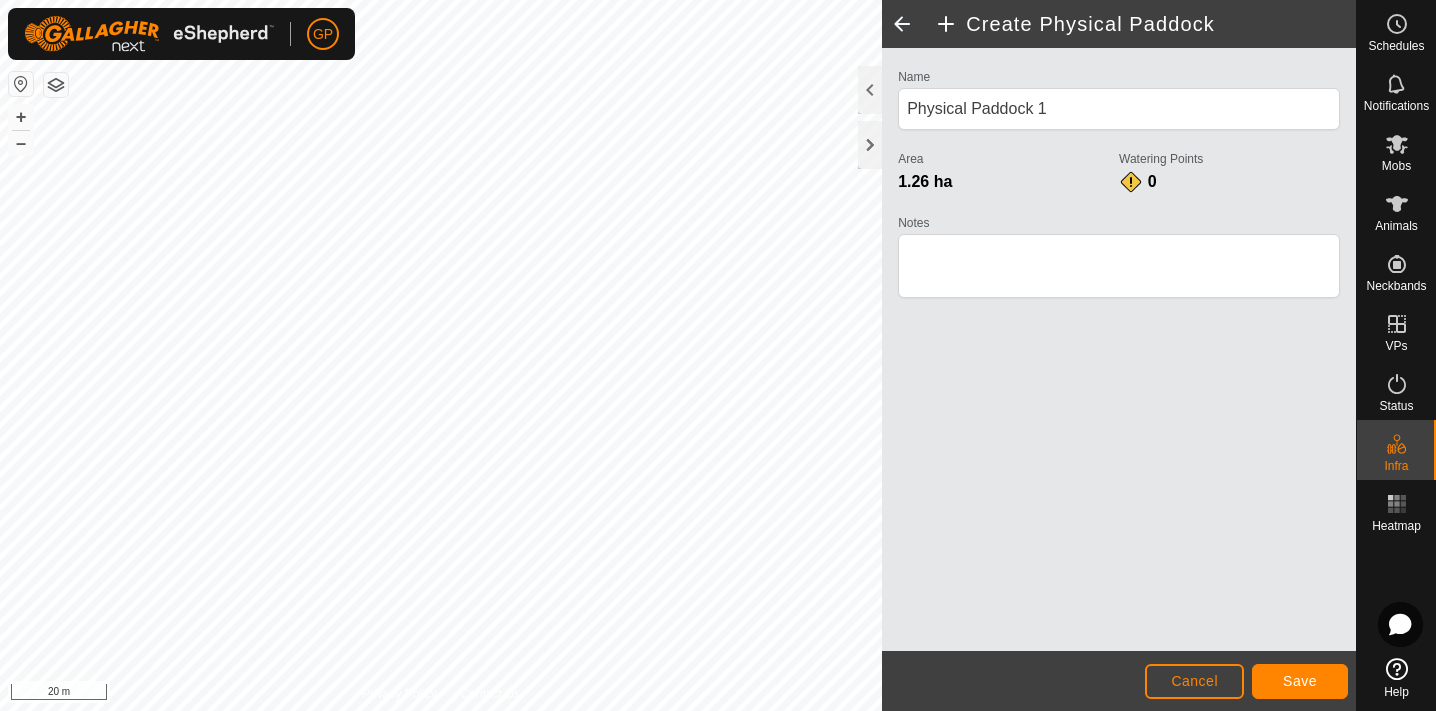 click on "Save" 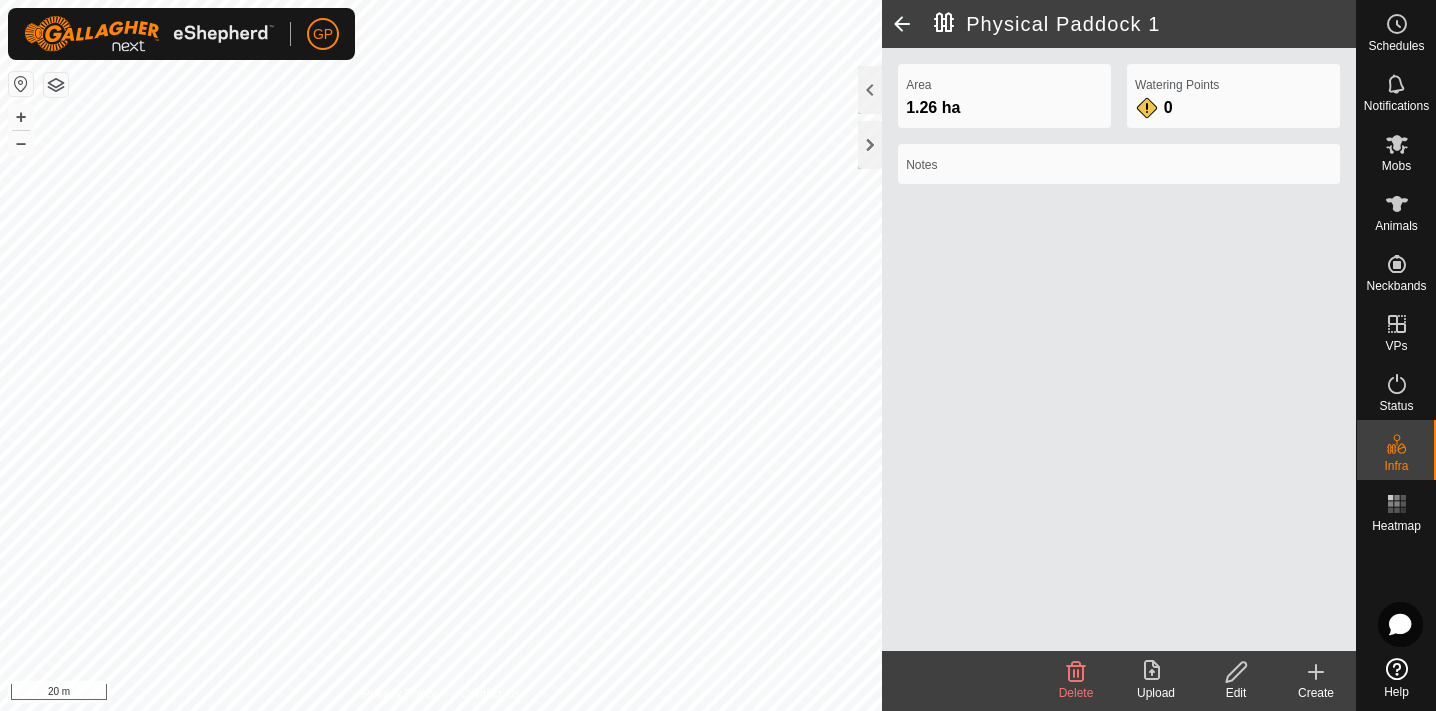 click 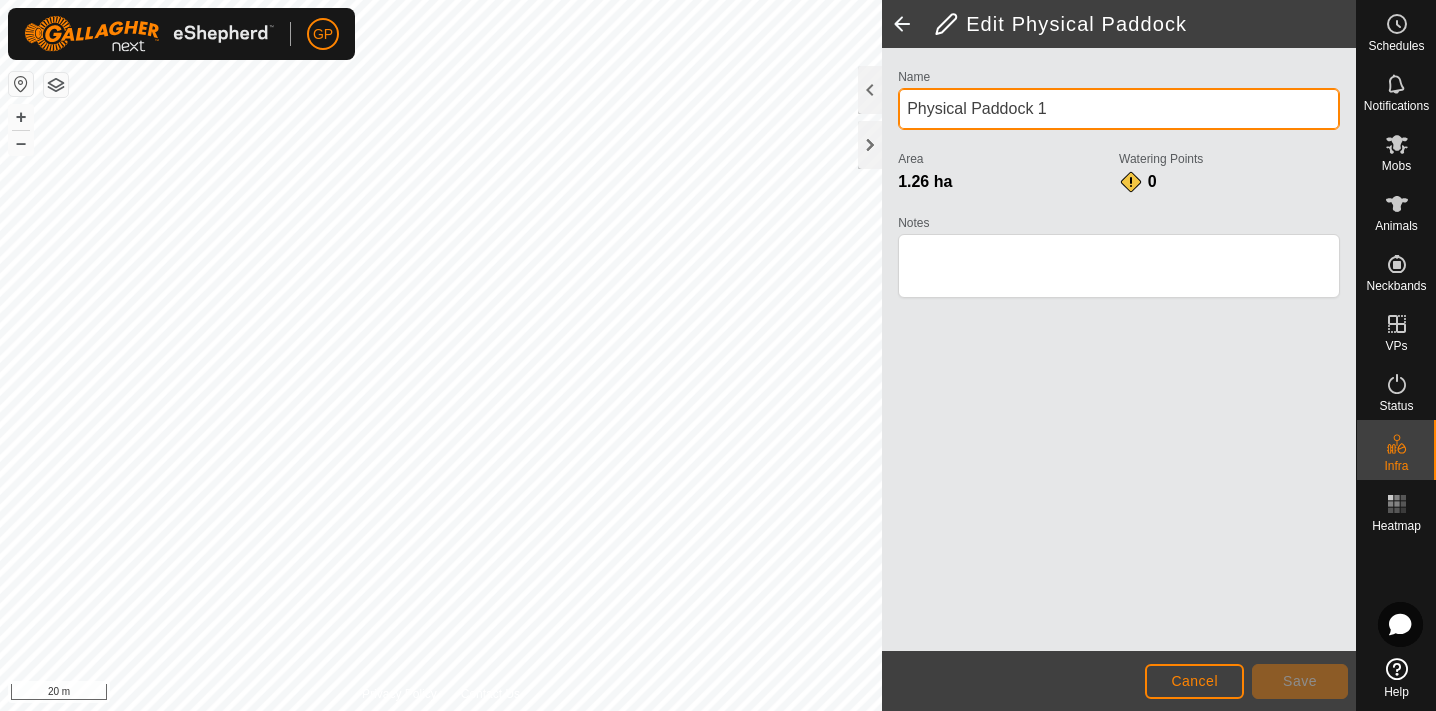click on "Physical Paddock 1" at bounding box center (1119, 109) 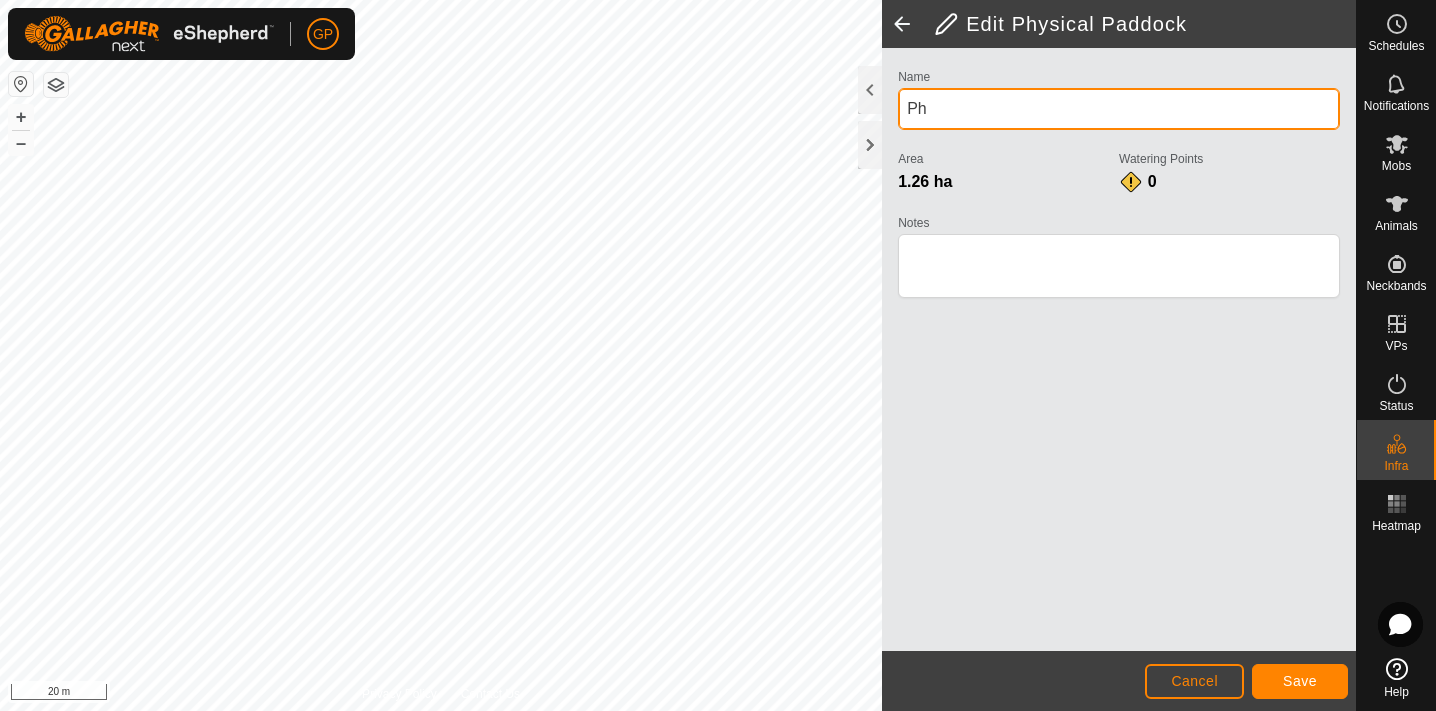 type on "P" 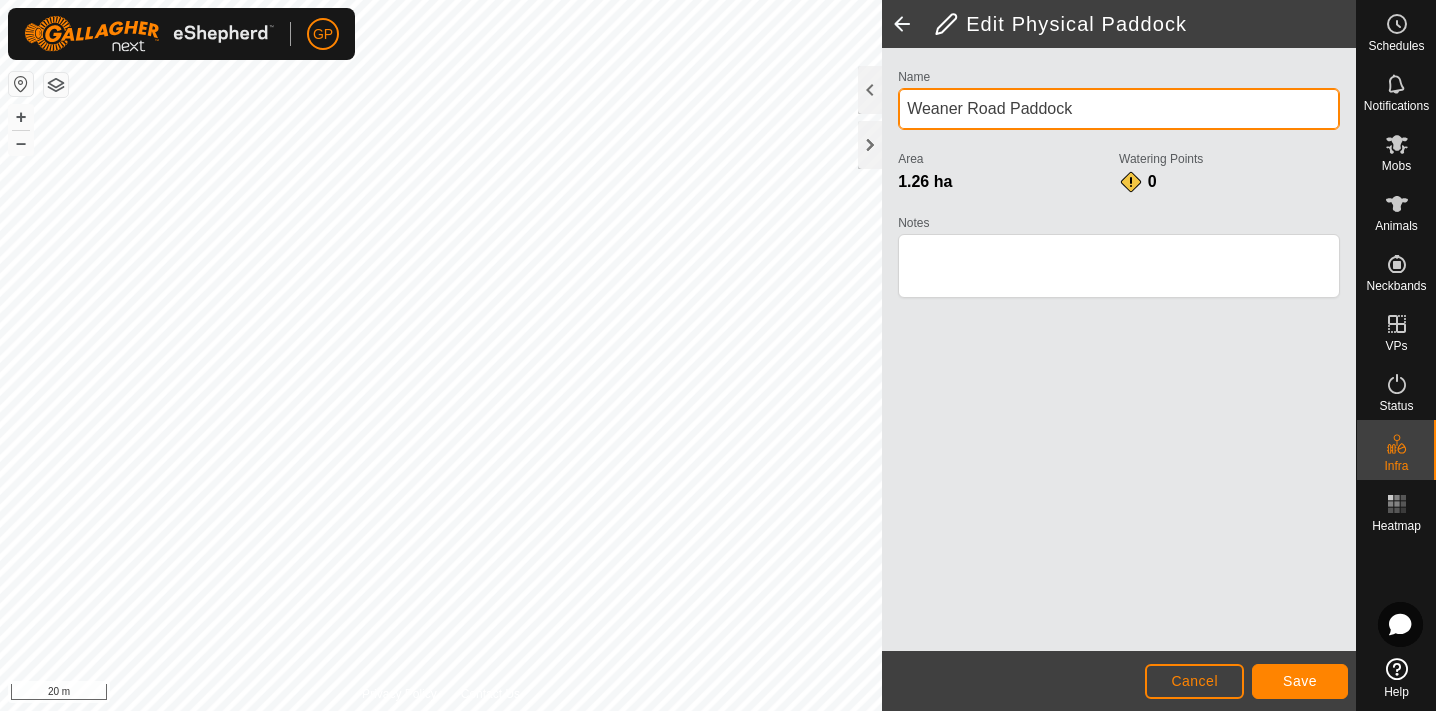 type on "Weaner Road Paddock" 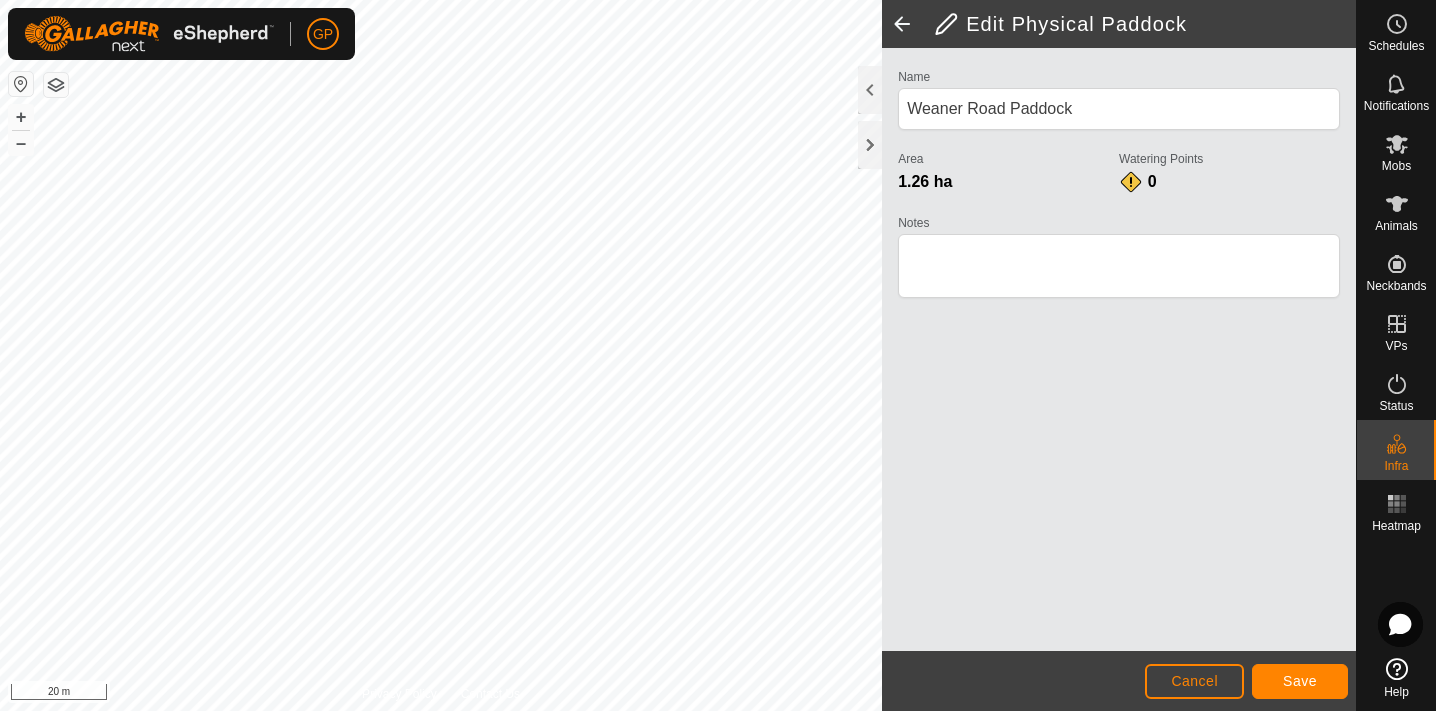 click on "Save" 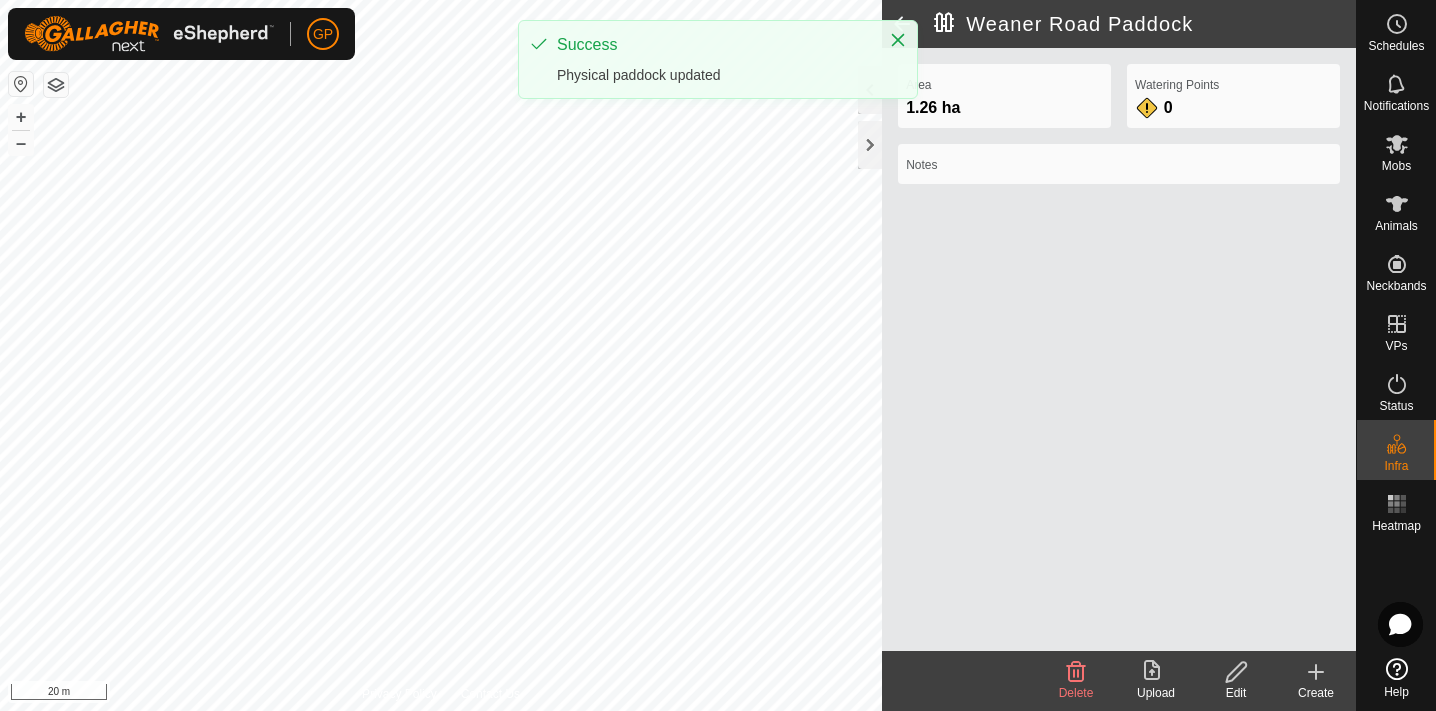 click on "[LOCATION]" 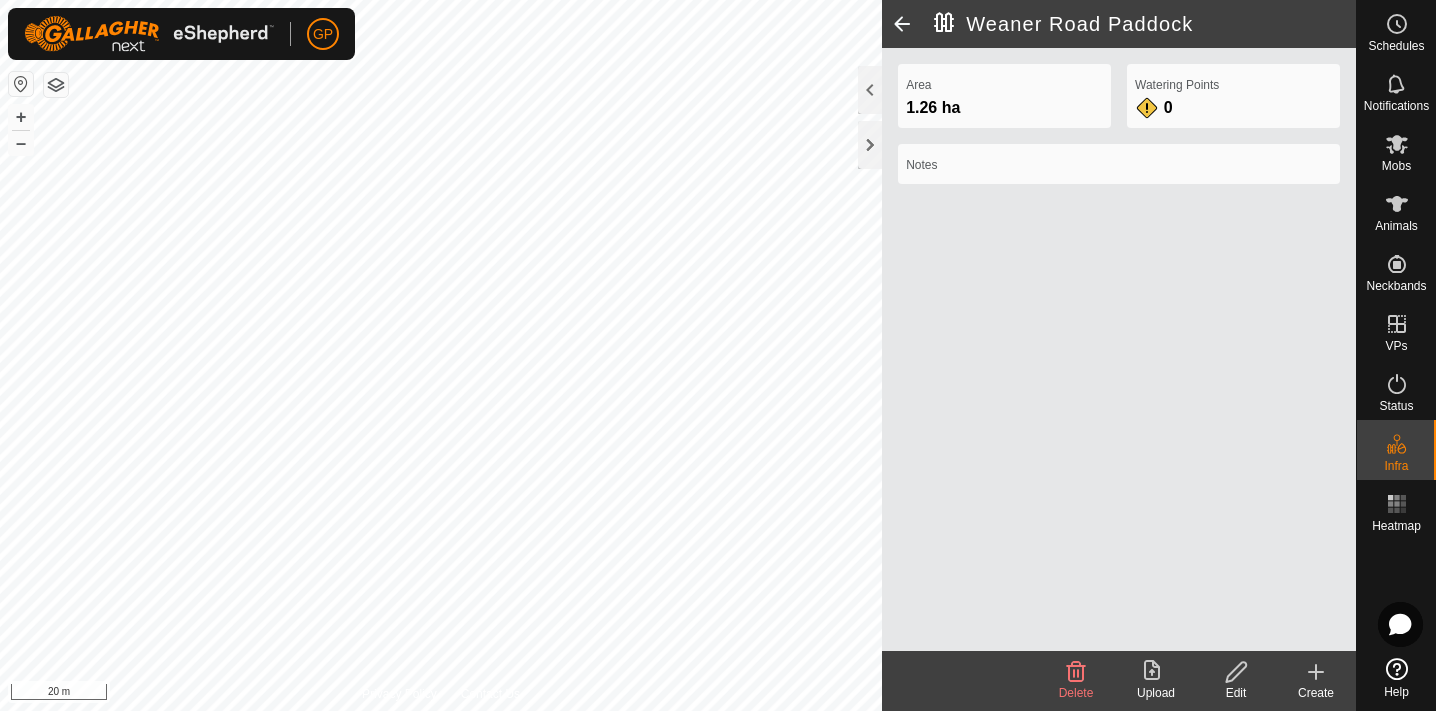 click on "[LOCATION]" 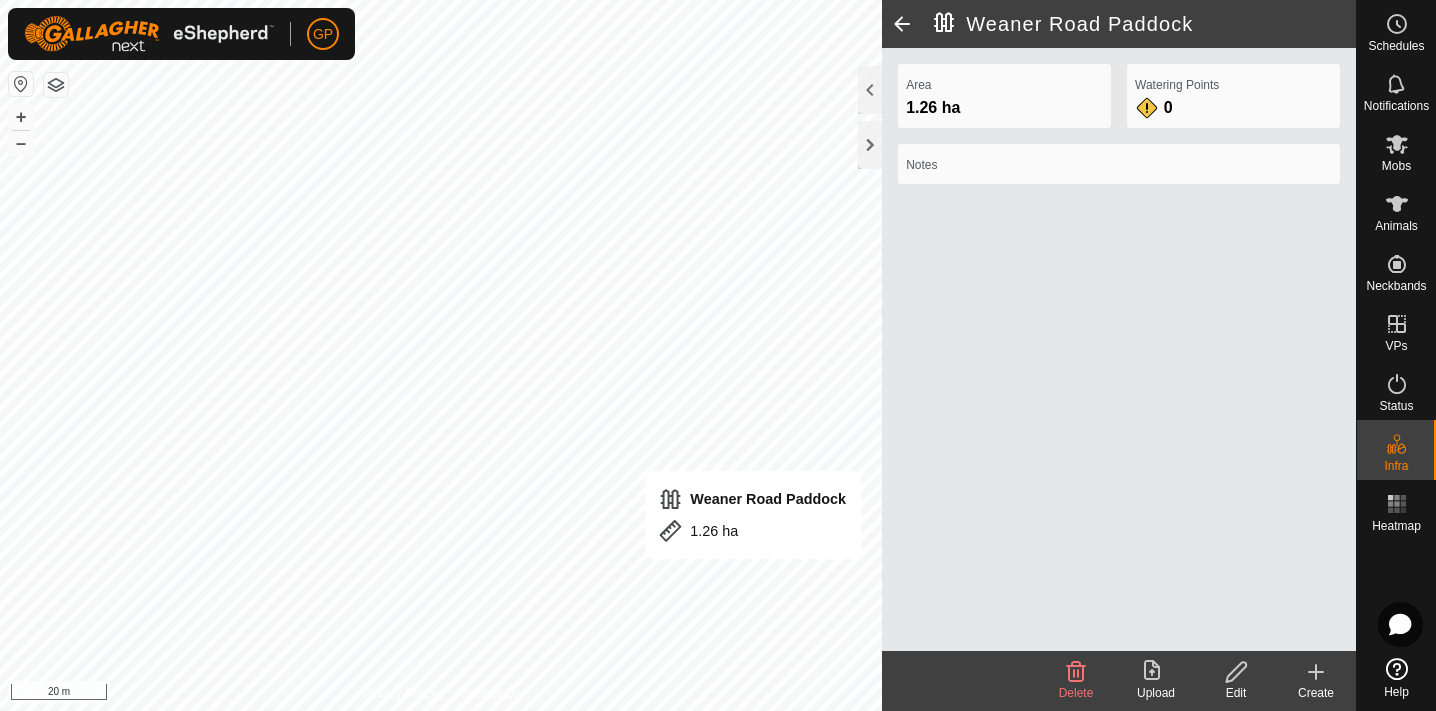 click 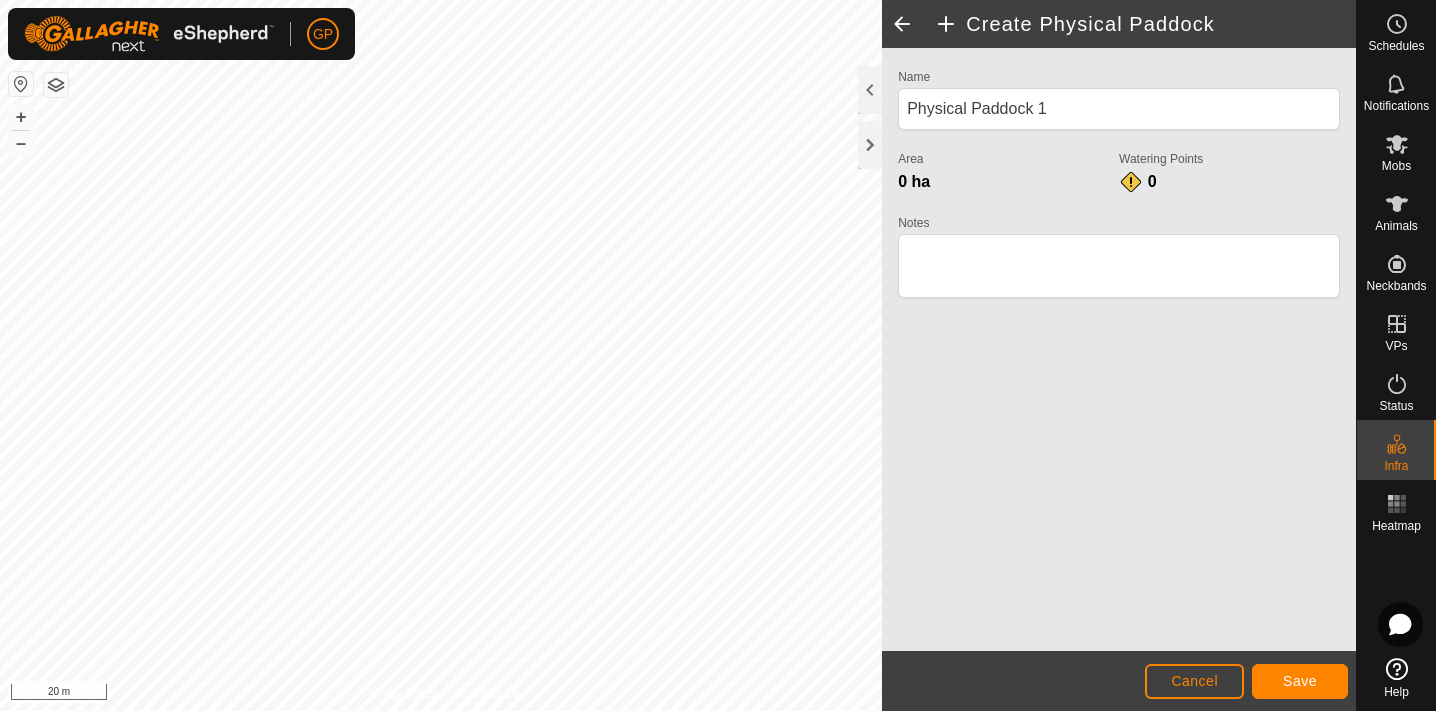 click on "Save" 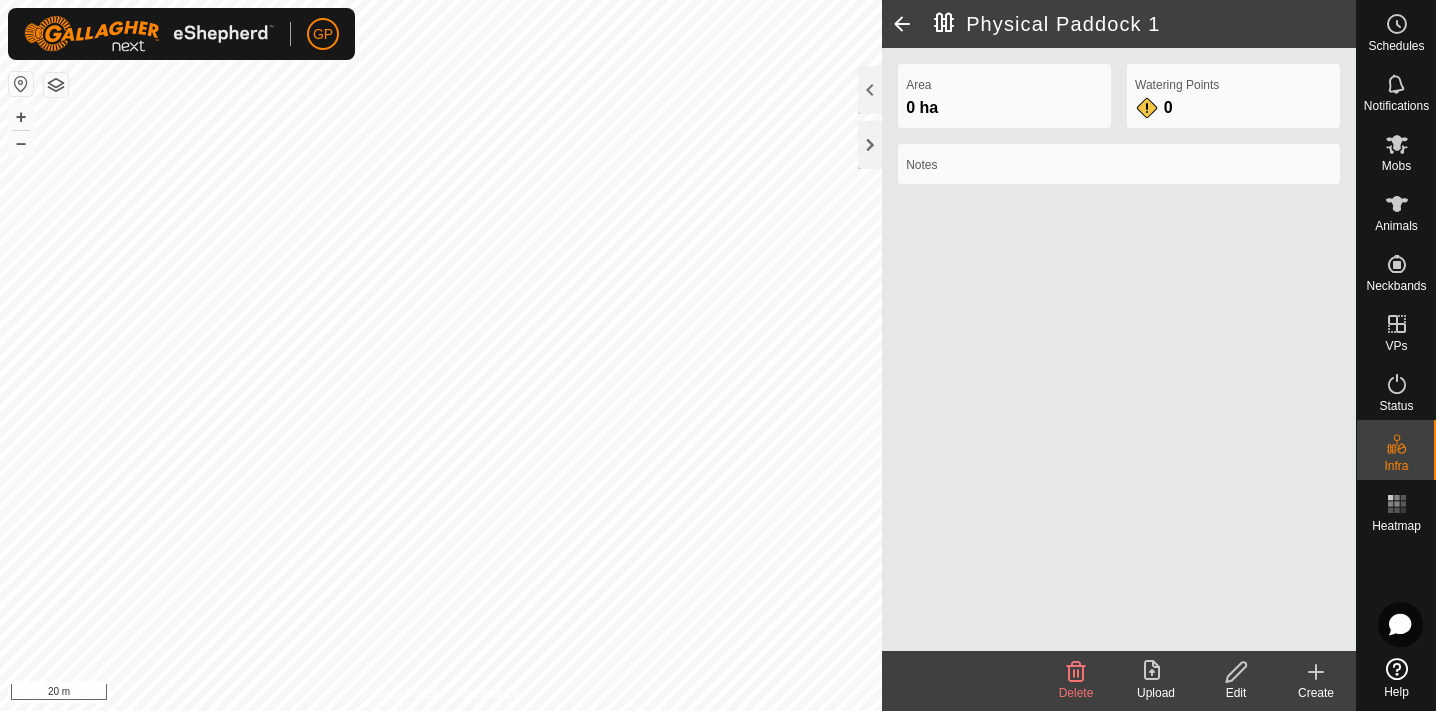 click 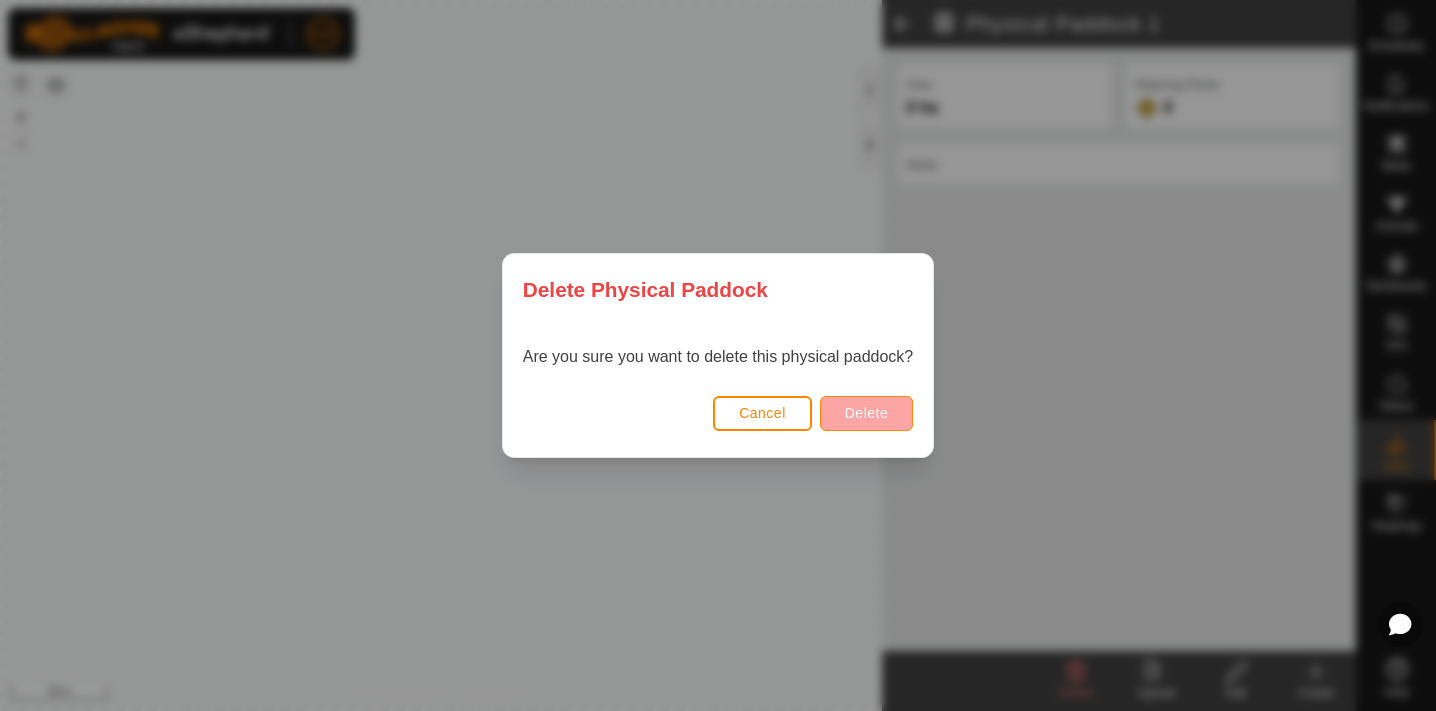 click on "Delete" at bounding box center [866, 413] 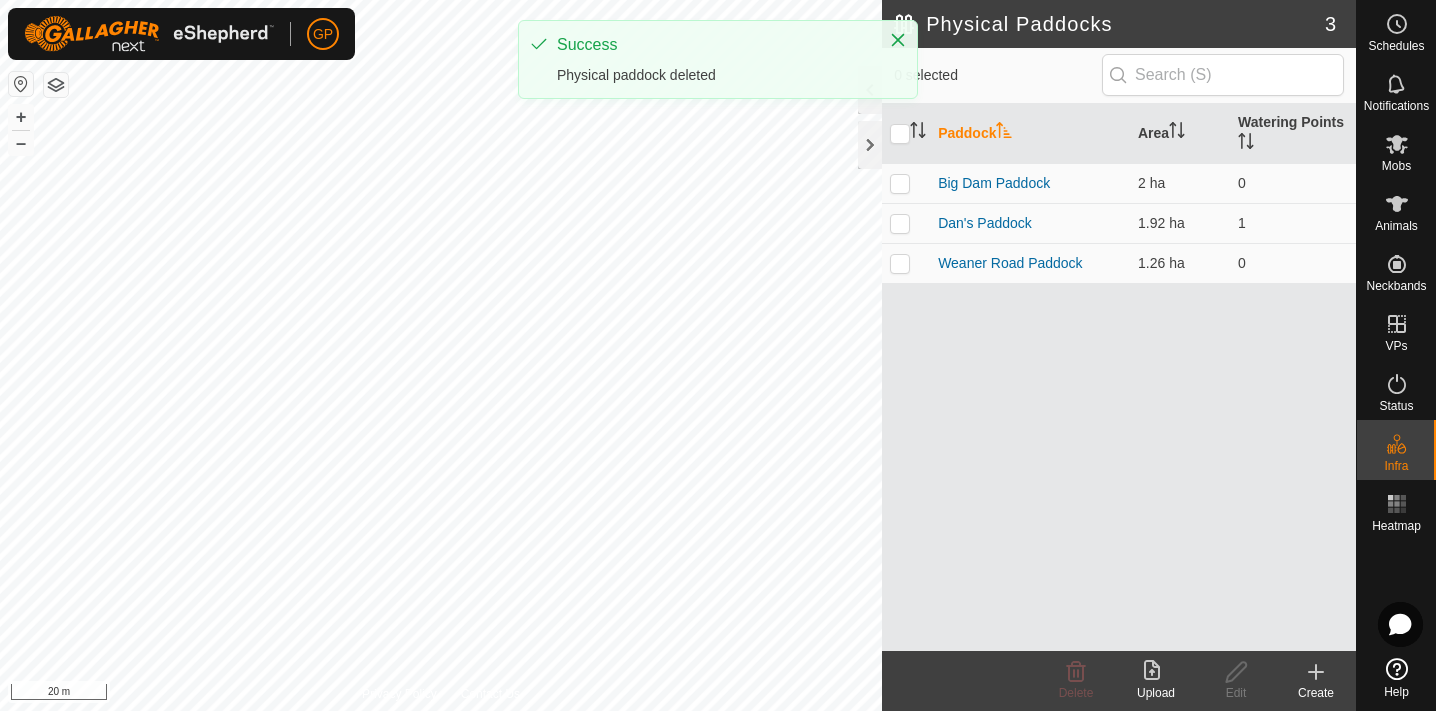 click on "[LOCATION]" at bounding box center (718, 355) 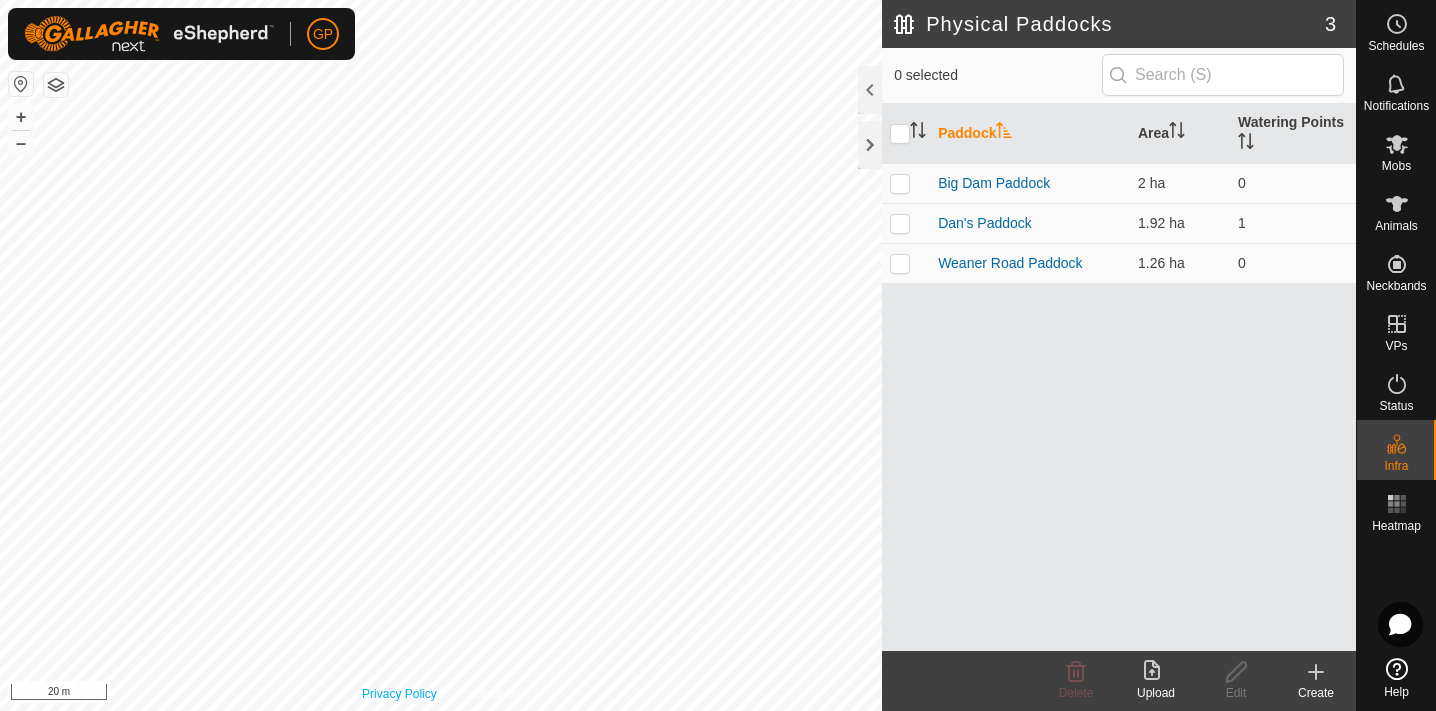 click on "Privacy Policy Contact Us + – ⇧ i 20 m" at bounding box center [441, 355] 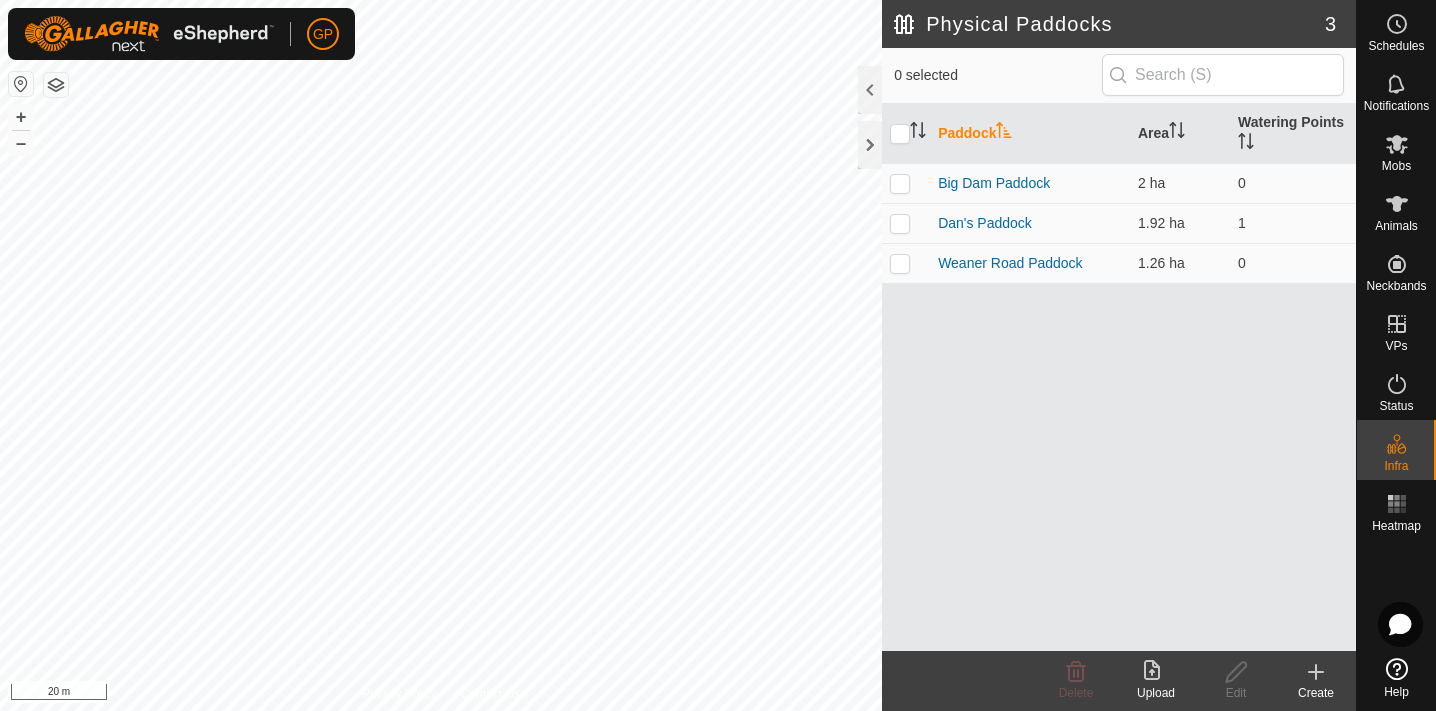 click on "Paddock" at bounding box center [1030, 134] 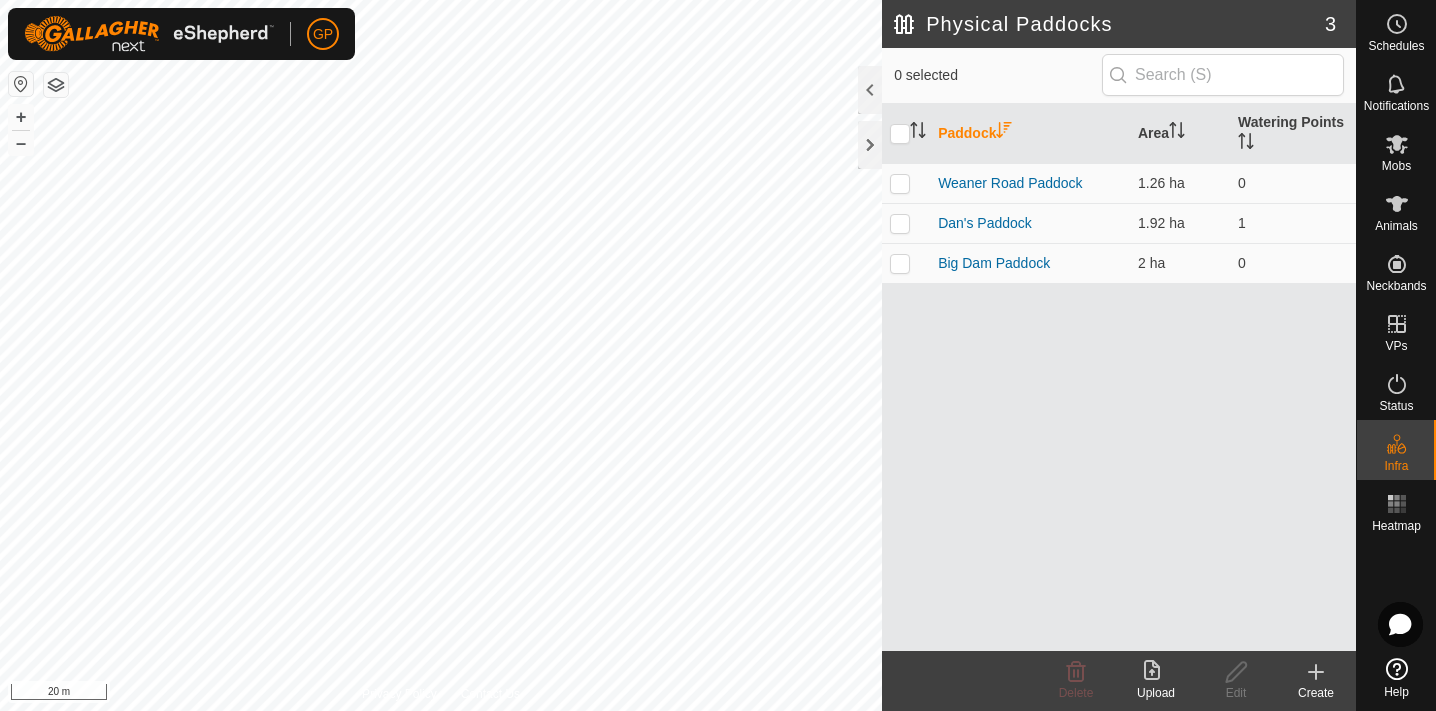 click on "Paddock" at bounding box center (1030, 134) 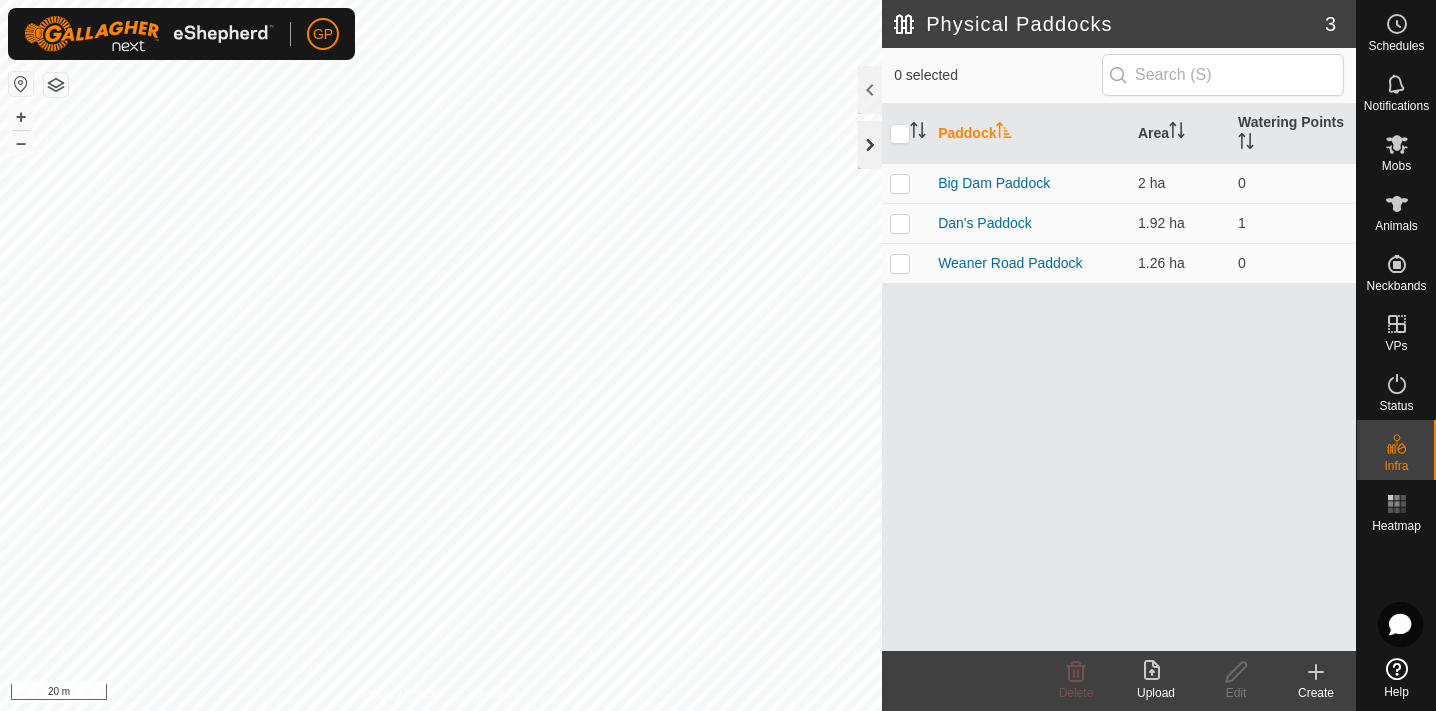 click 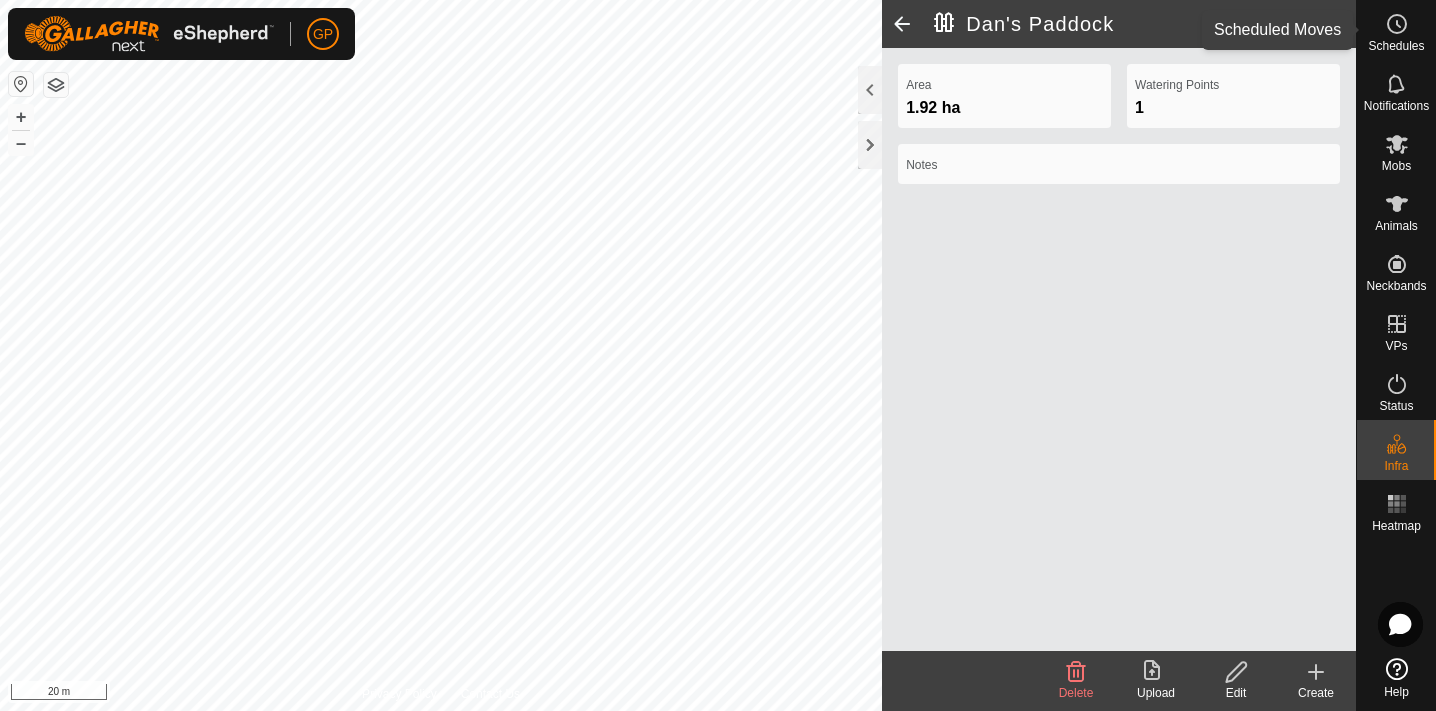 click 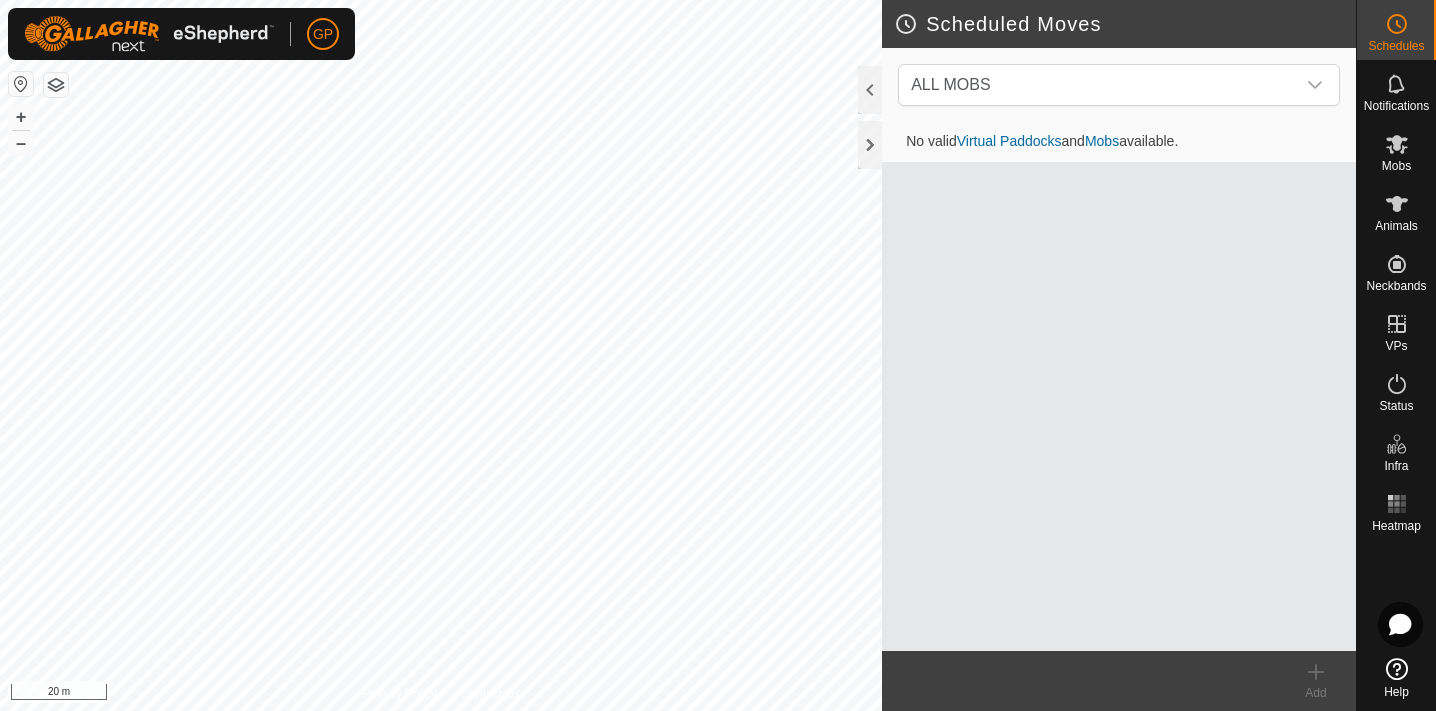 click on "Virtual Paddocks" at bounding box center (1009, 141) 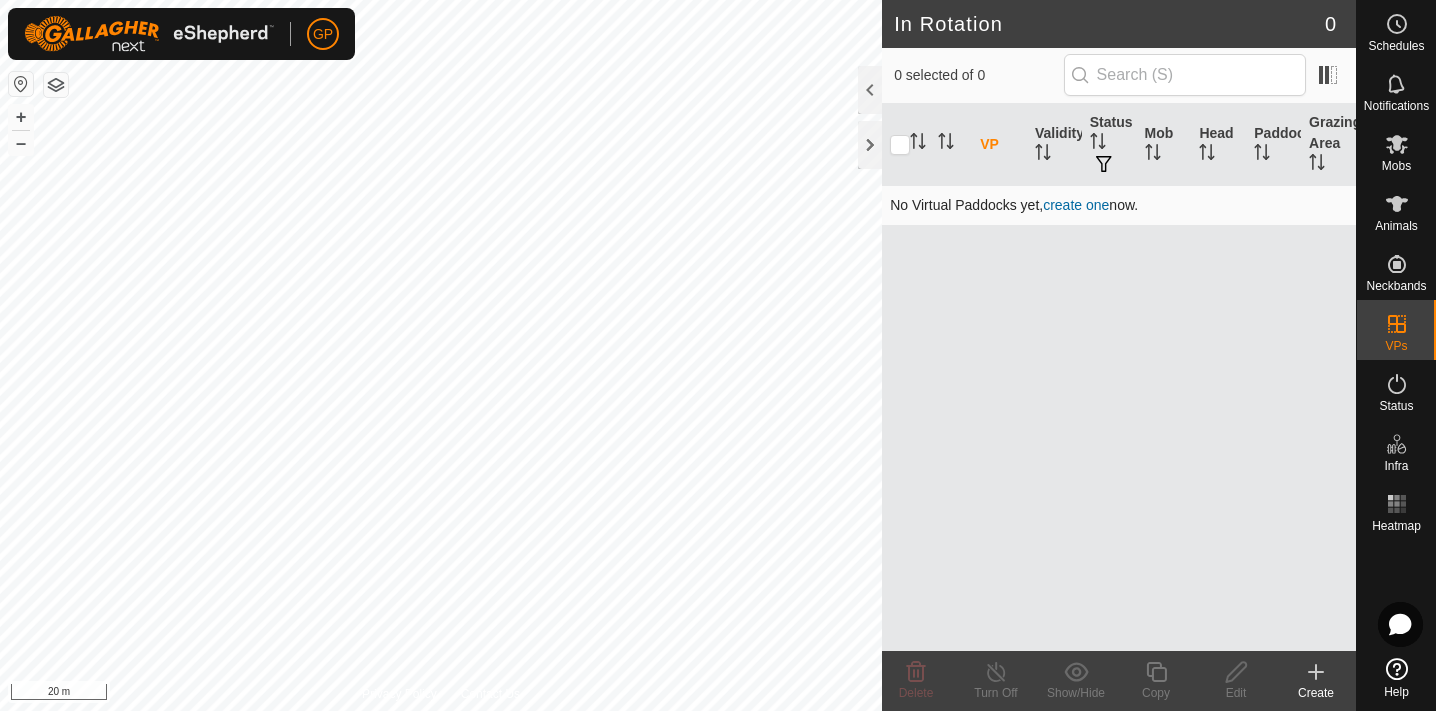 click on "create one" at bounding box center [1076, 205] 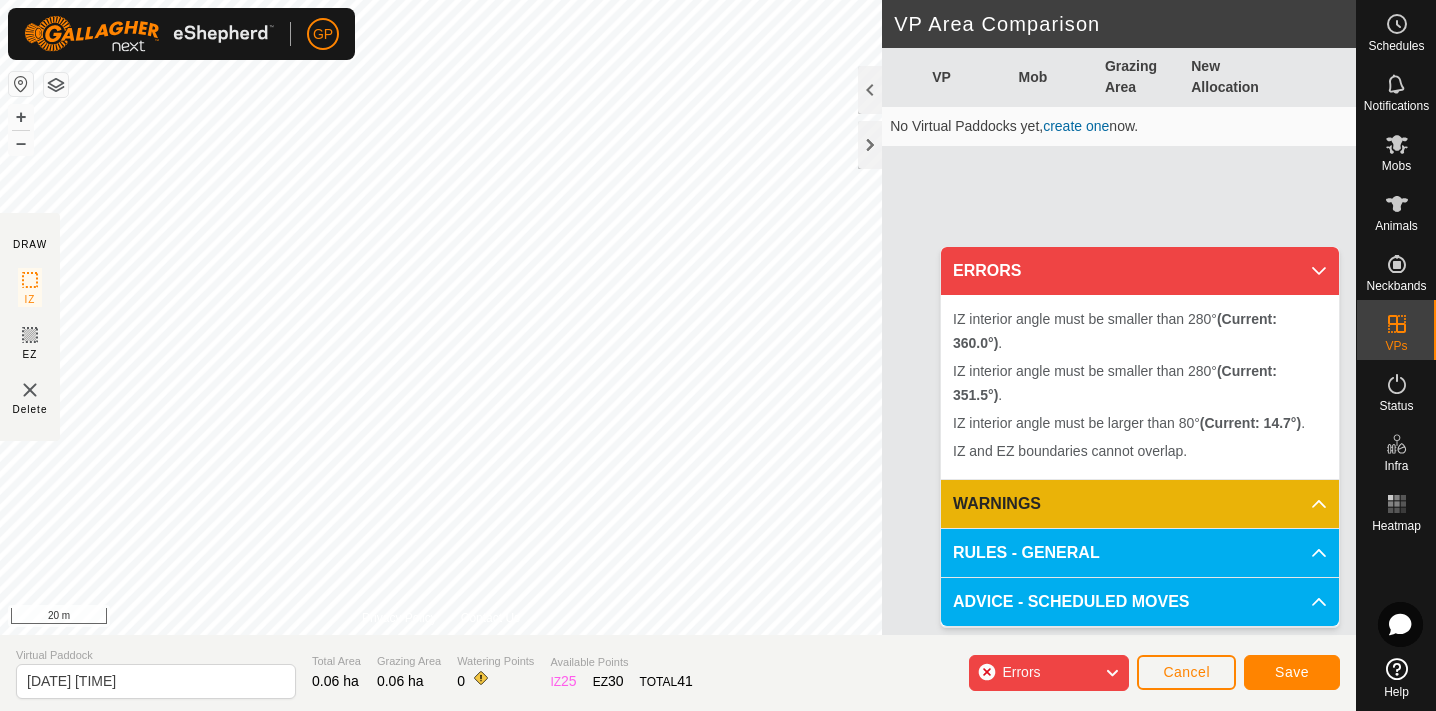click on "Cancel" 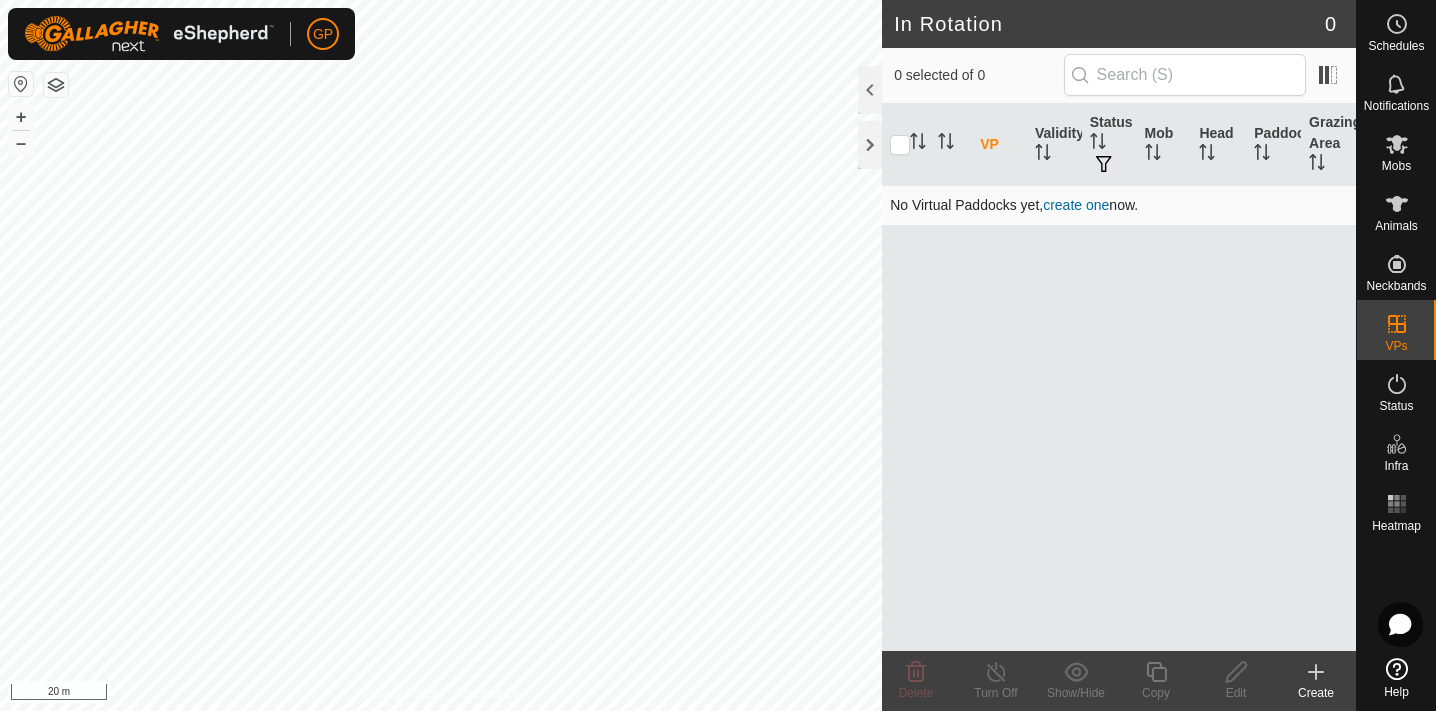 click on "create one" at bounding box center [1076, 205] 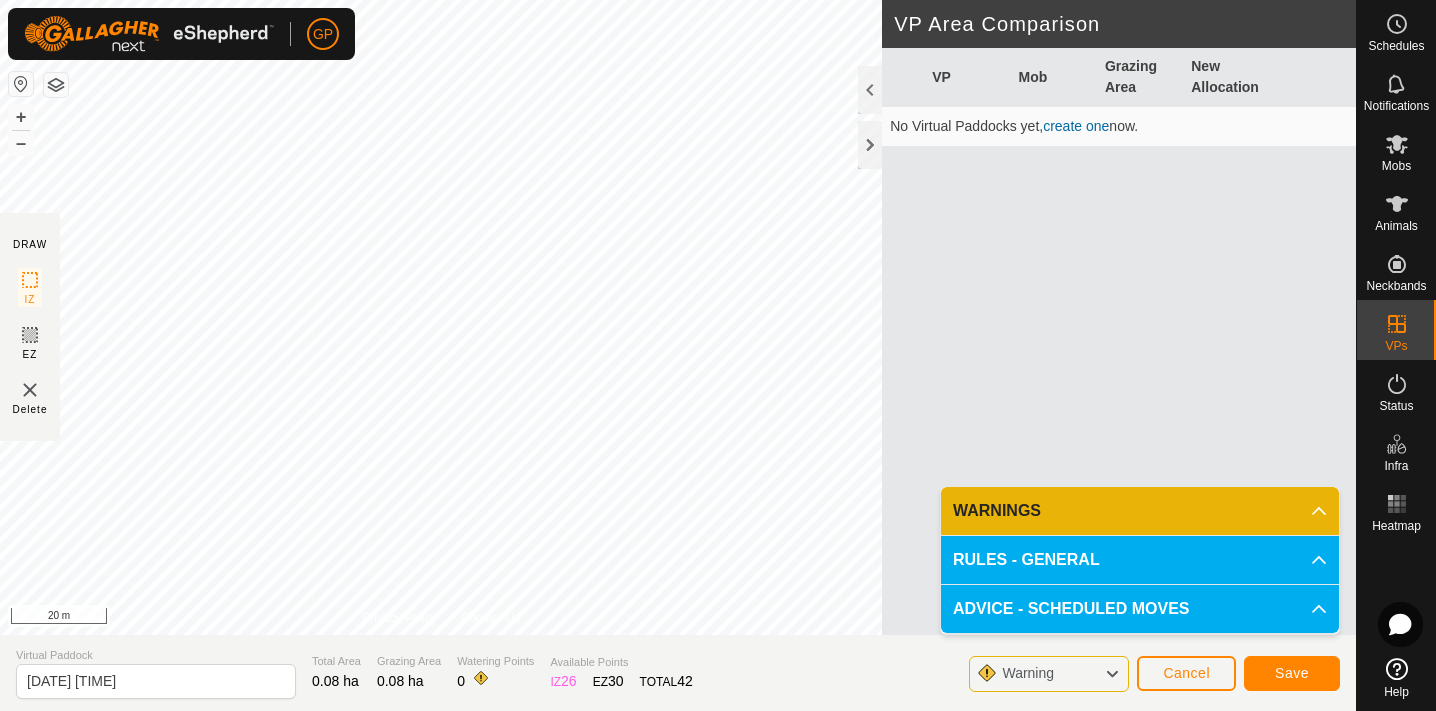 click on "WARNINGS" at bounding box center [1140, 511] 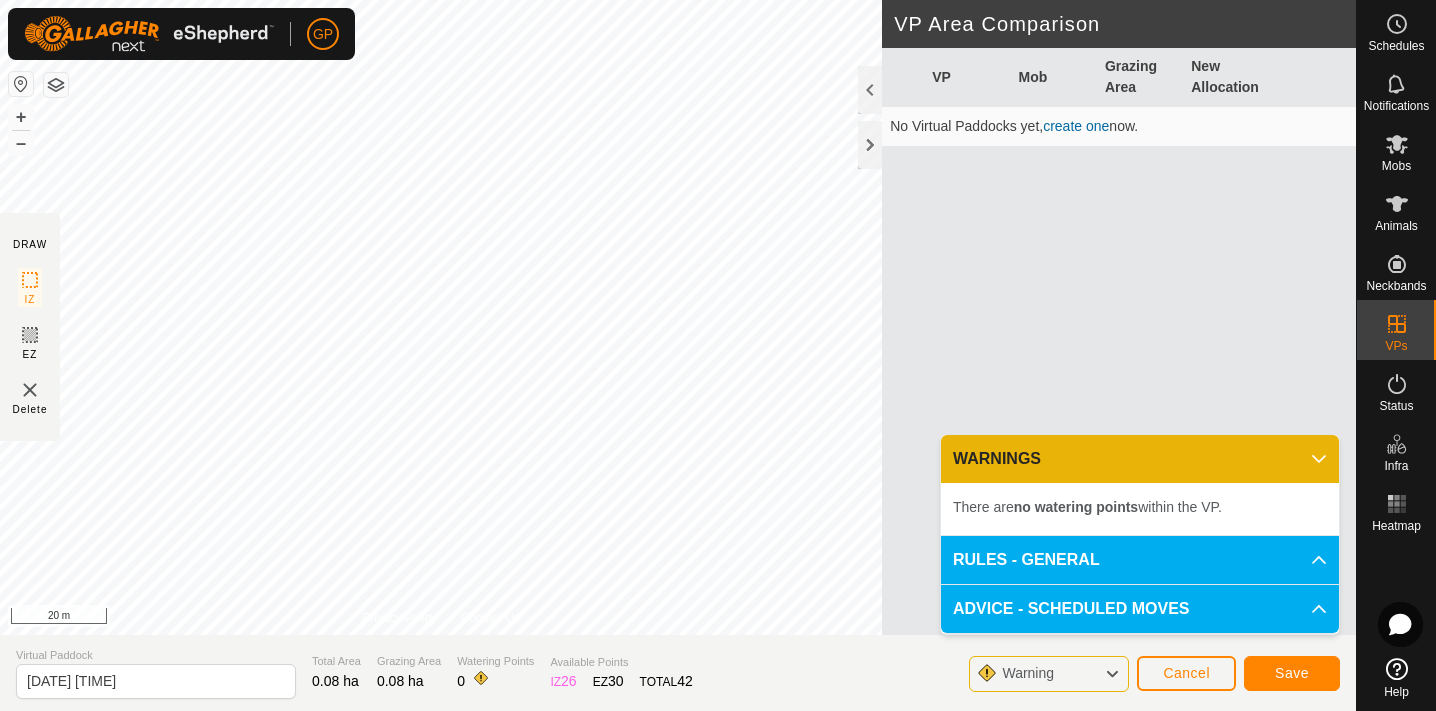 click on "RULES - GENERAL" at bounding box center [1140, 560] 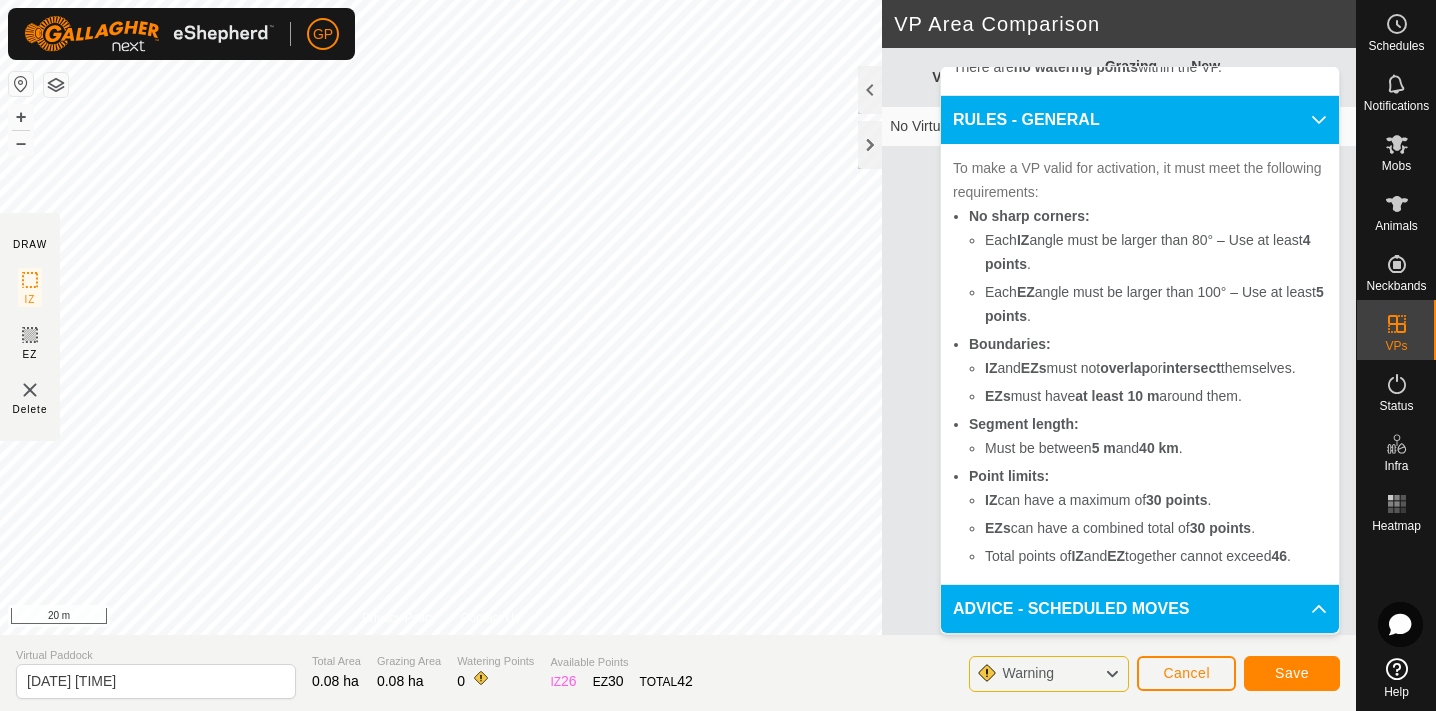 scroll, scrollTop: 72, scrollLeft: 0, axis: vertical 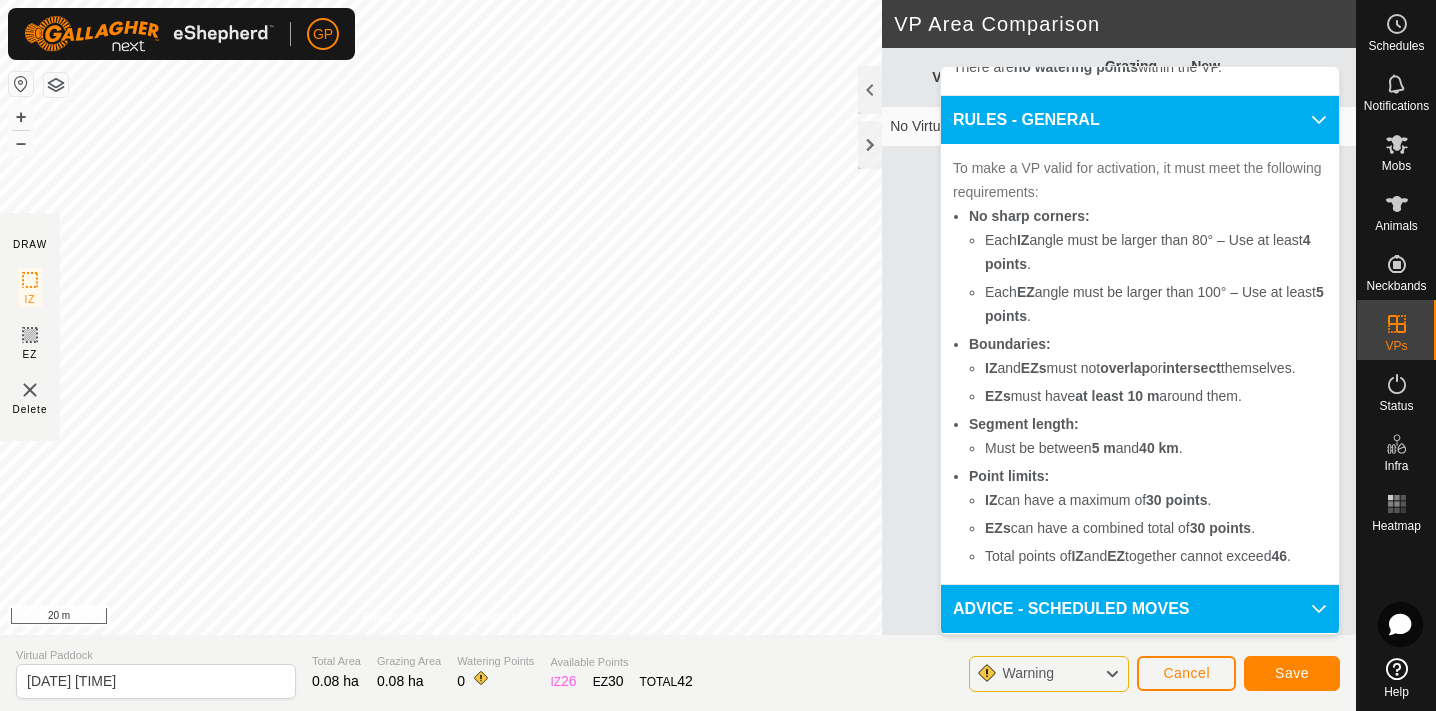 click on "Save" 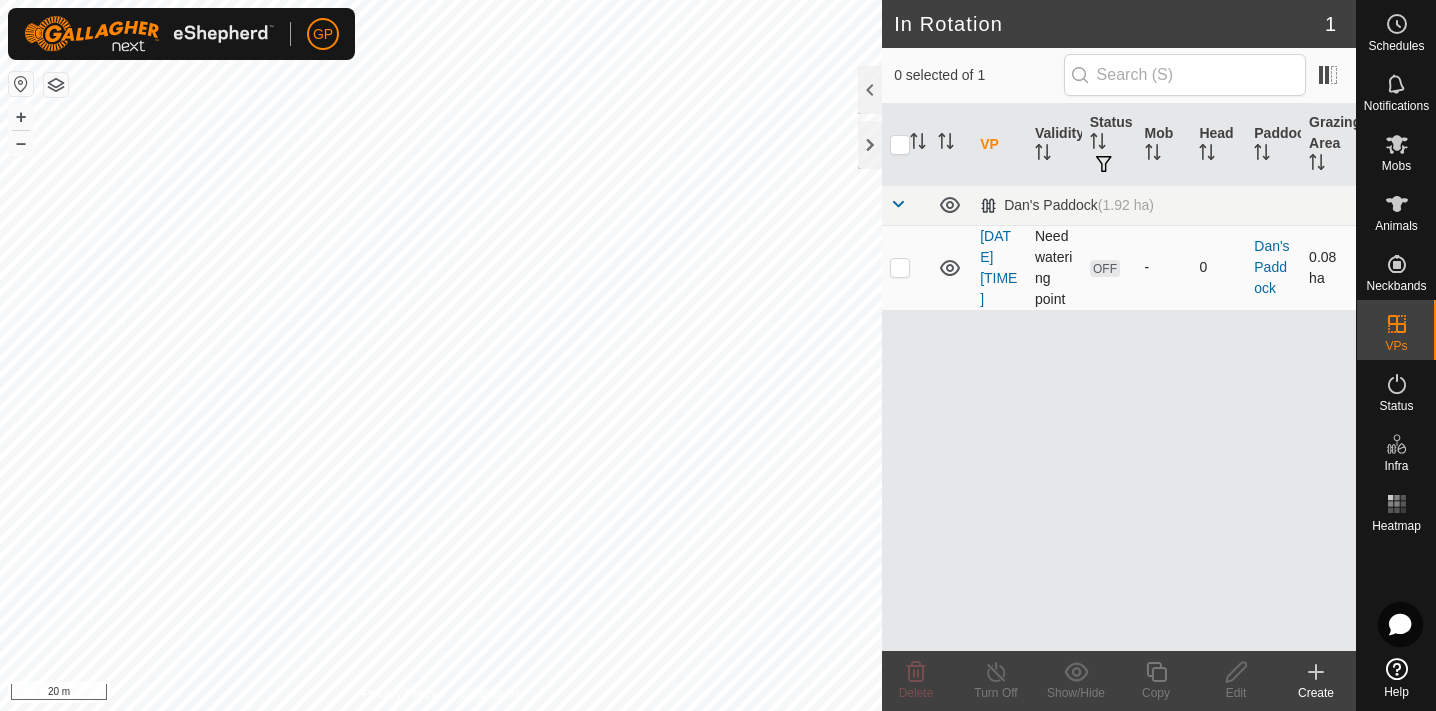 checkbox on "true" 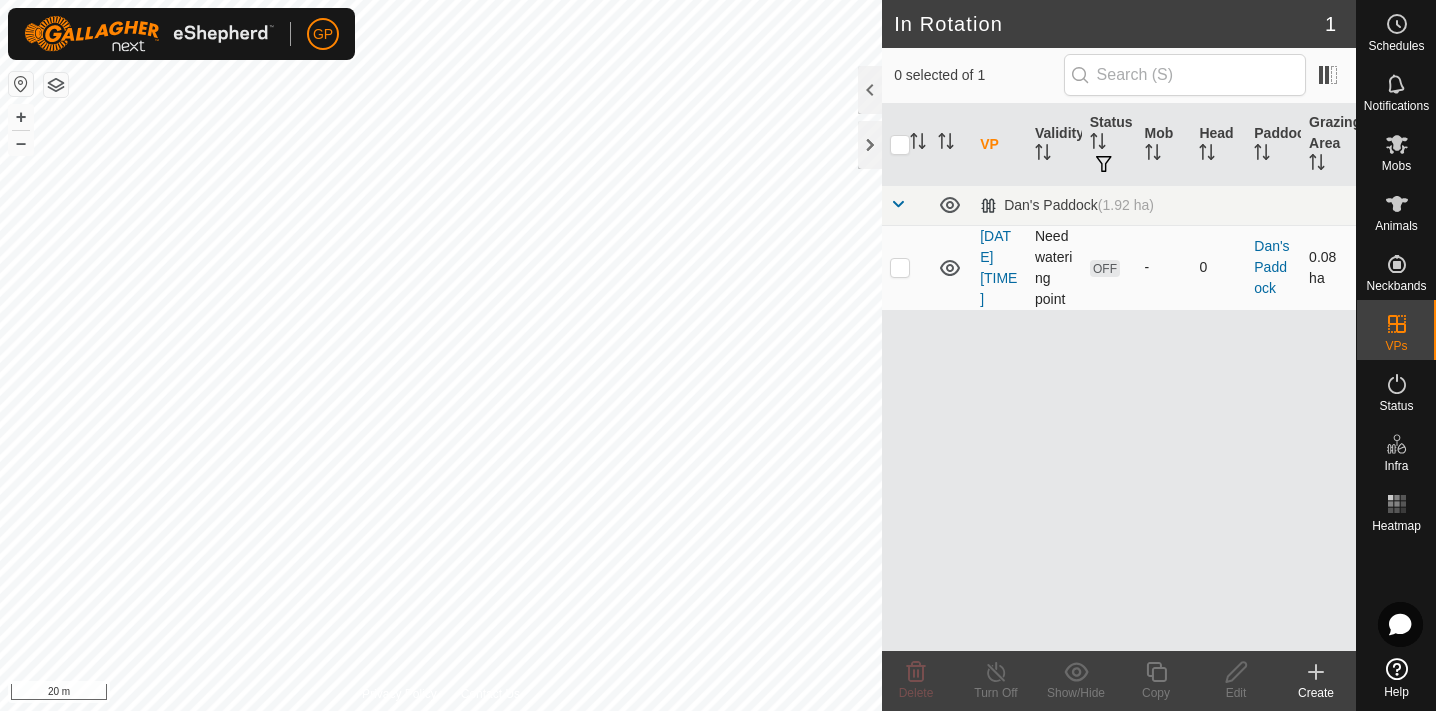 checkbox on "true" 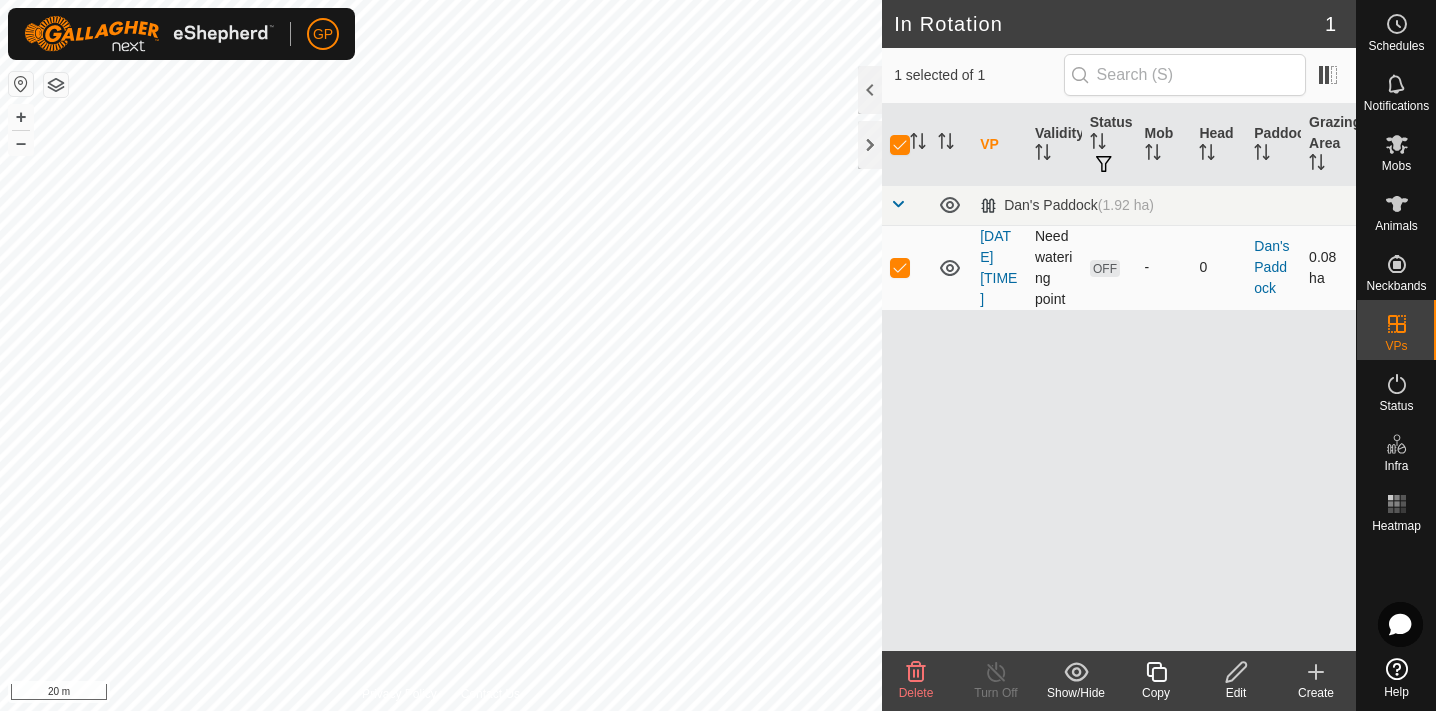 click at bounding box center (900, 267) 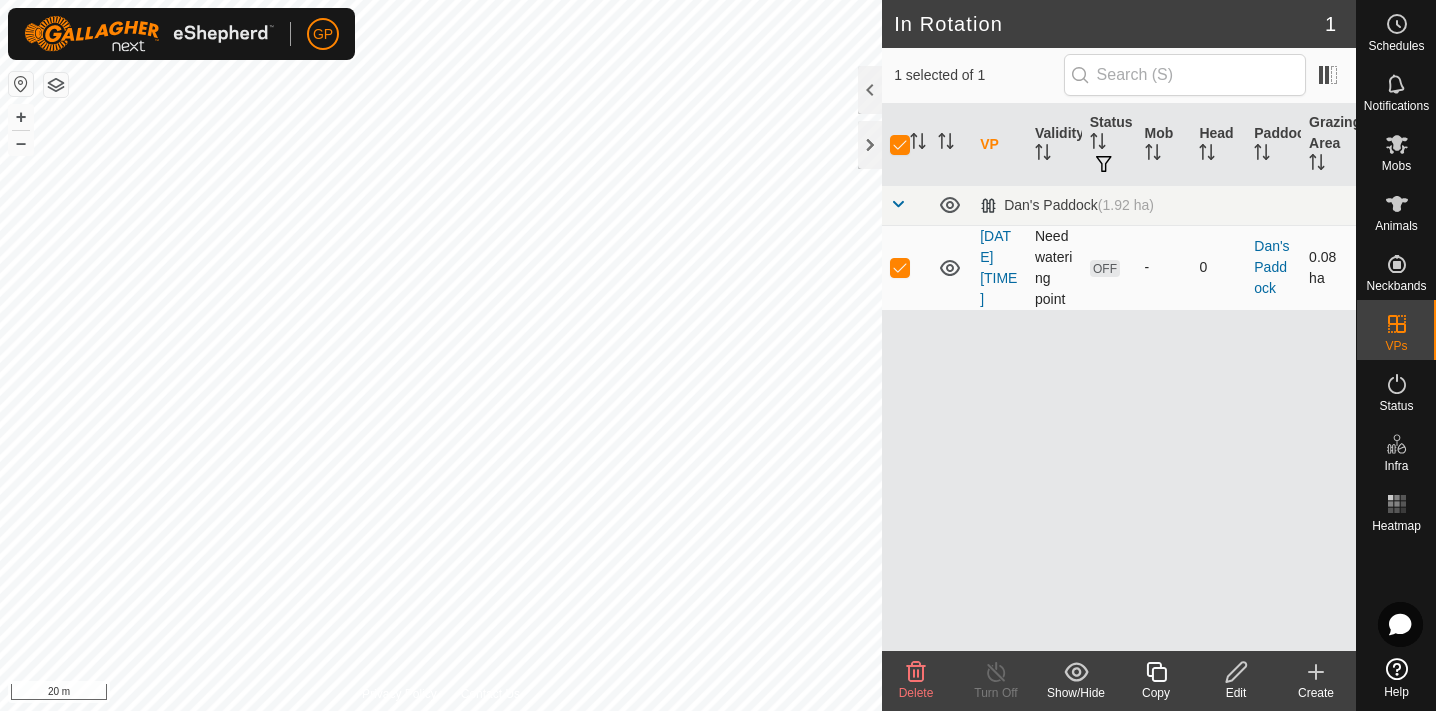 checkbox on "true" 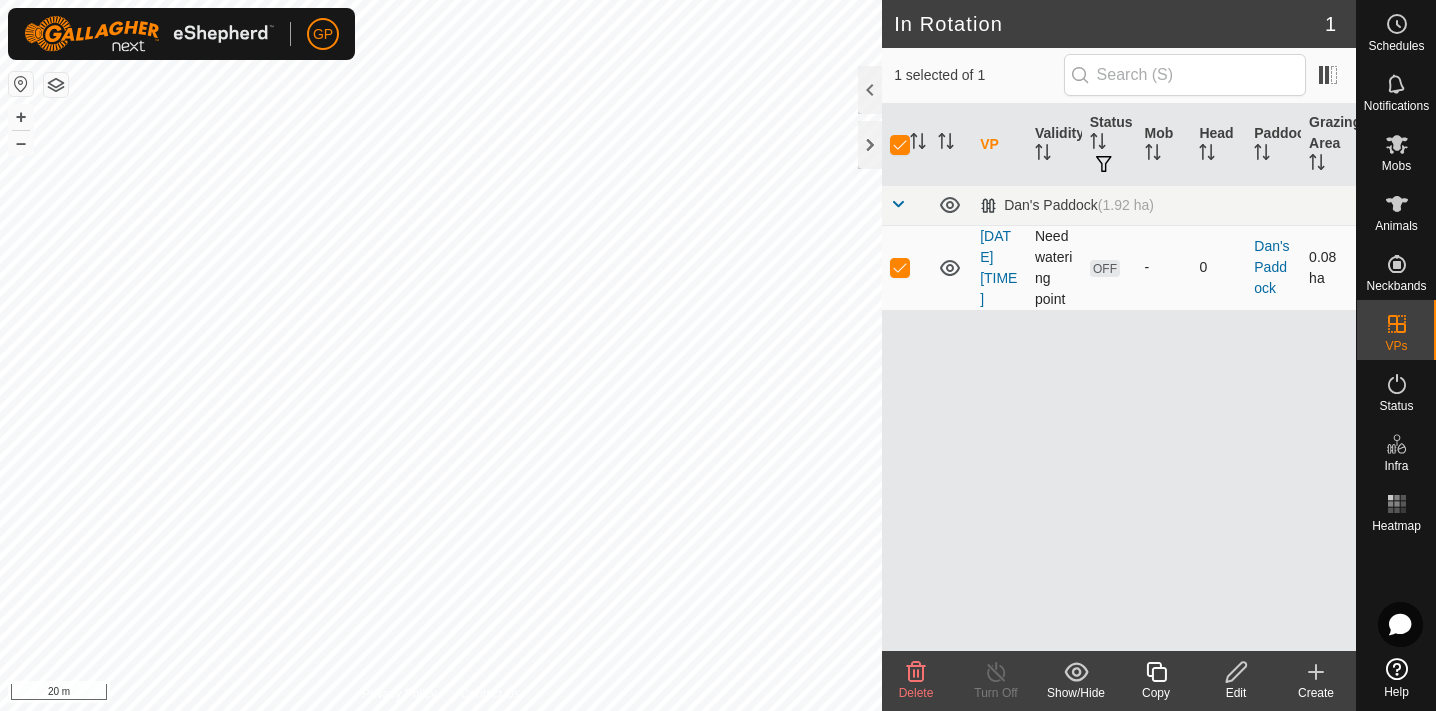 checkbox on "true" 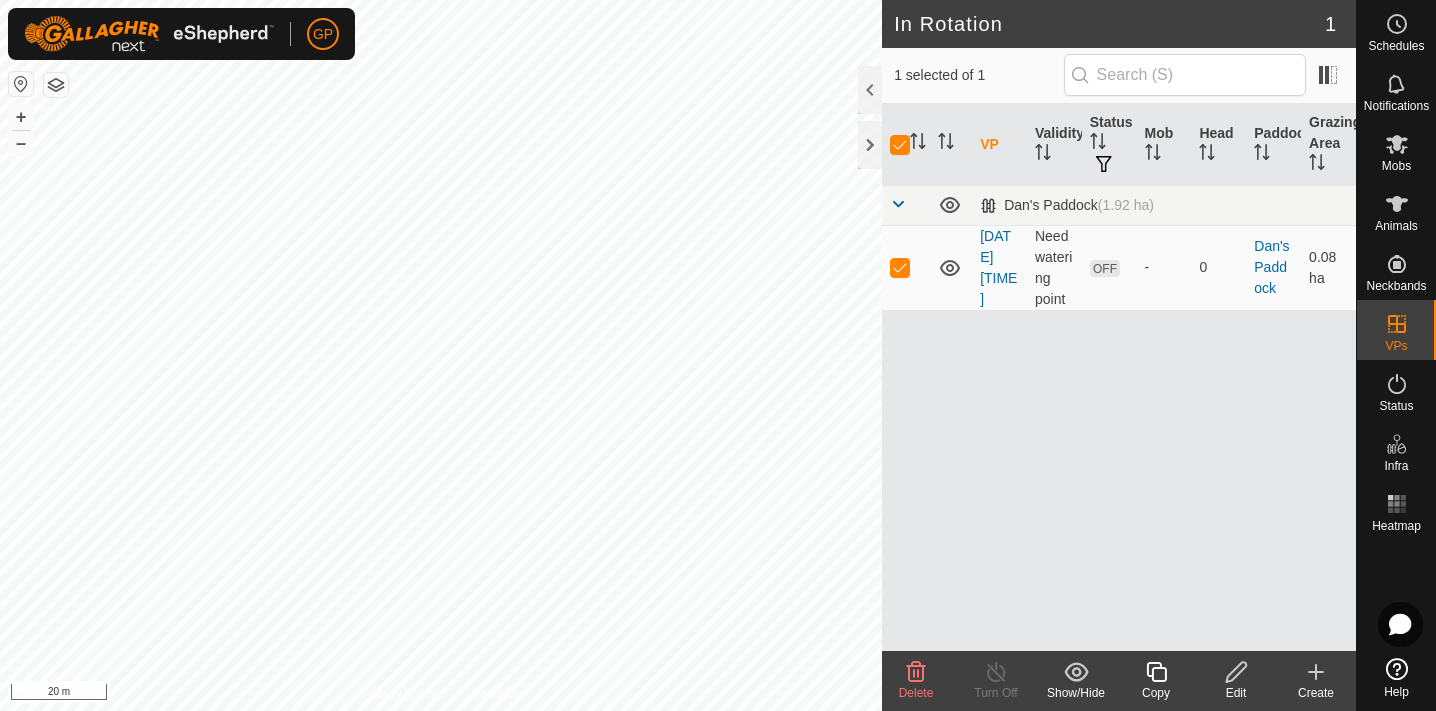 click 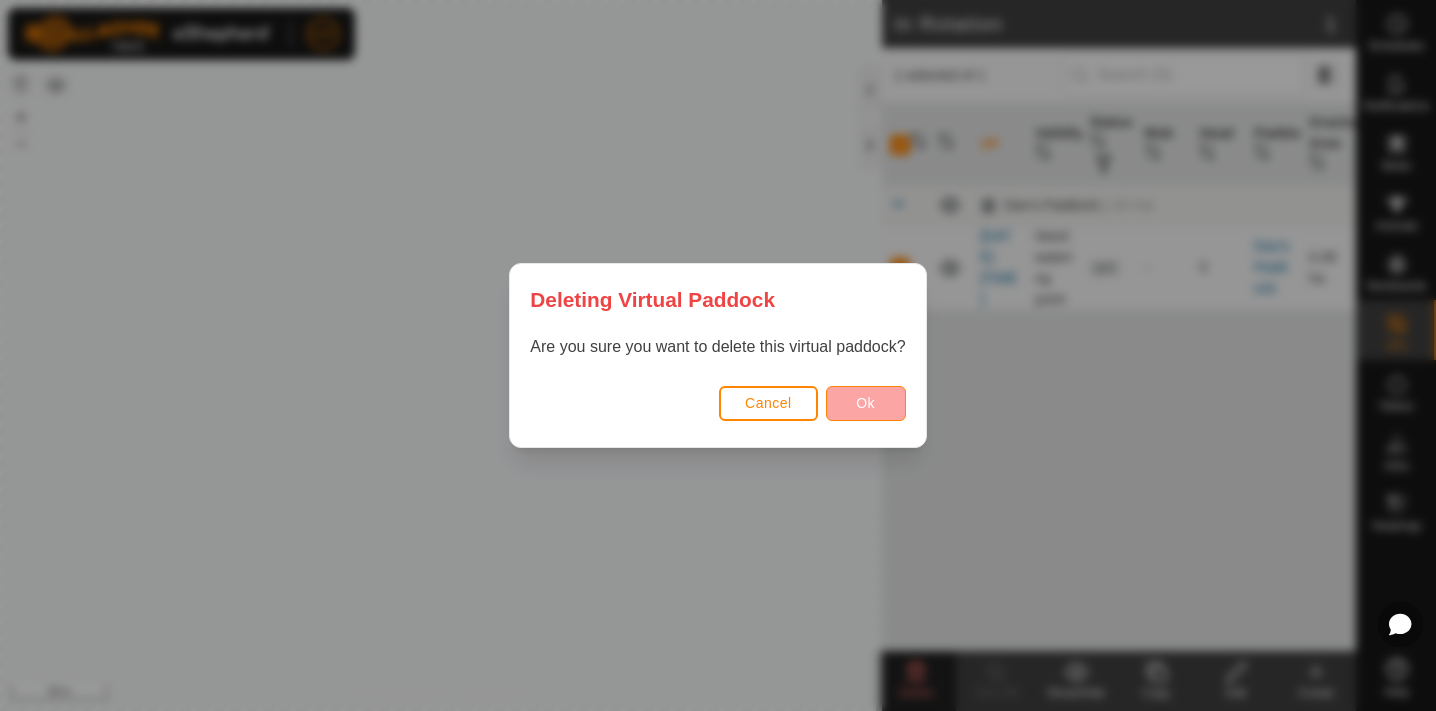 click on "Ok" at bounding box center (866, 403) 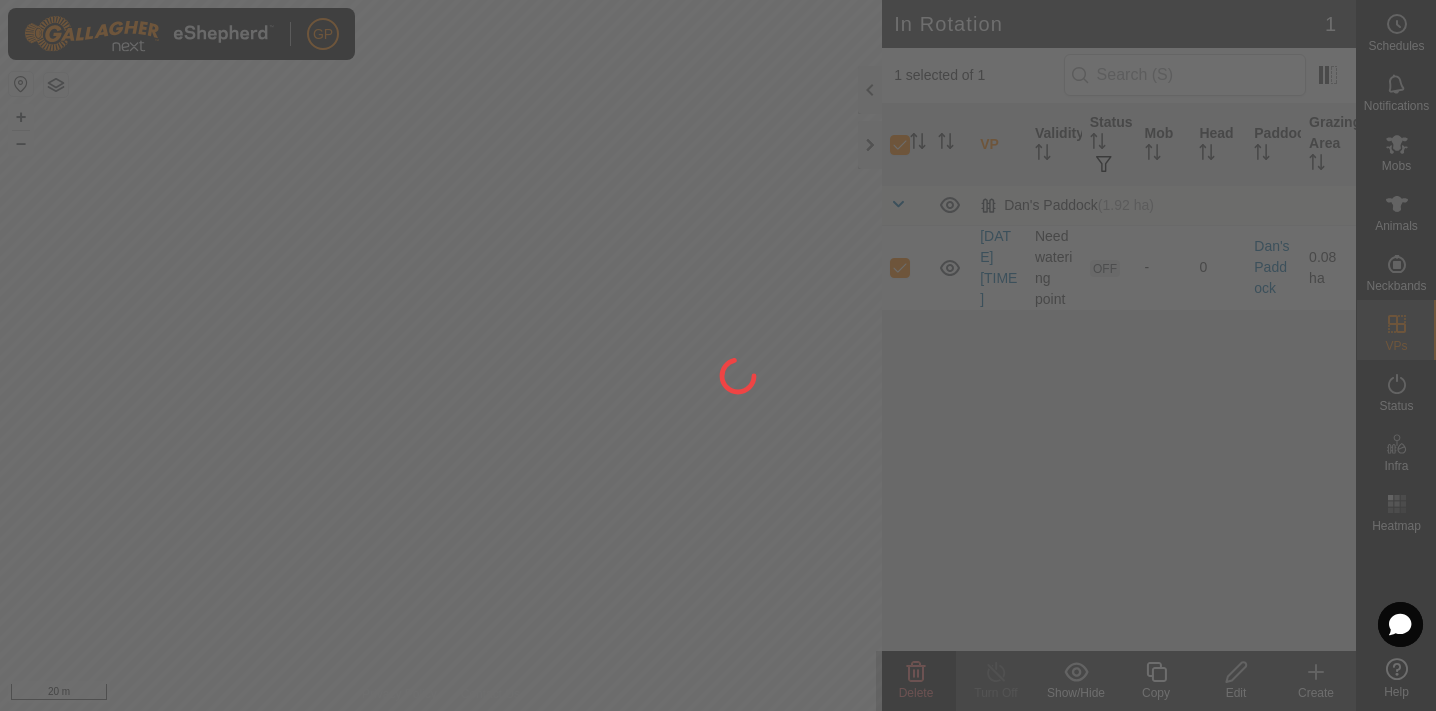 checkbox on "false" 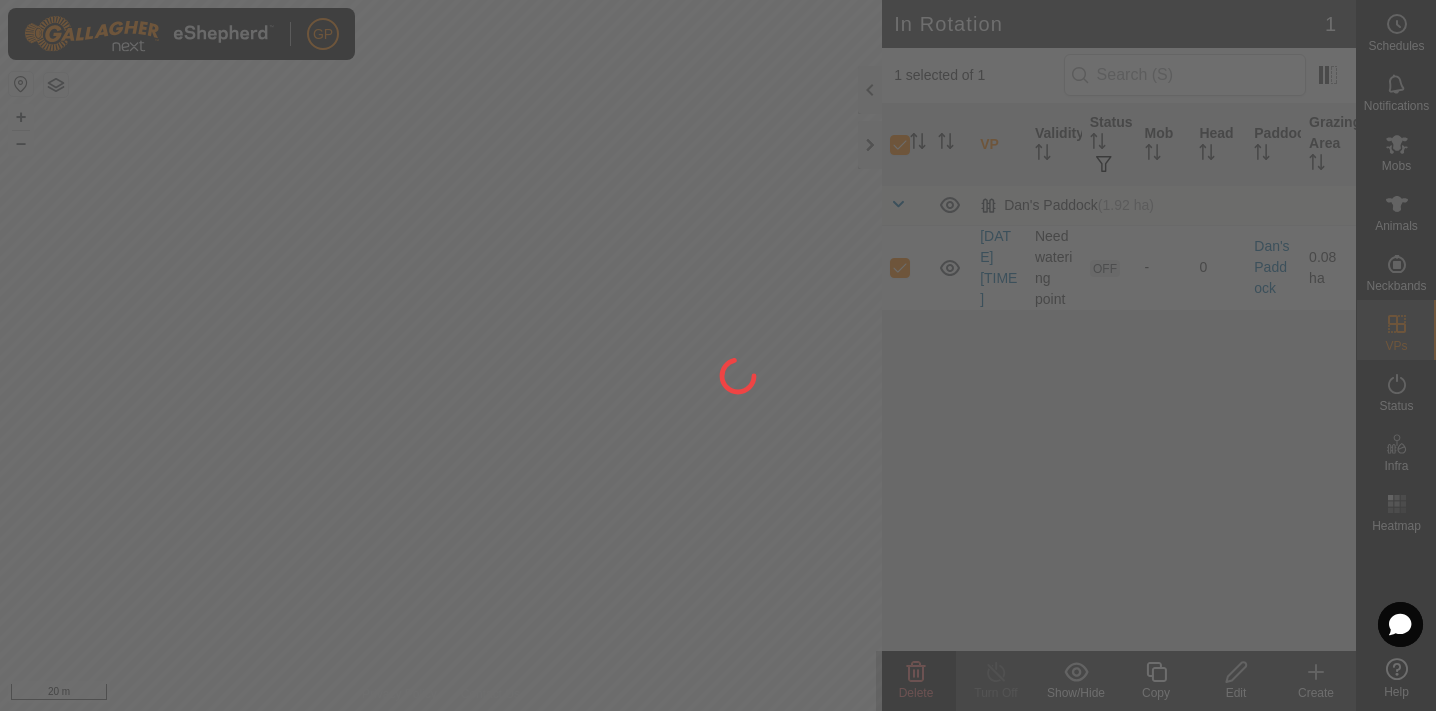checkbox on "false" 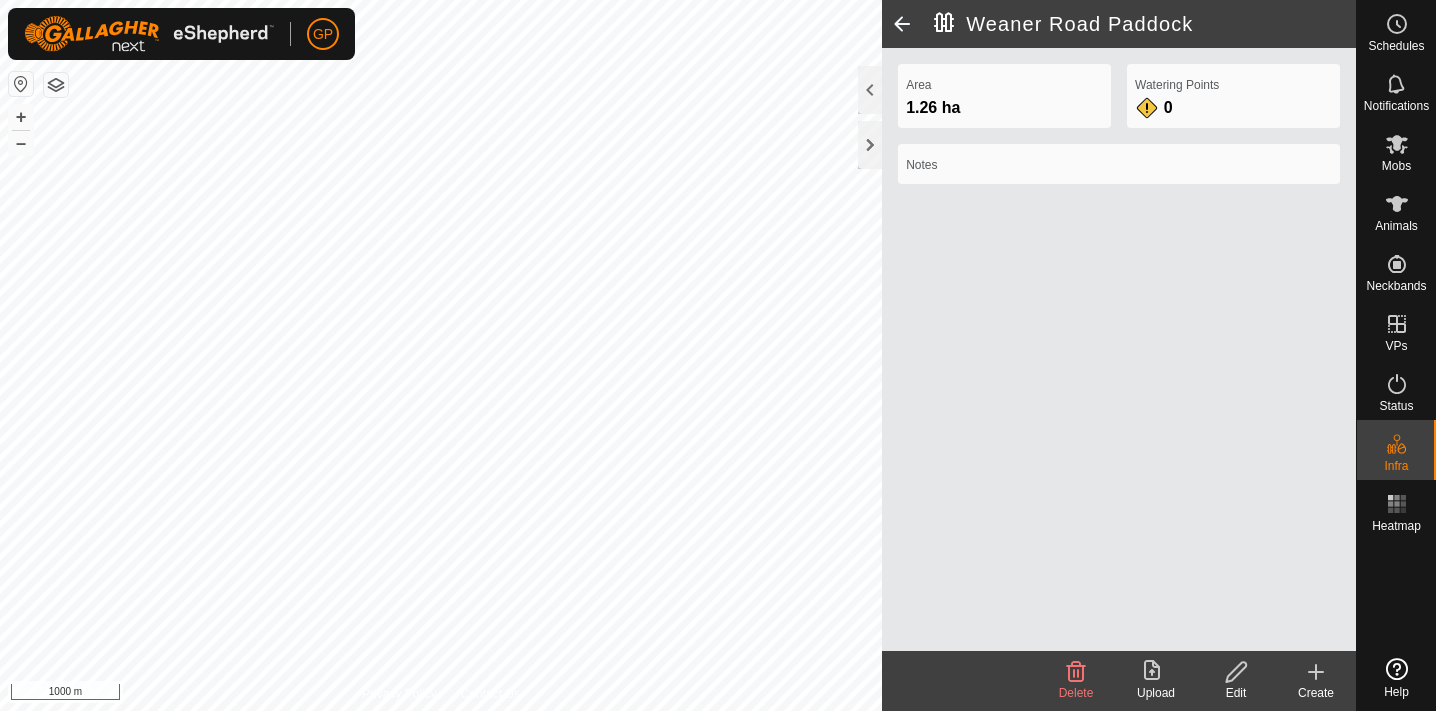 scroll, scrollTop: 0, scrollLeft: 0, axis: both 